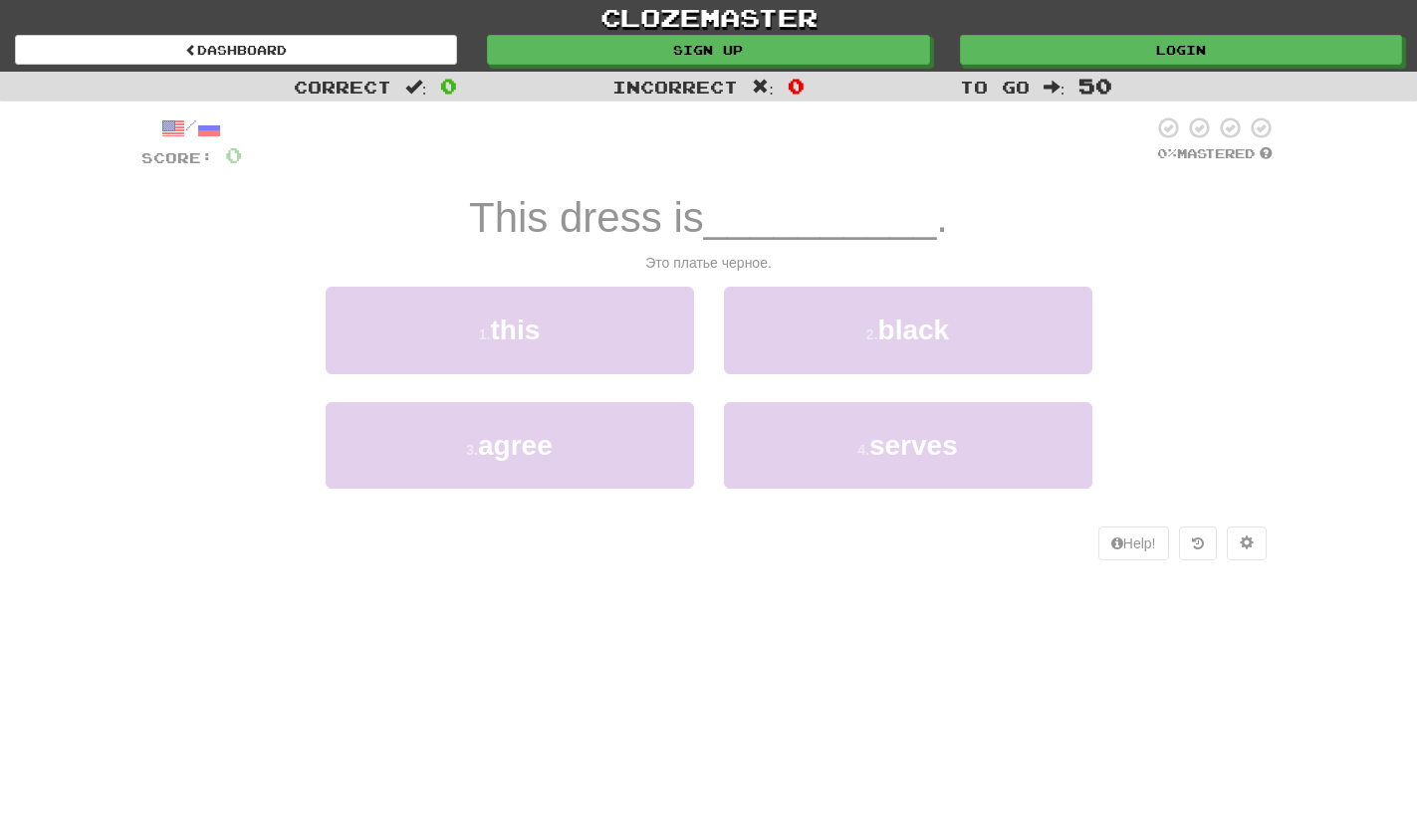 scroll, scrollTop: 0, scrollLeft: 0, axis: both 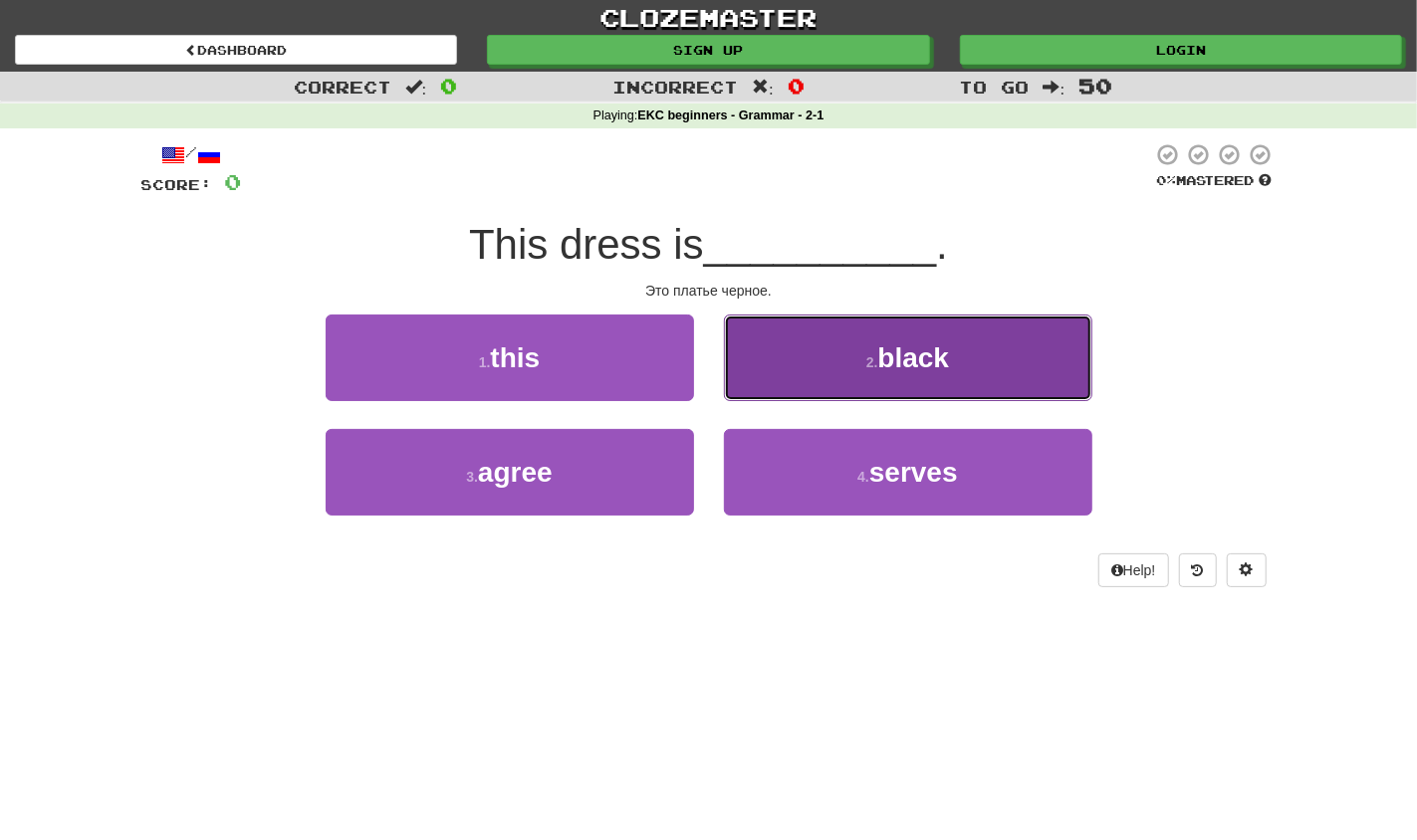 click on "2 ." at bounding box center (872, 362) 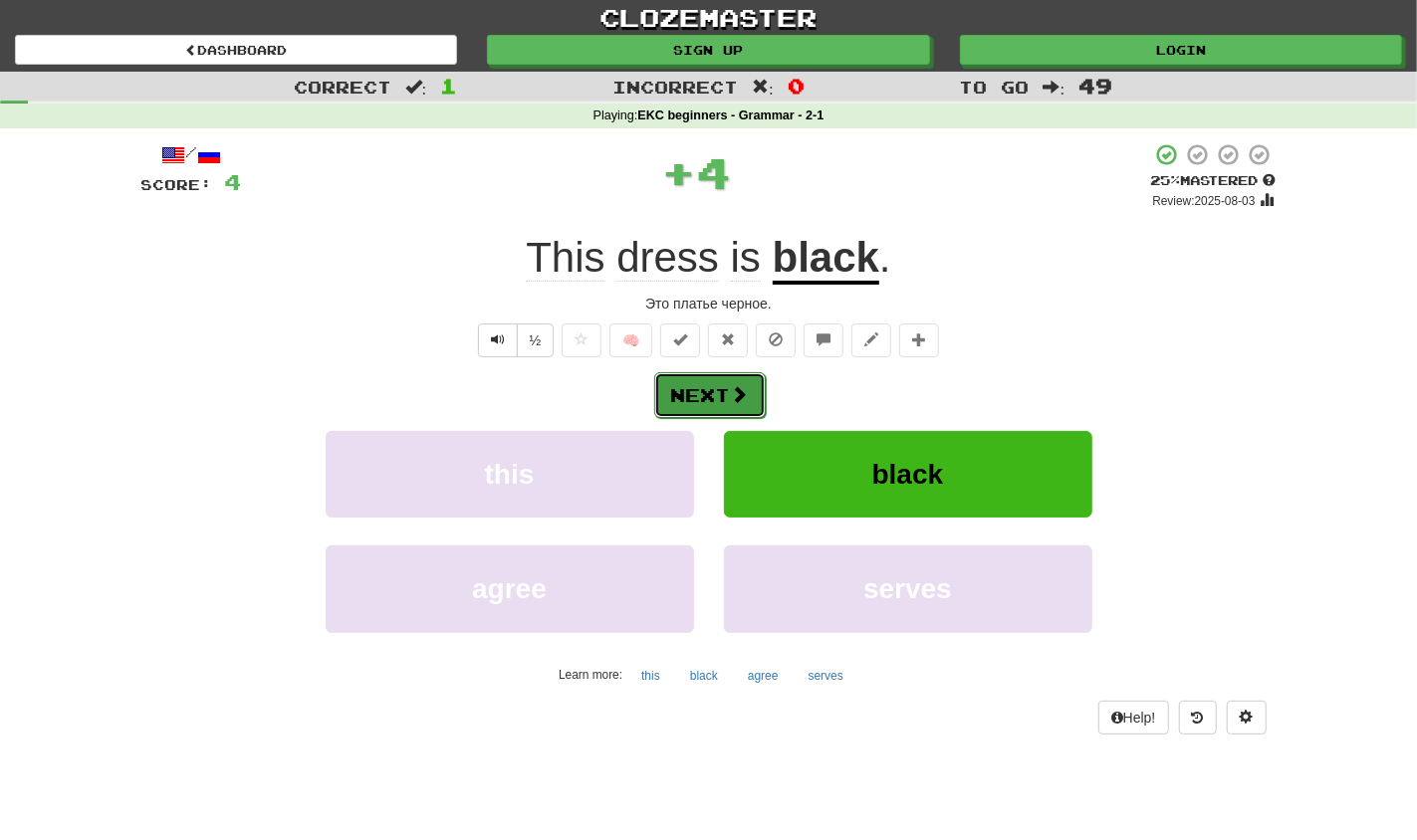 click at bounding box center (740, 394) 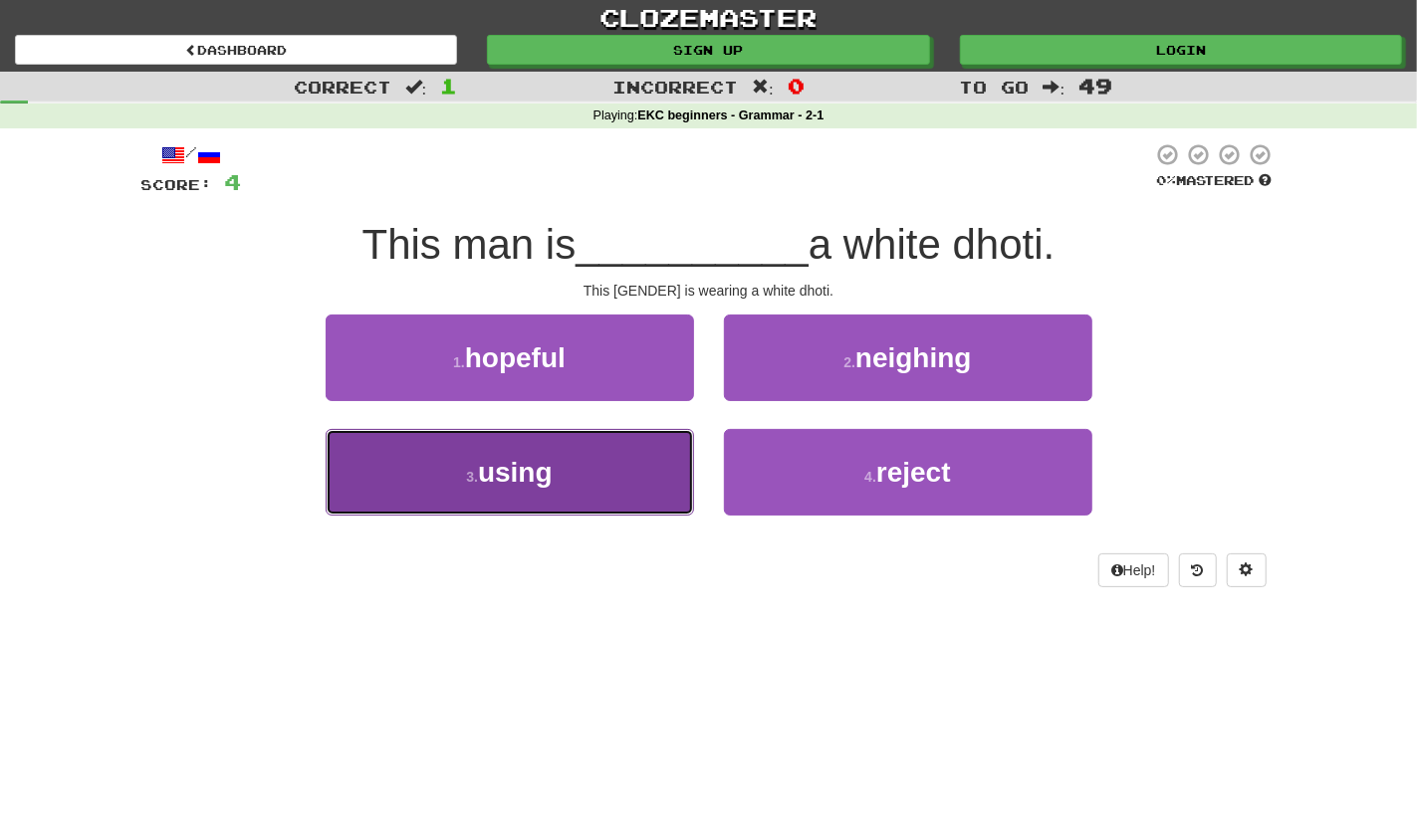 click on "3 .  using" at bounding box center [510, 472] 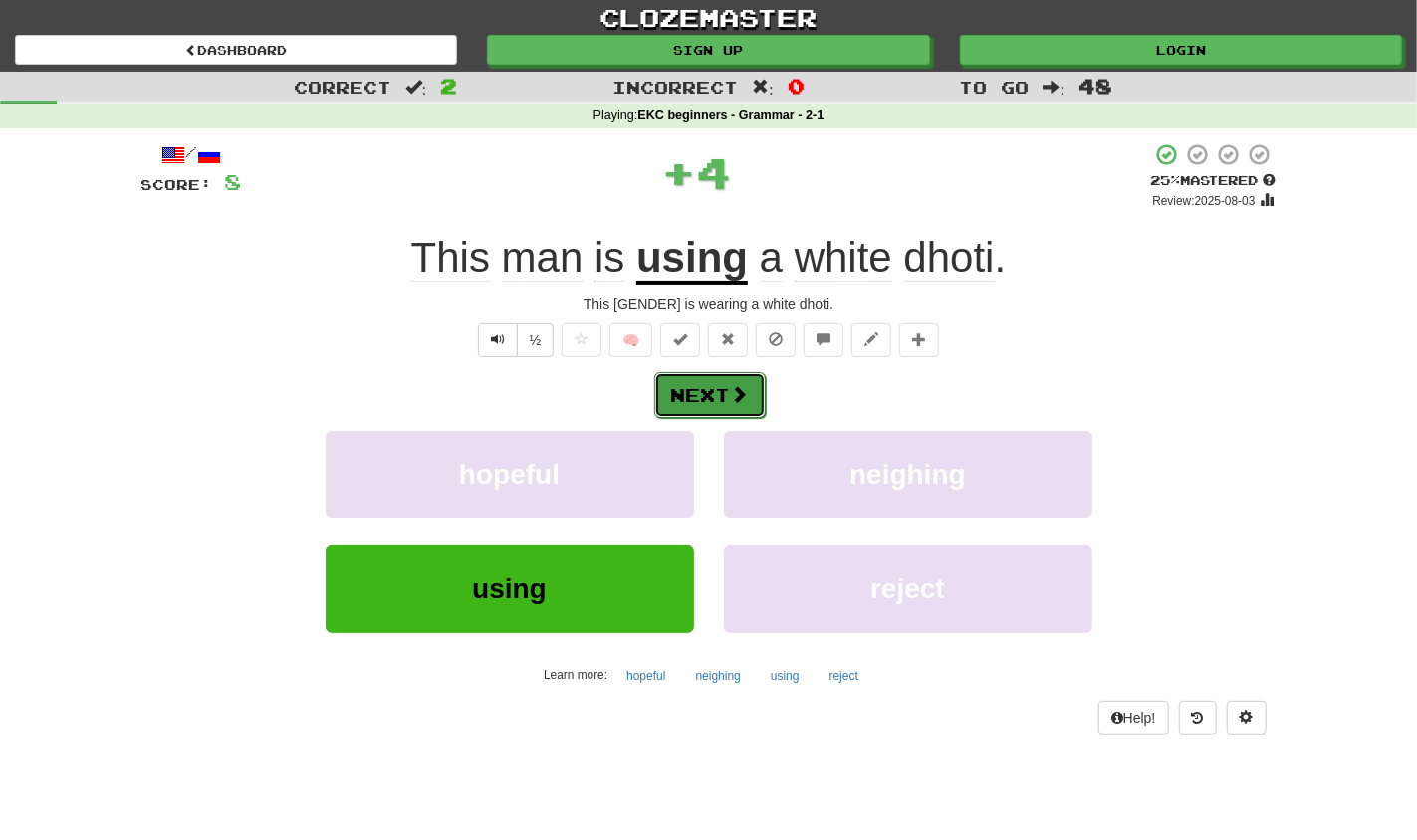 click at bounding box center (740, 394) 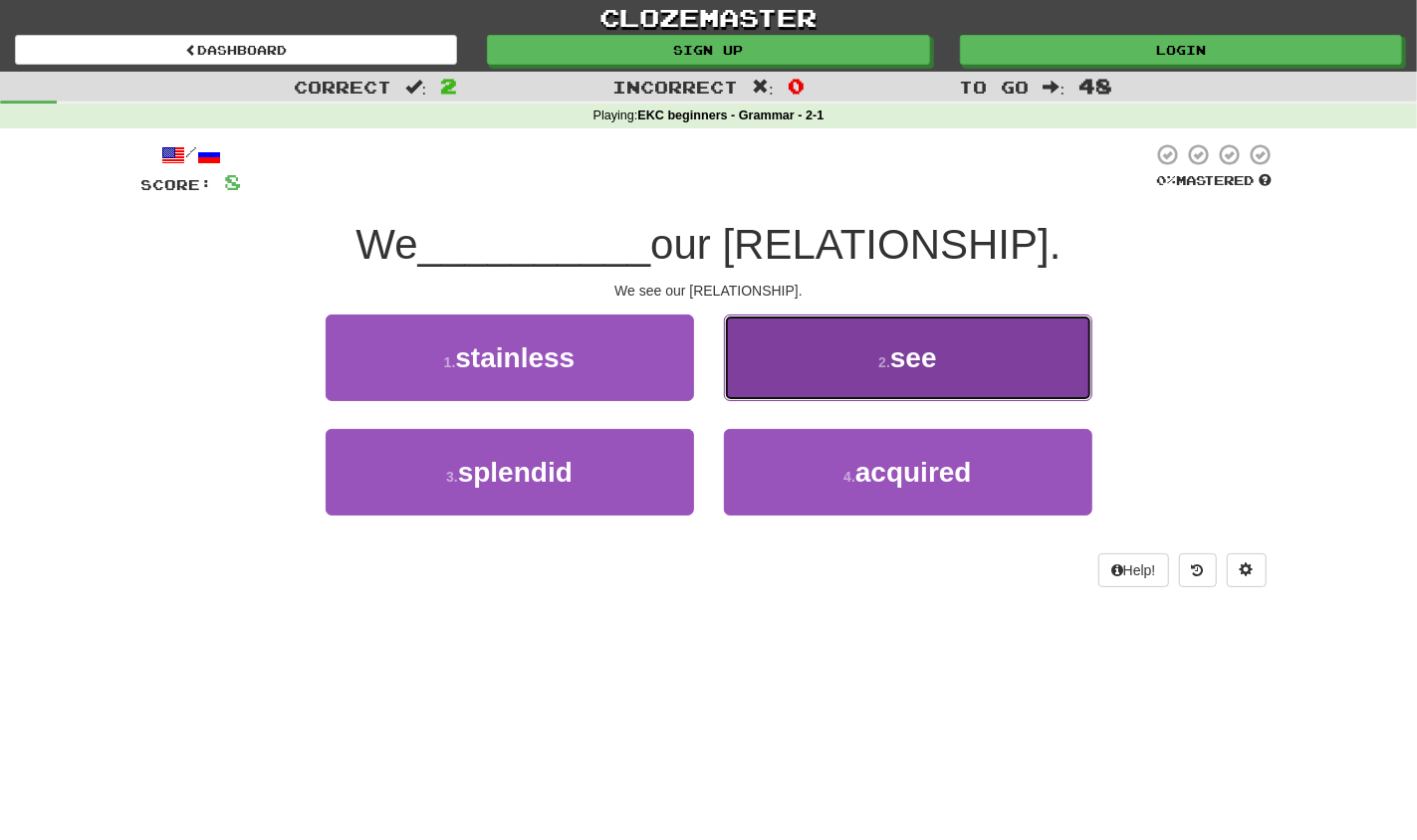 click on "see" at bounding box center (913, 357) 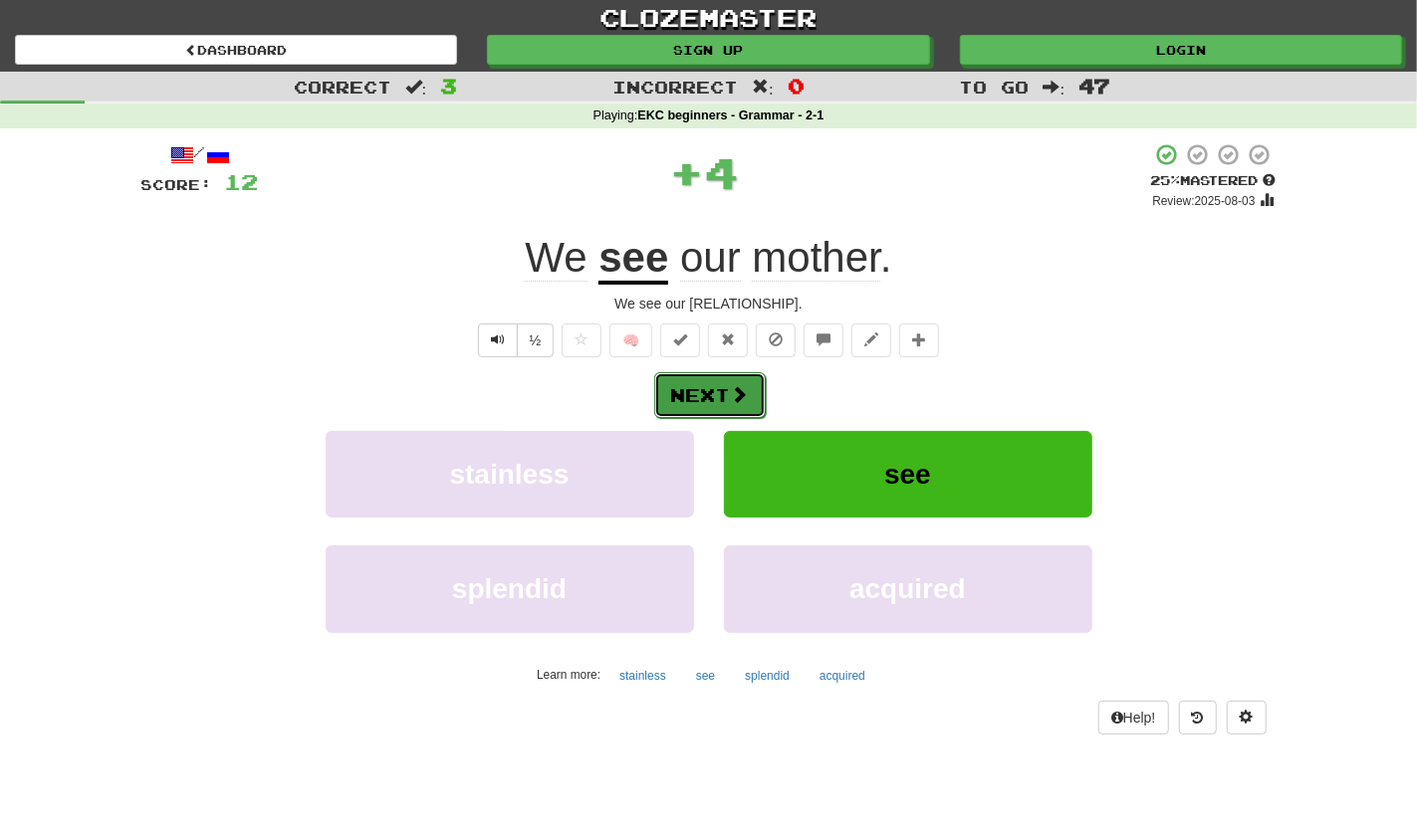 click at bounding box center (740, 394) 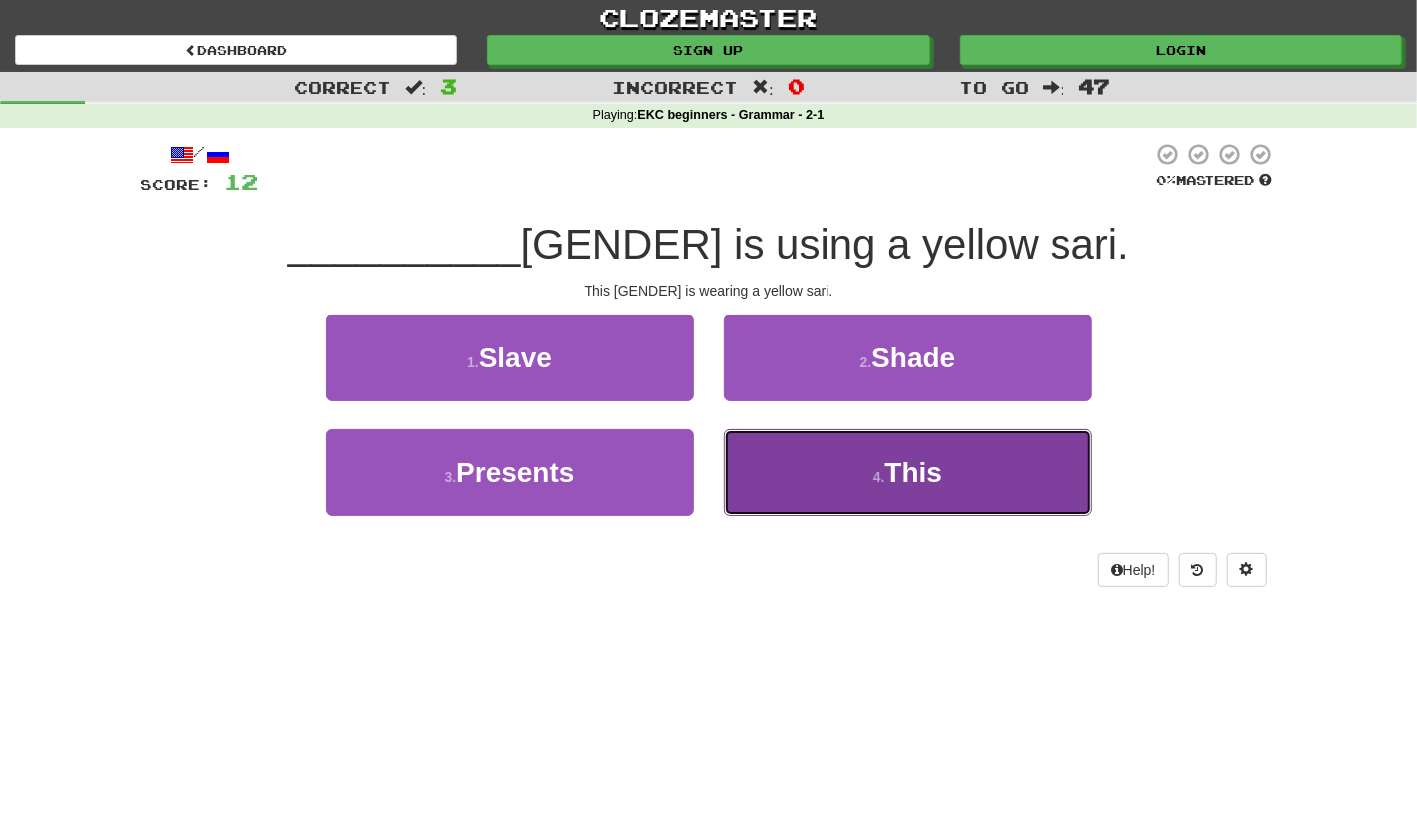 click on "This" at bounding box center (914, 472) 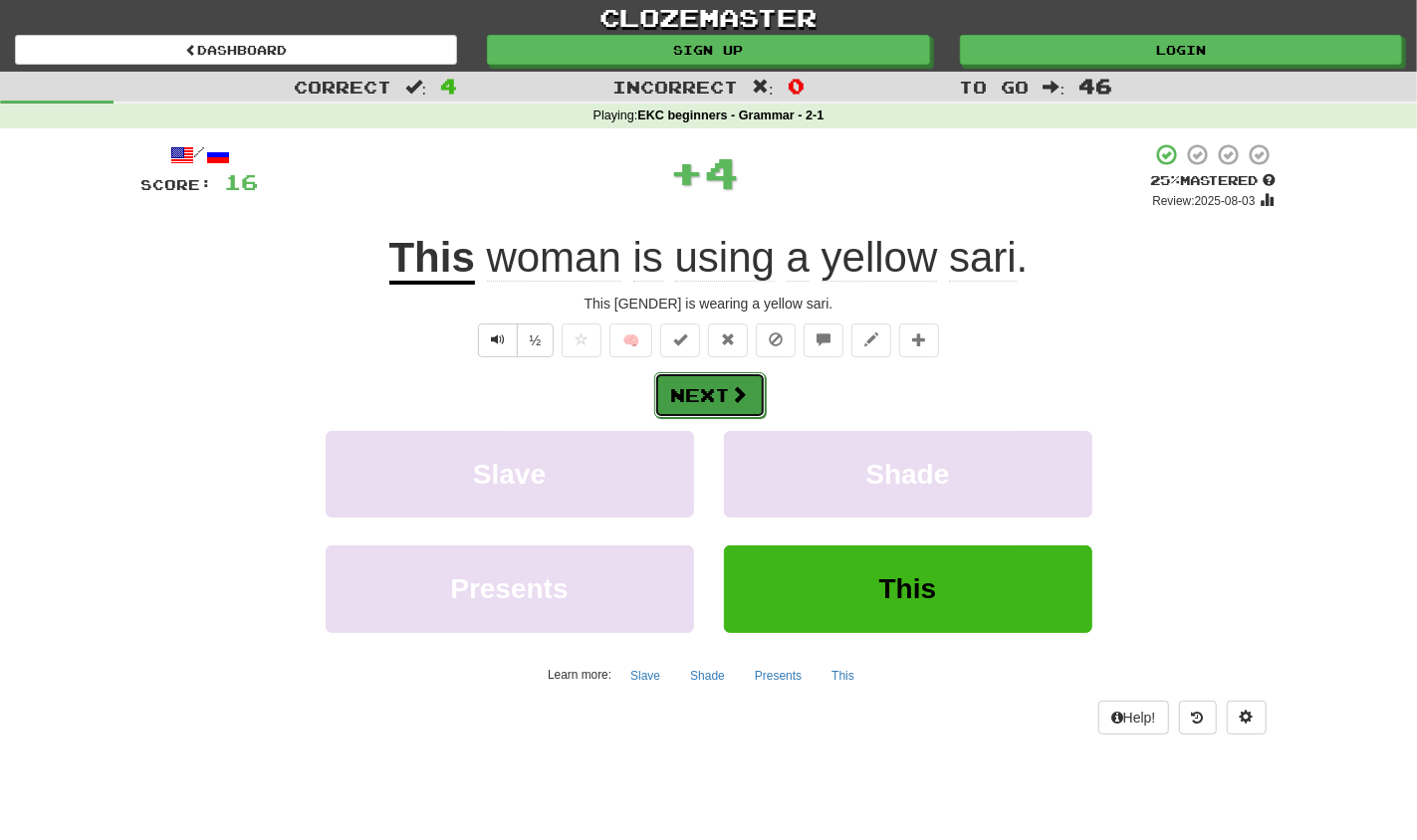 click at bounding box center [740, 394] 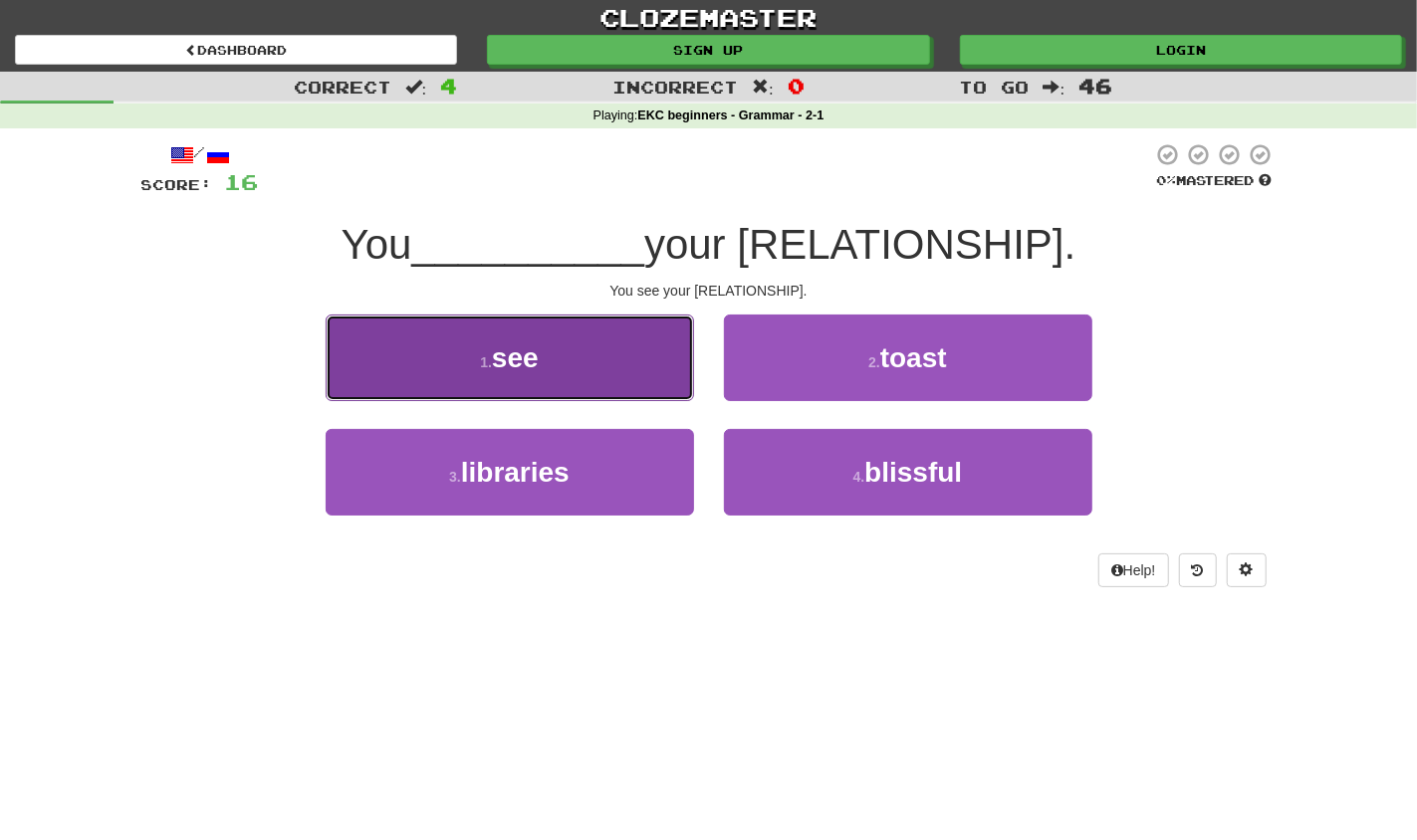 click on "1 .  see" at bounding box center [510, 357] 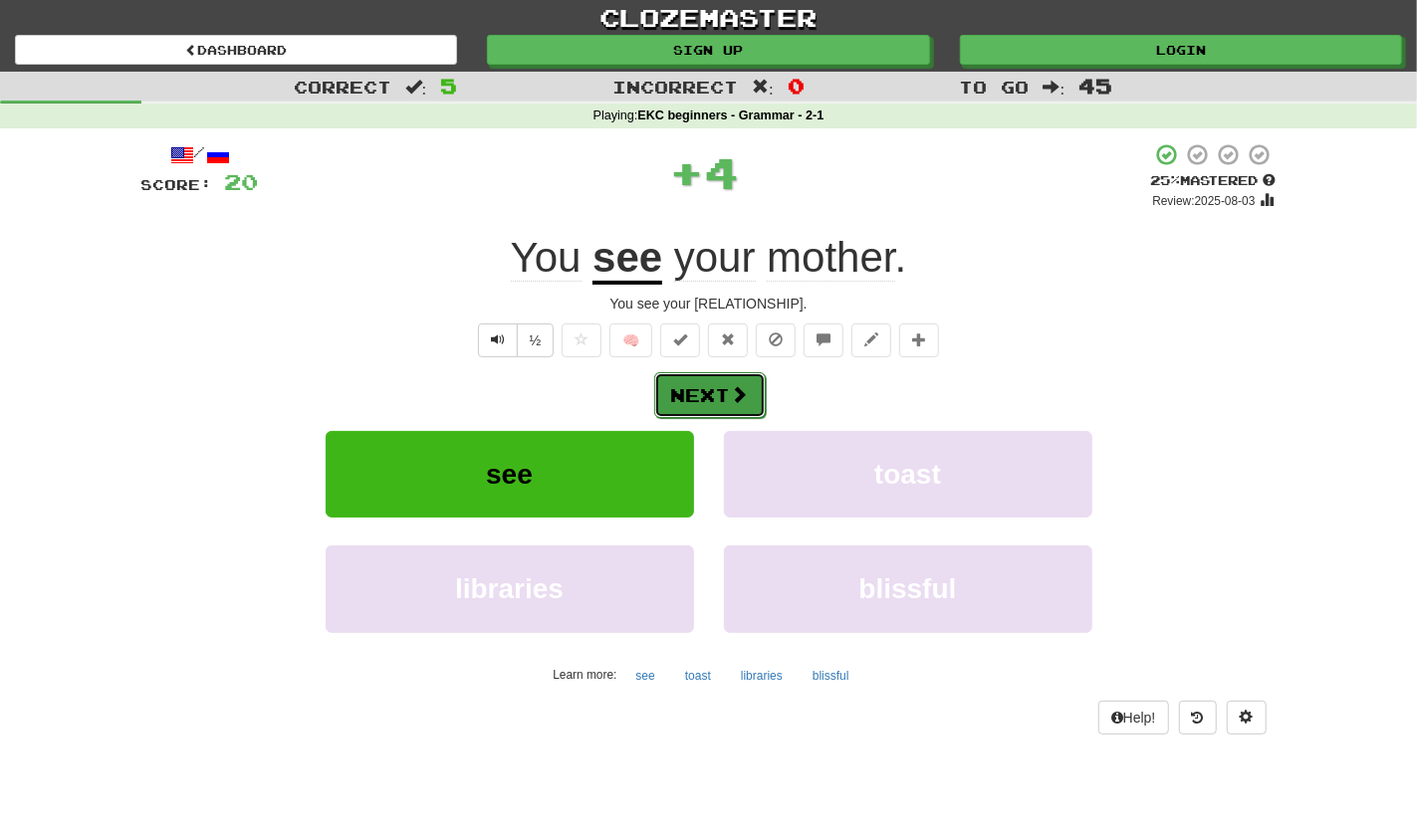 click on "Next" at bounding box center [710, 395] 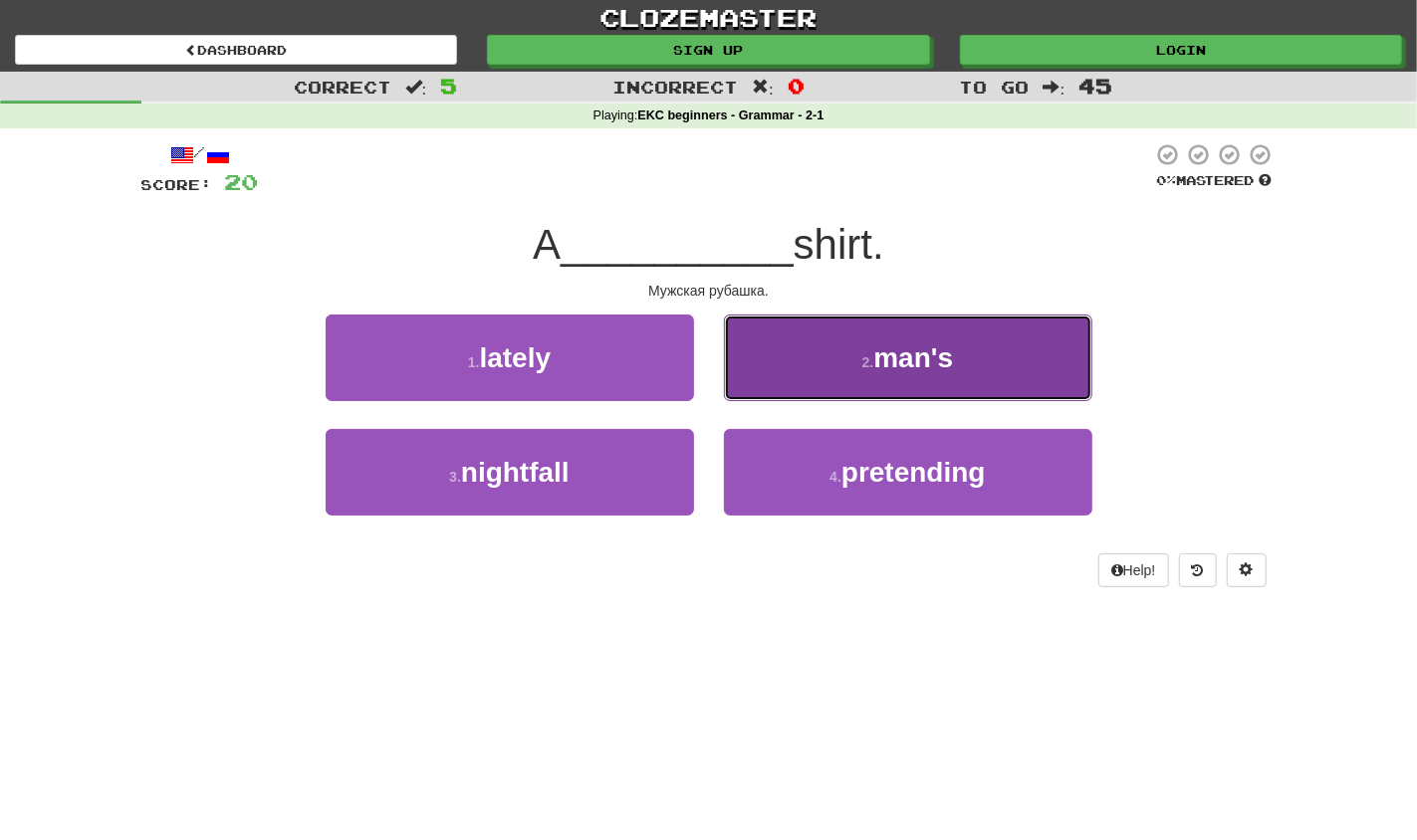 click on "2 .  man's" at bounding box center (908, 357) 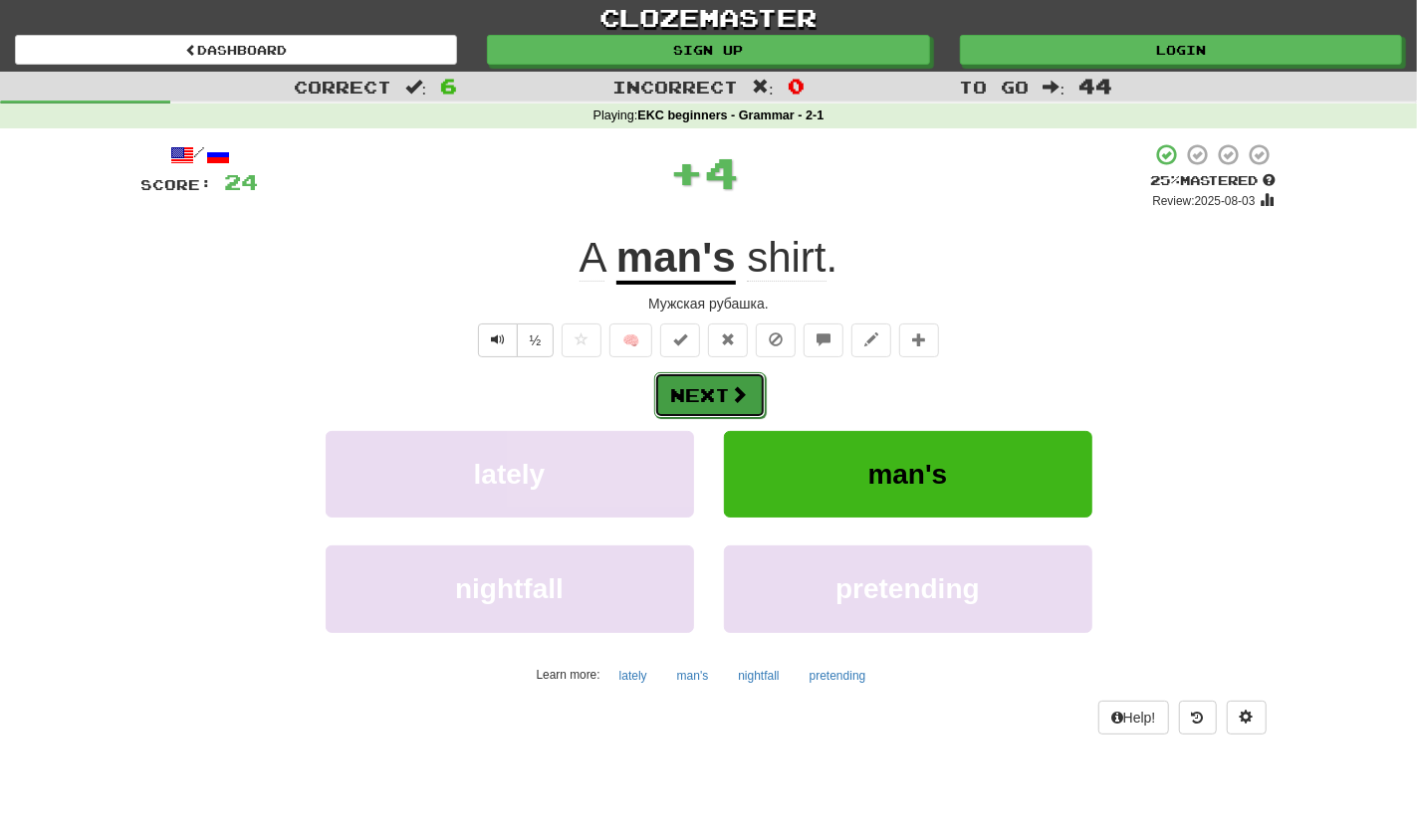 click on "Next" at bounding box center (710, 395) 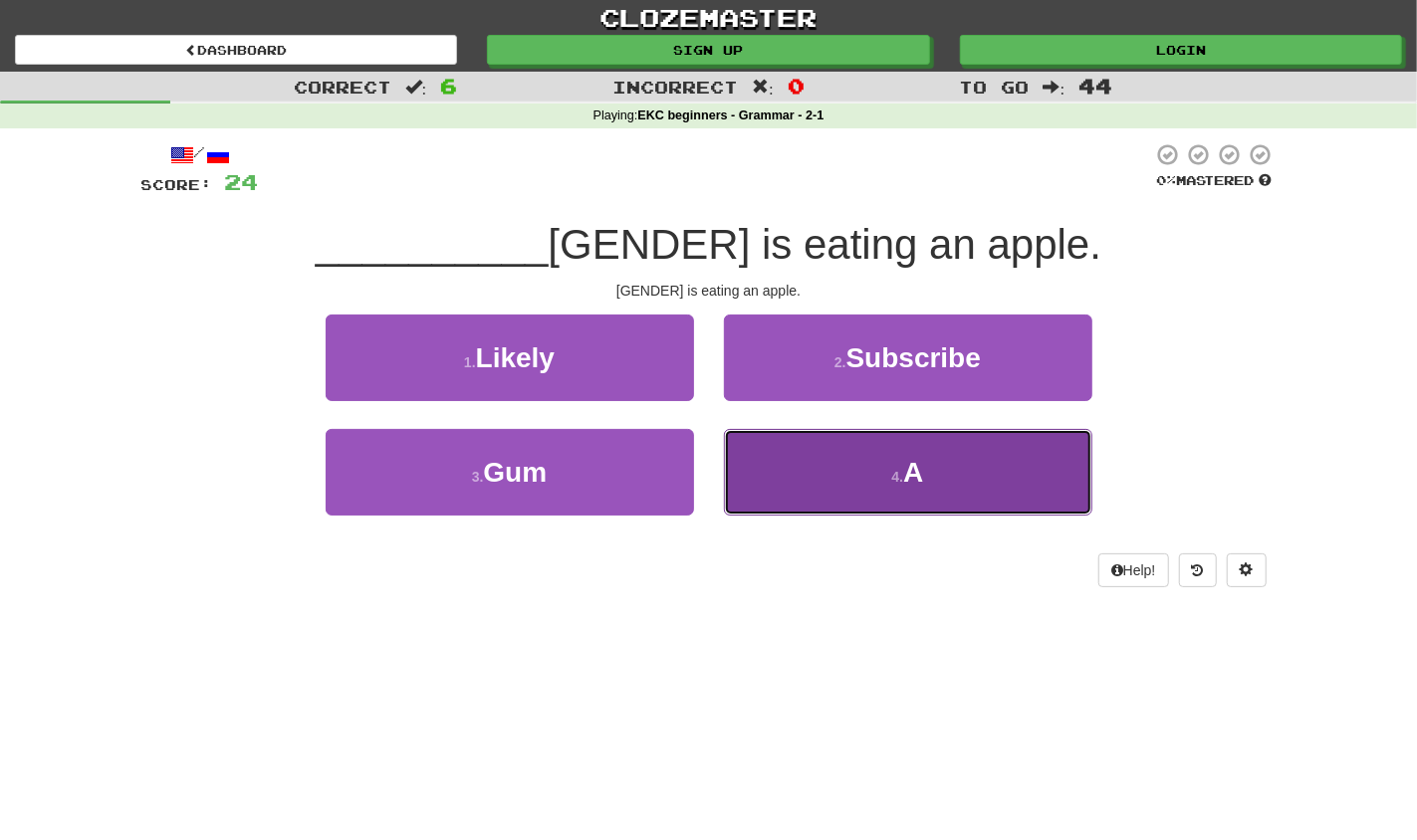 click on "A" at bounding box center (913, 472) 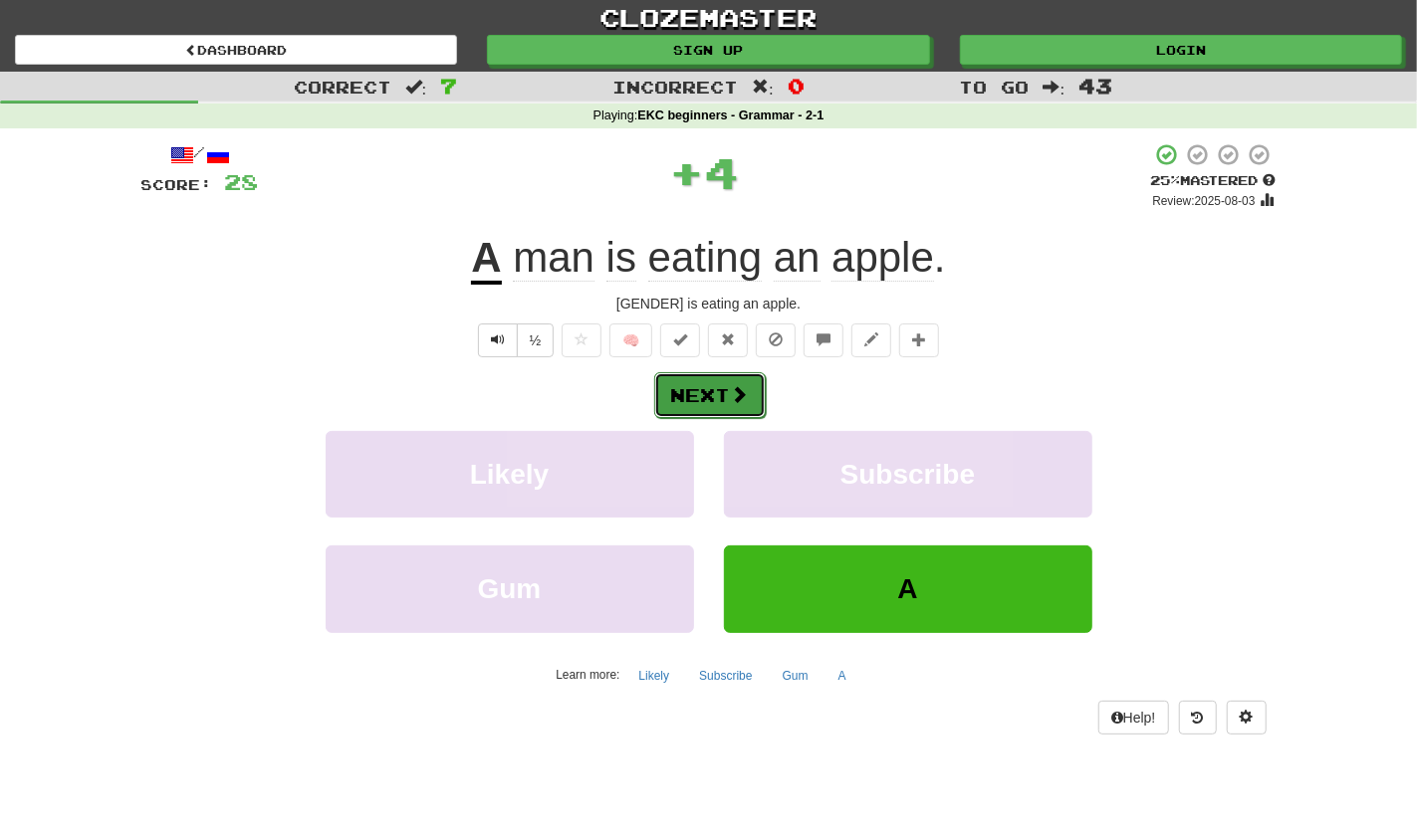 click at bounding box center [740, 394] 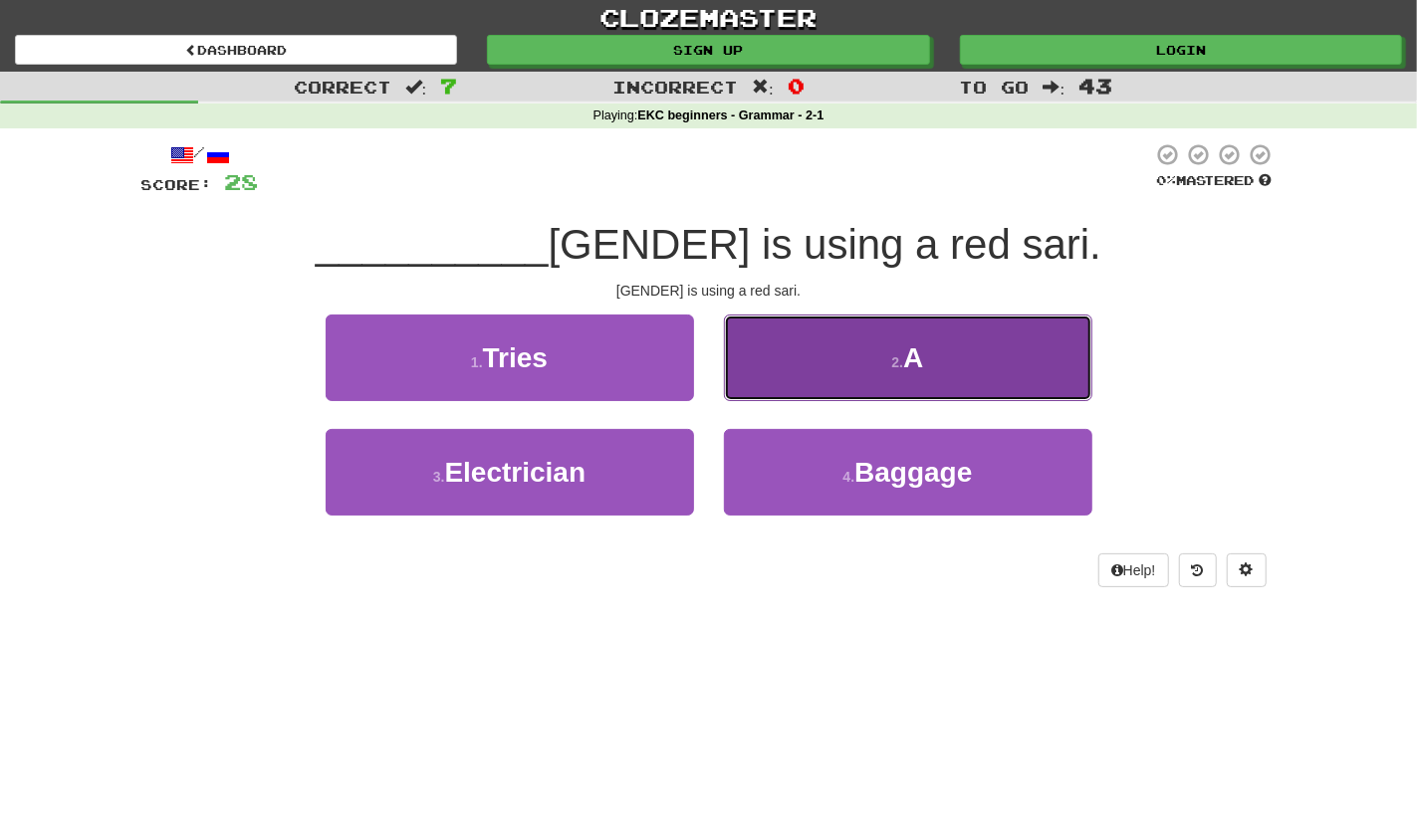 click on "A" at bounding box center (913, 357) 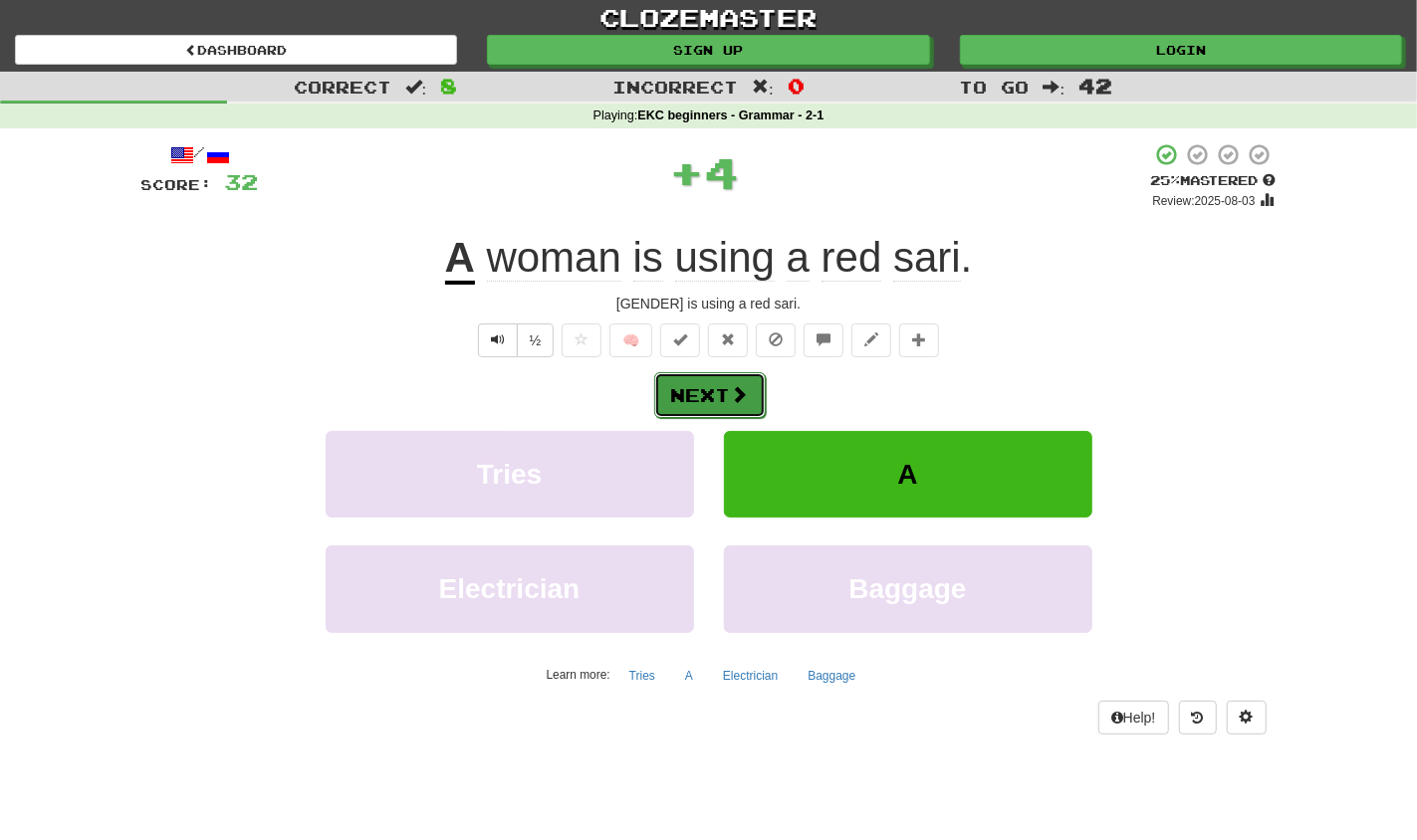 click on "Next" at bounding box center [710, 395] 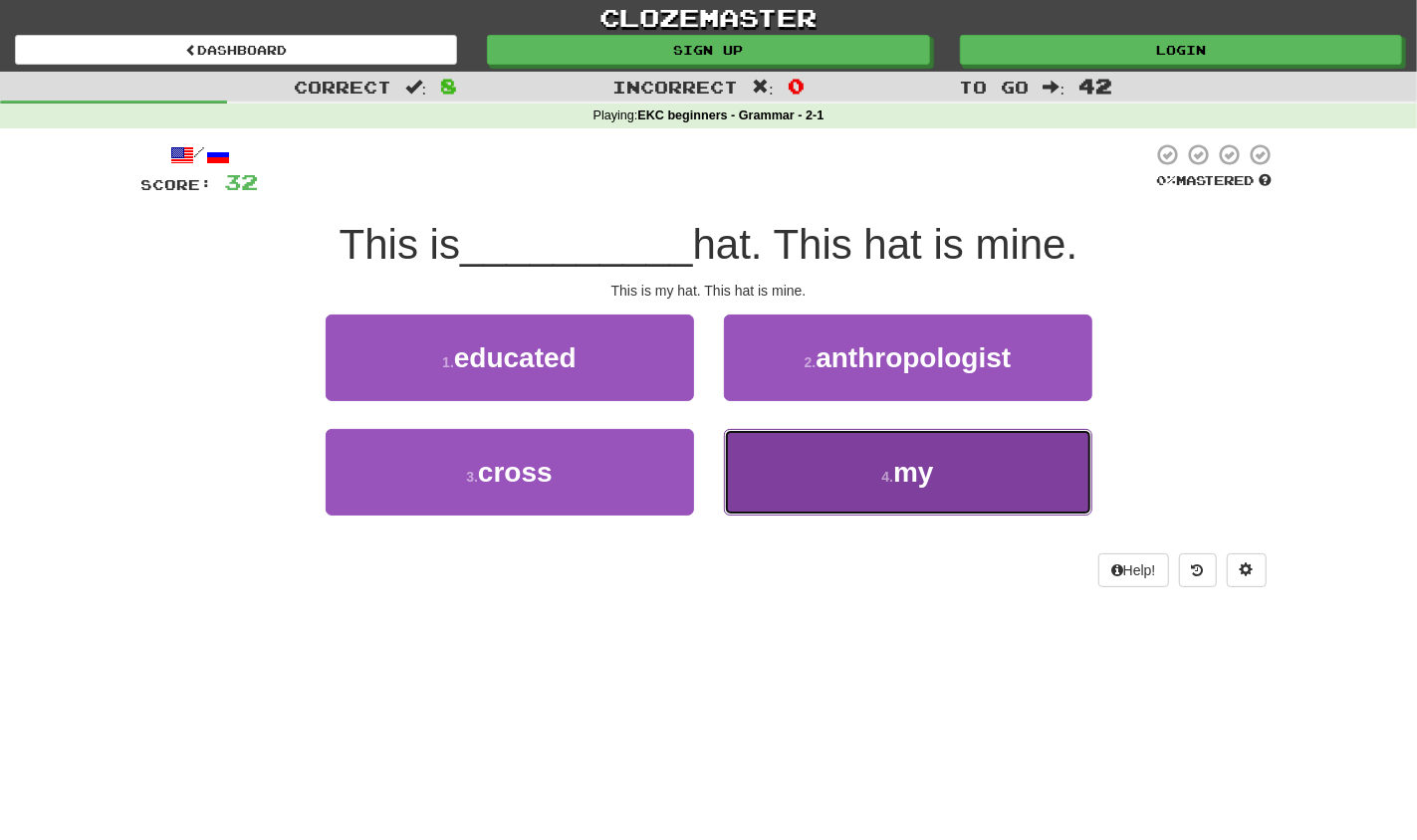 click on "my" at bounding box center [913, 472] 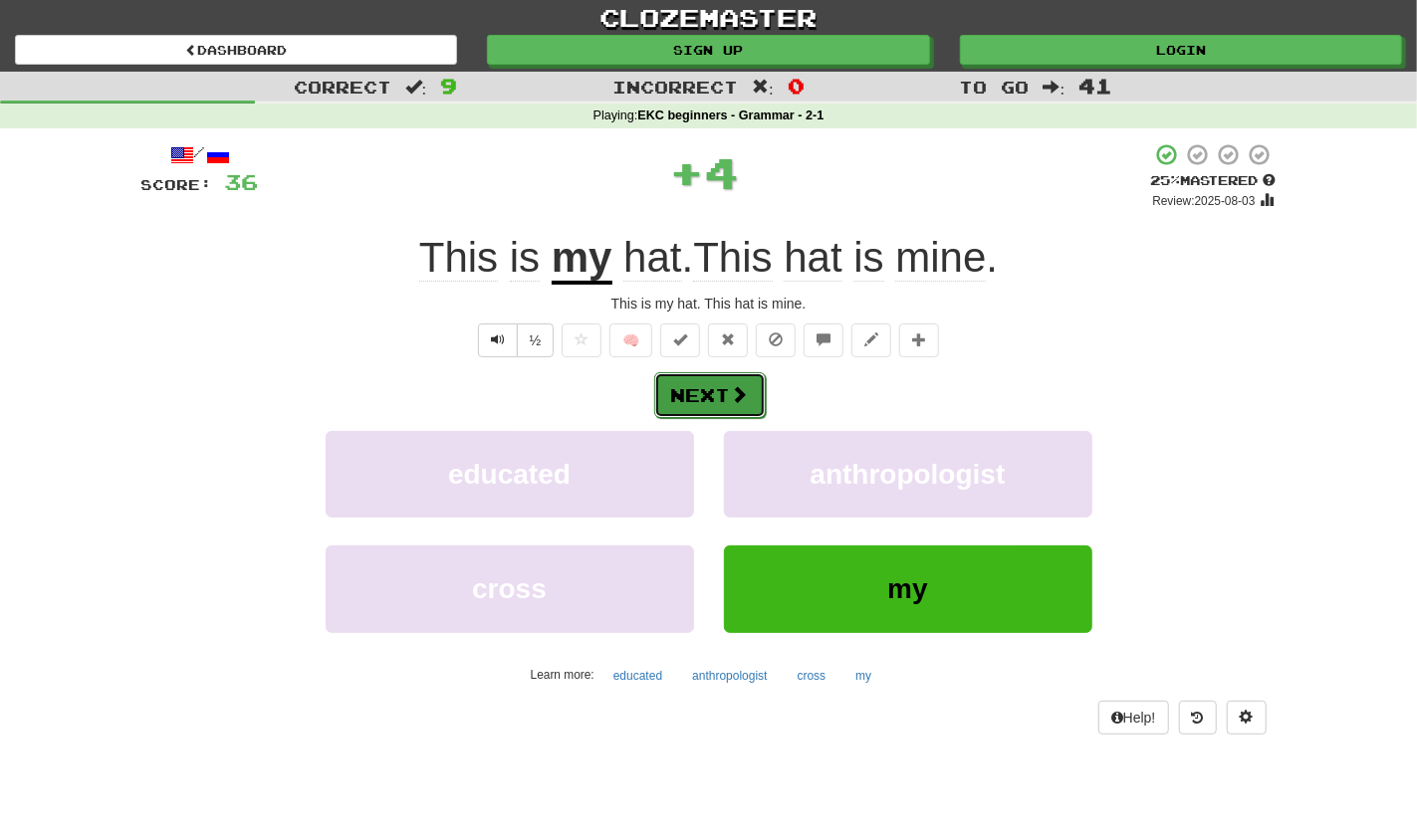 click on "Next" at bounding box center (710, 395) 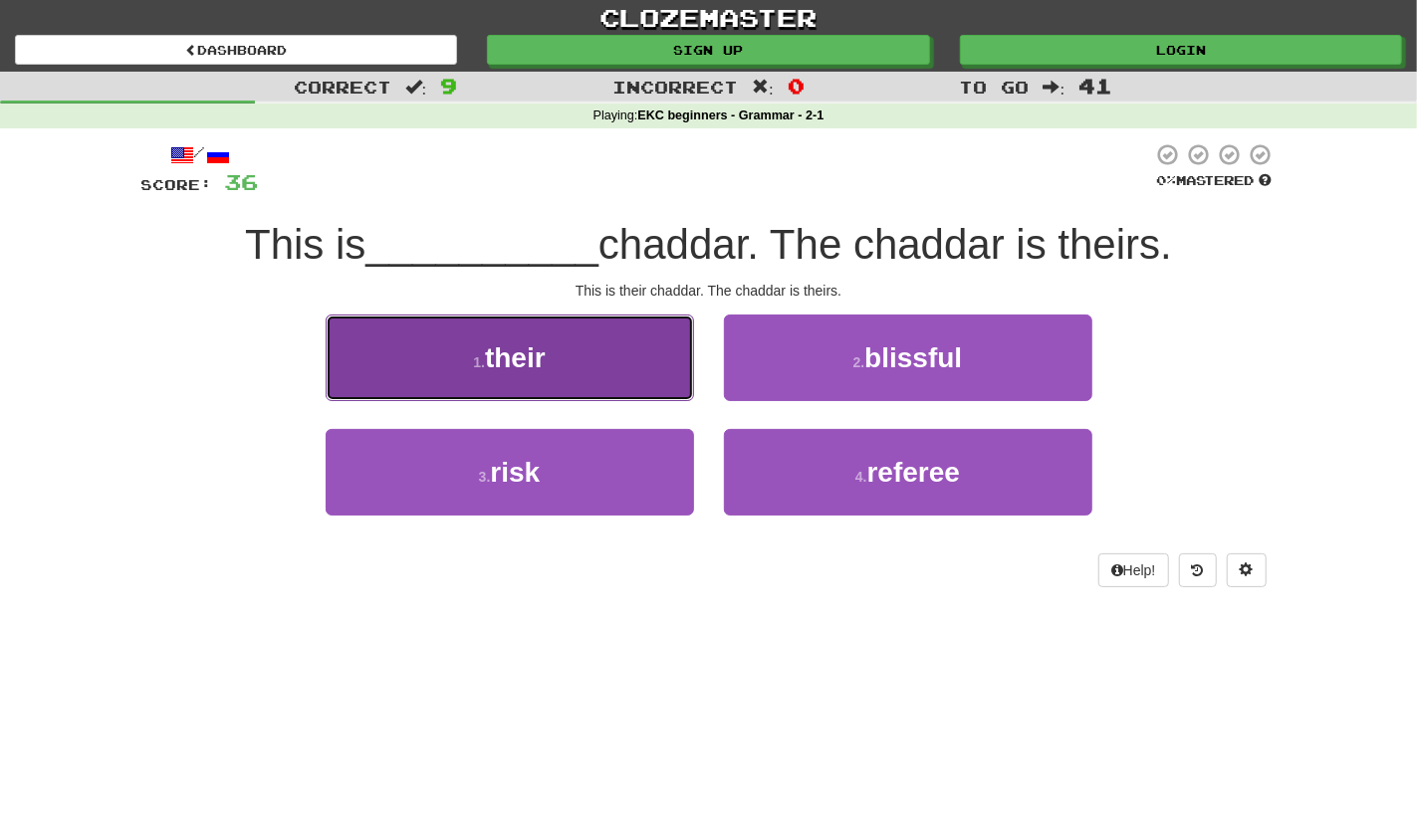 click on "1 .  their" at bounding box center (510, 357) 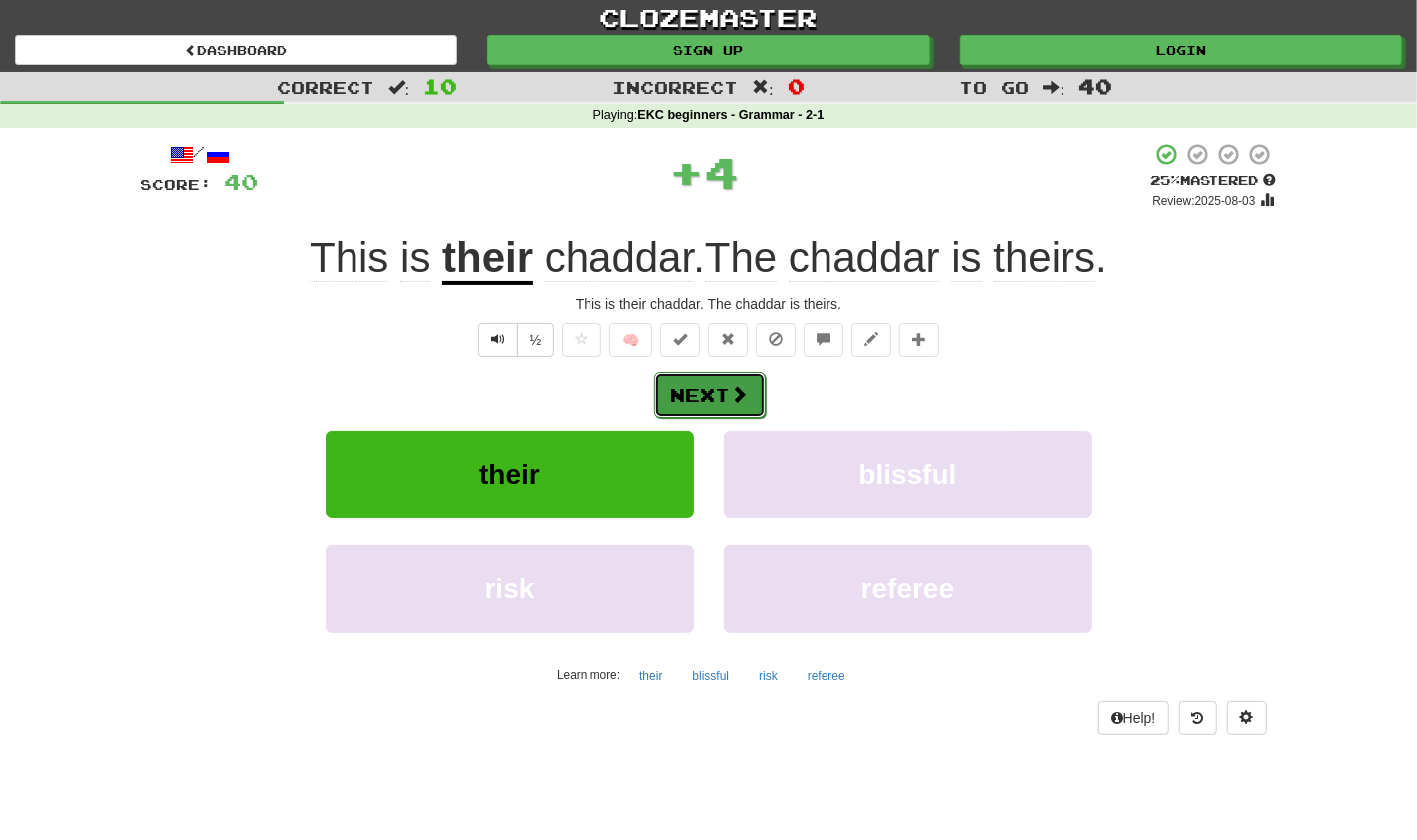 click at bounding box center (740, 394) 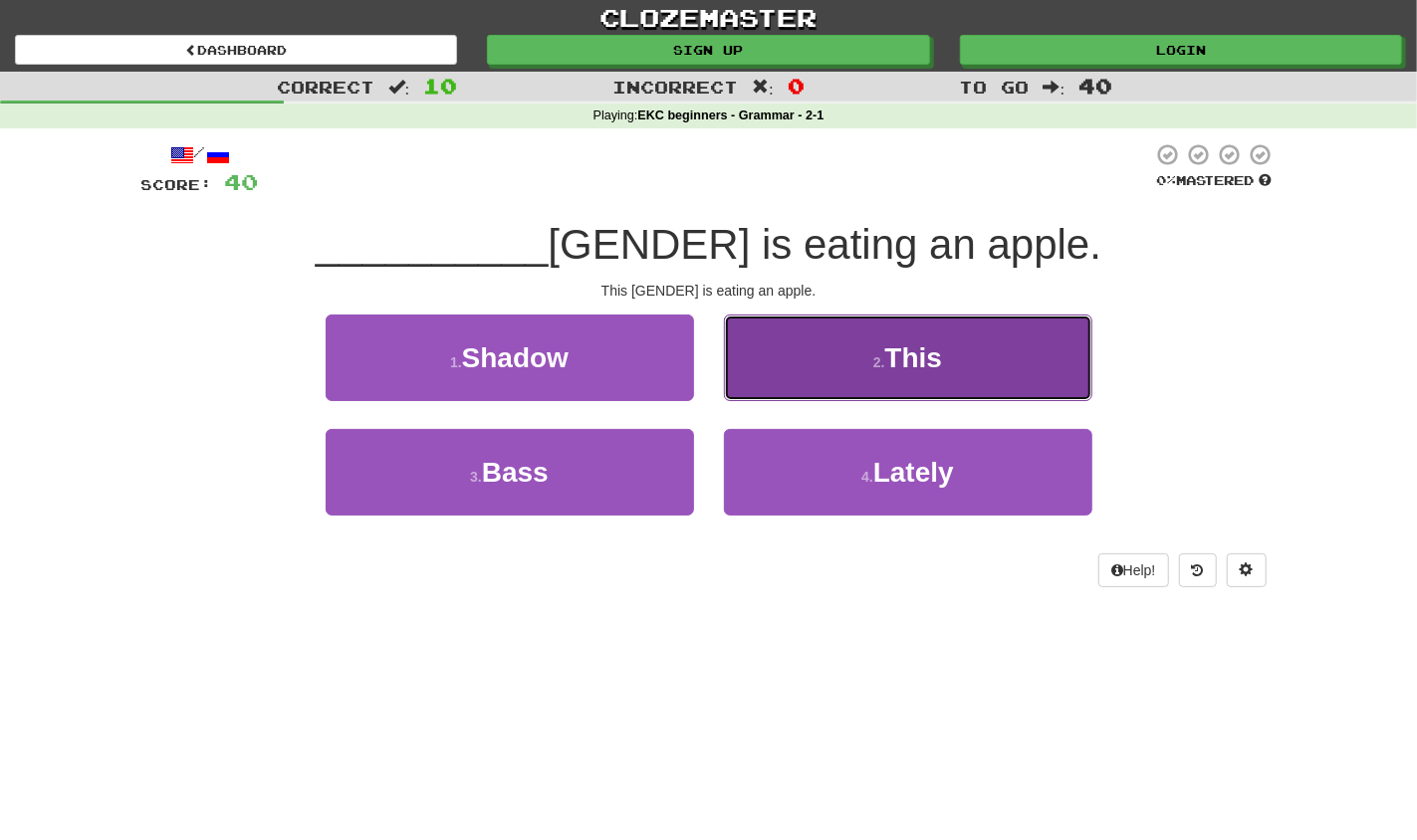 click on "2 .  This" at bounding box center (908, 357) 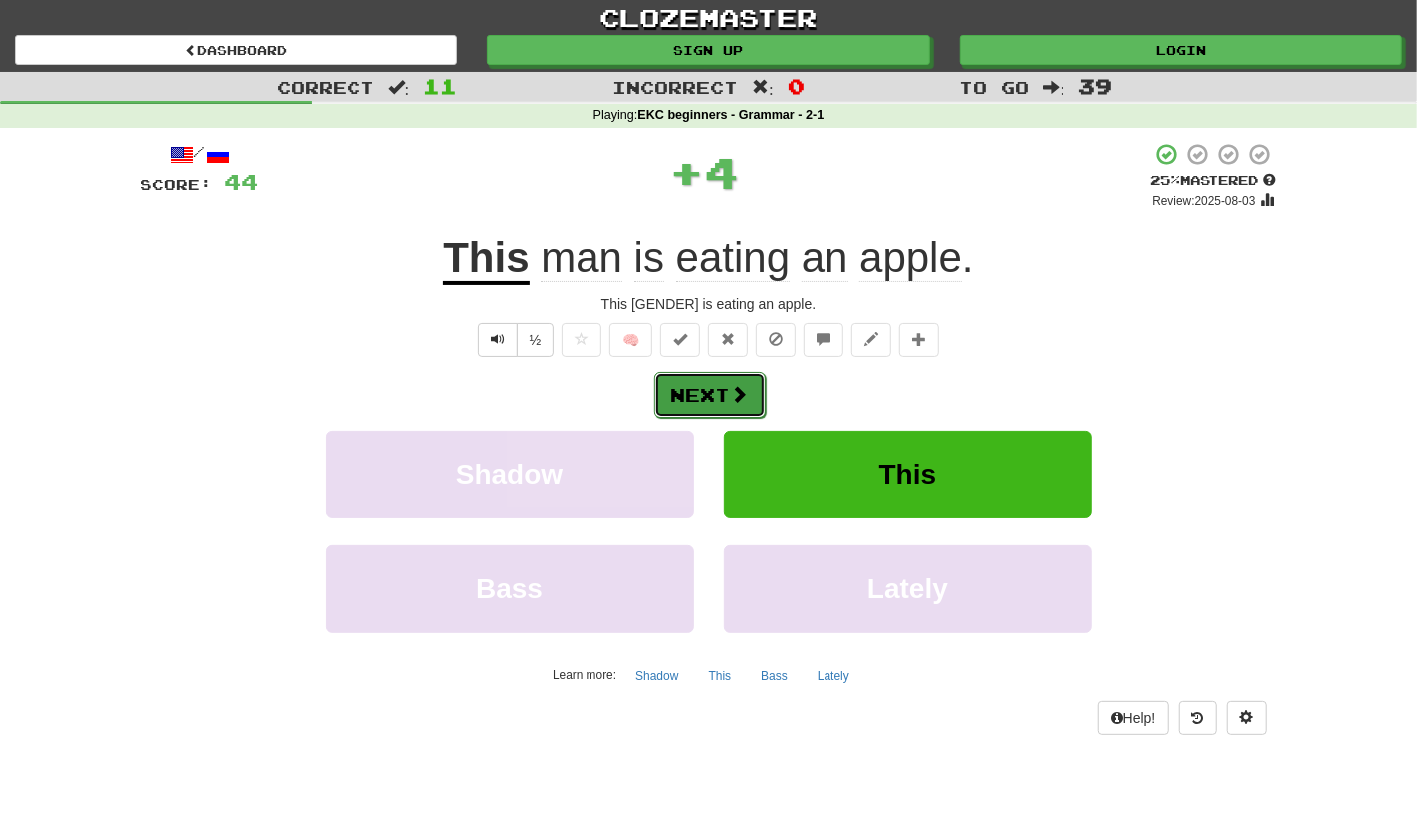 click on "Next" at bounding box center [710, 395] 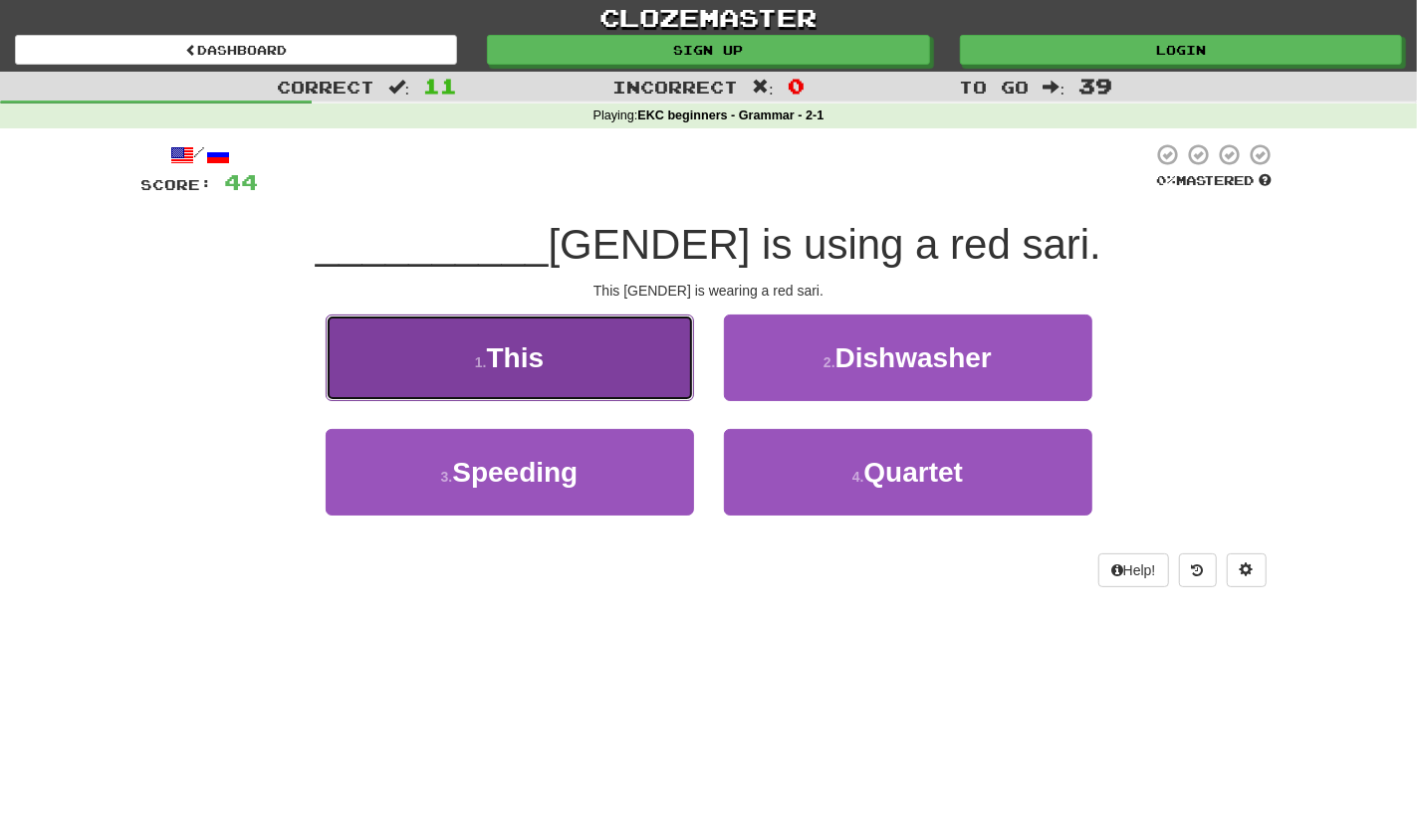 click on "1 .  This" at bounding box center (510, 357) 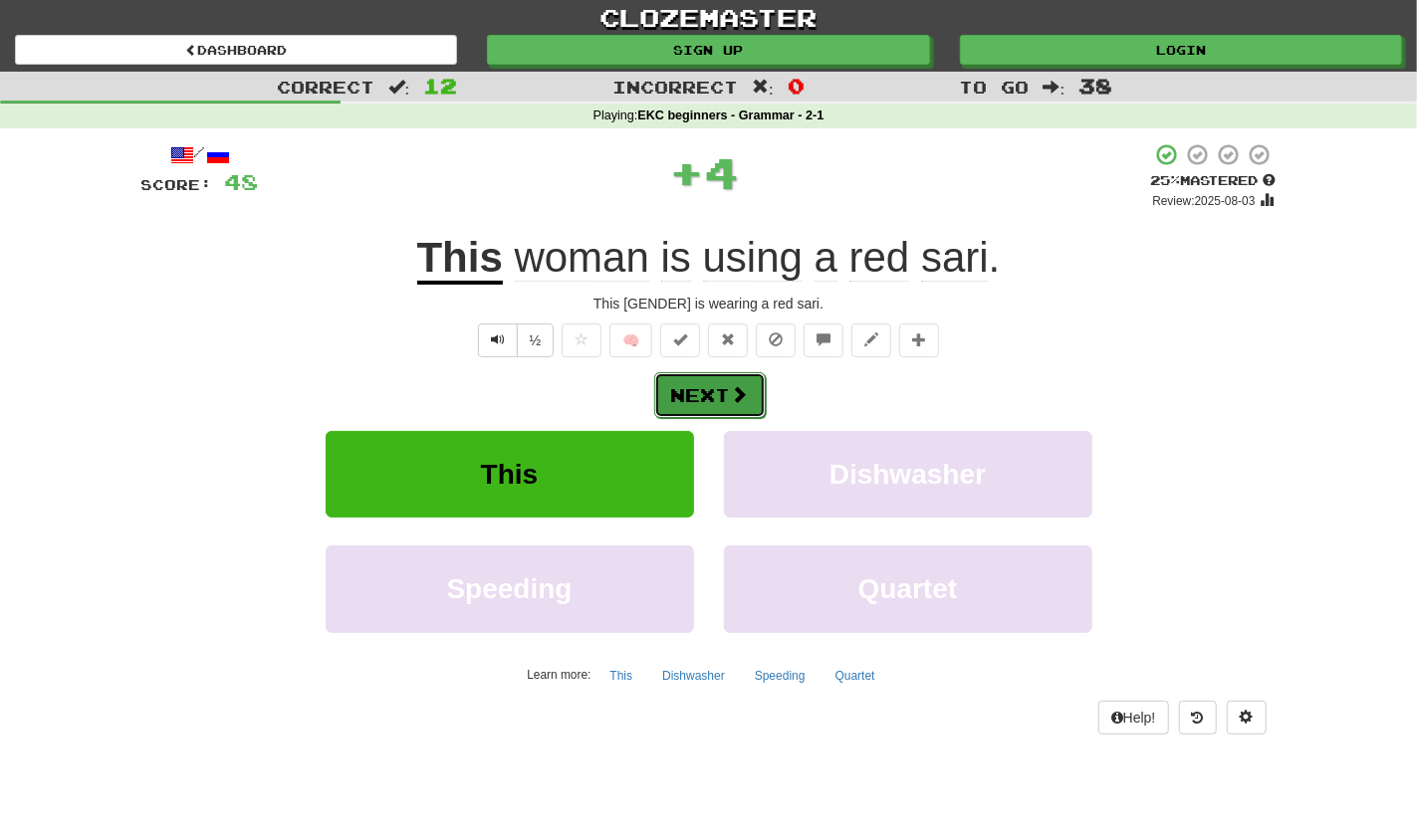 click at bounding box center (740, 394) 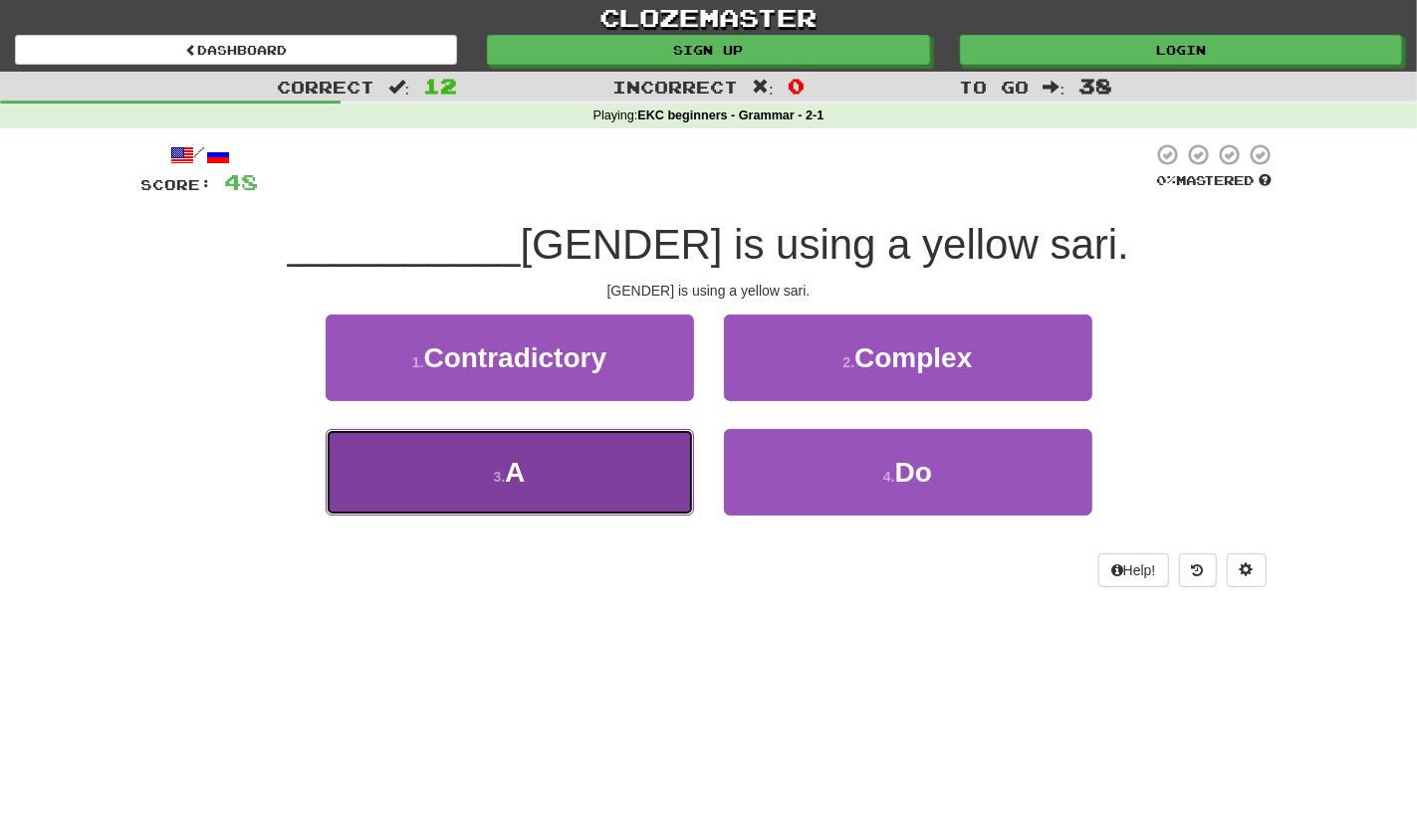 click on "3 .  A" at bounding box center (510, 472) 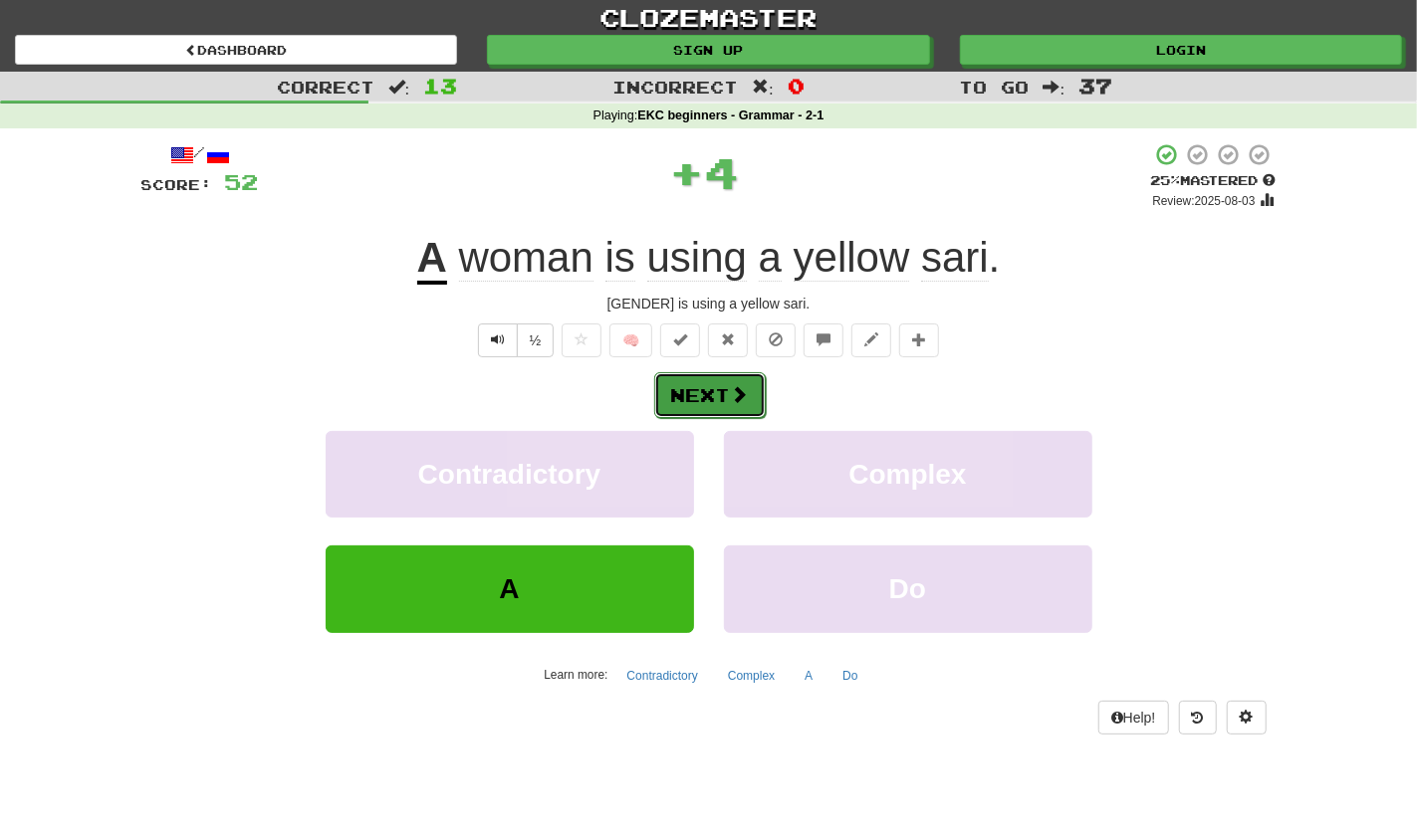 click on "Next" at bounding box center [710, 395] 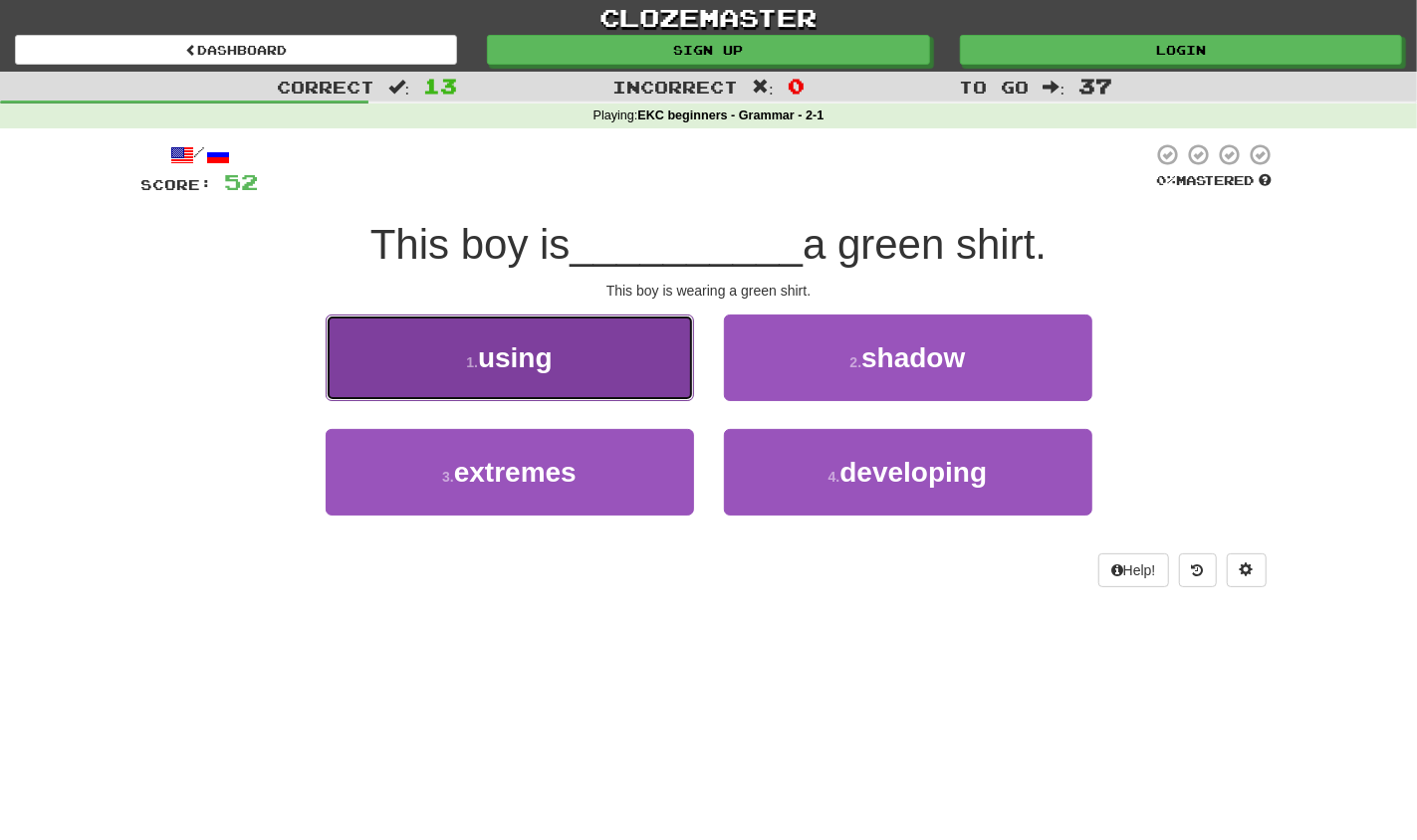 click on "1 .  using" at bounding box center (510, 357) 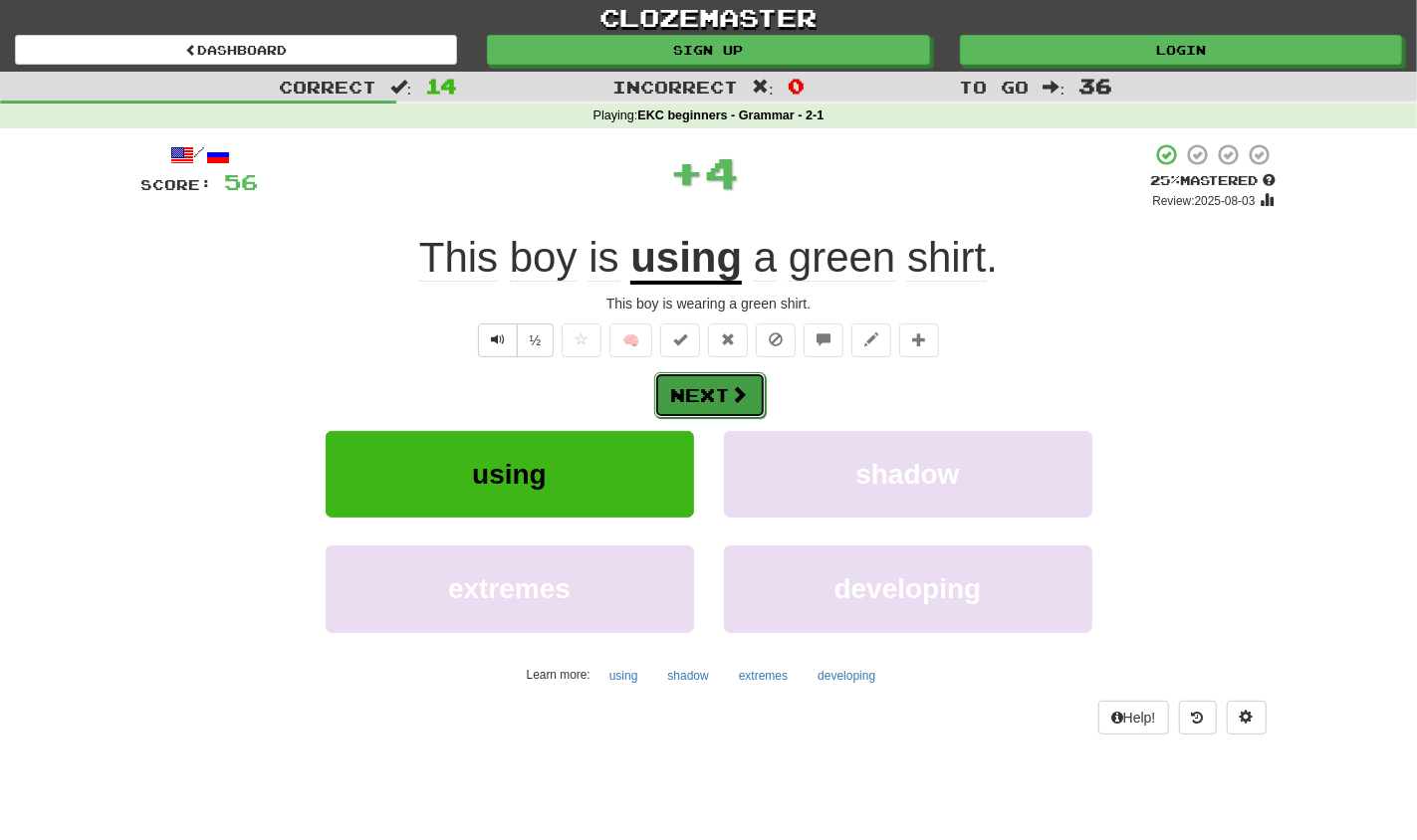 click at bounding box center (740, 394) 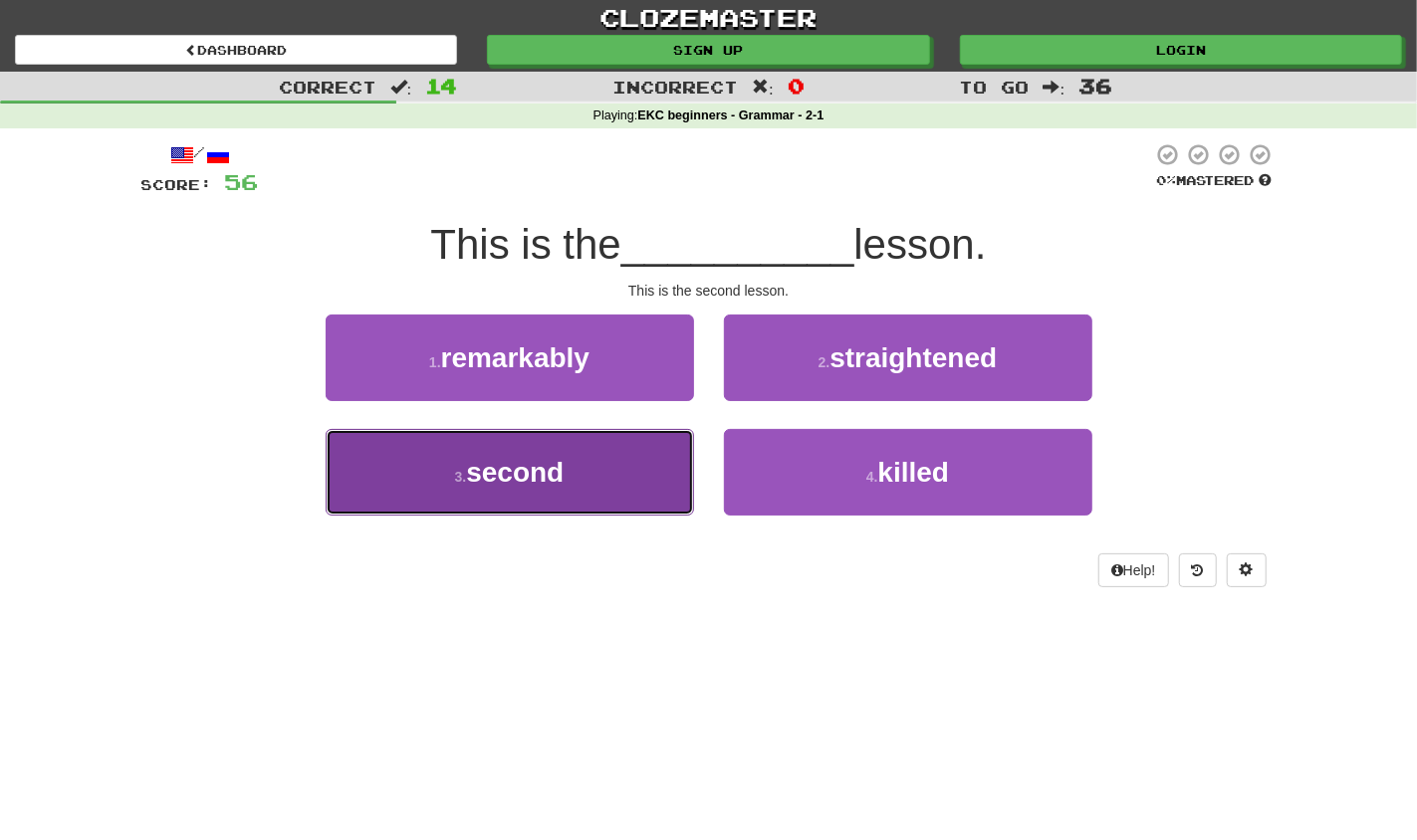 click on "3 .  second" at bounding box center (510, 472) 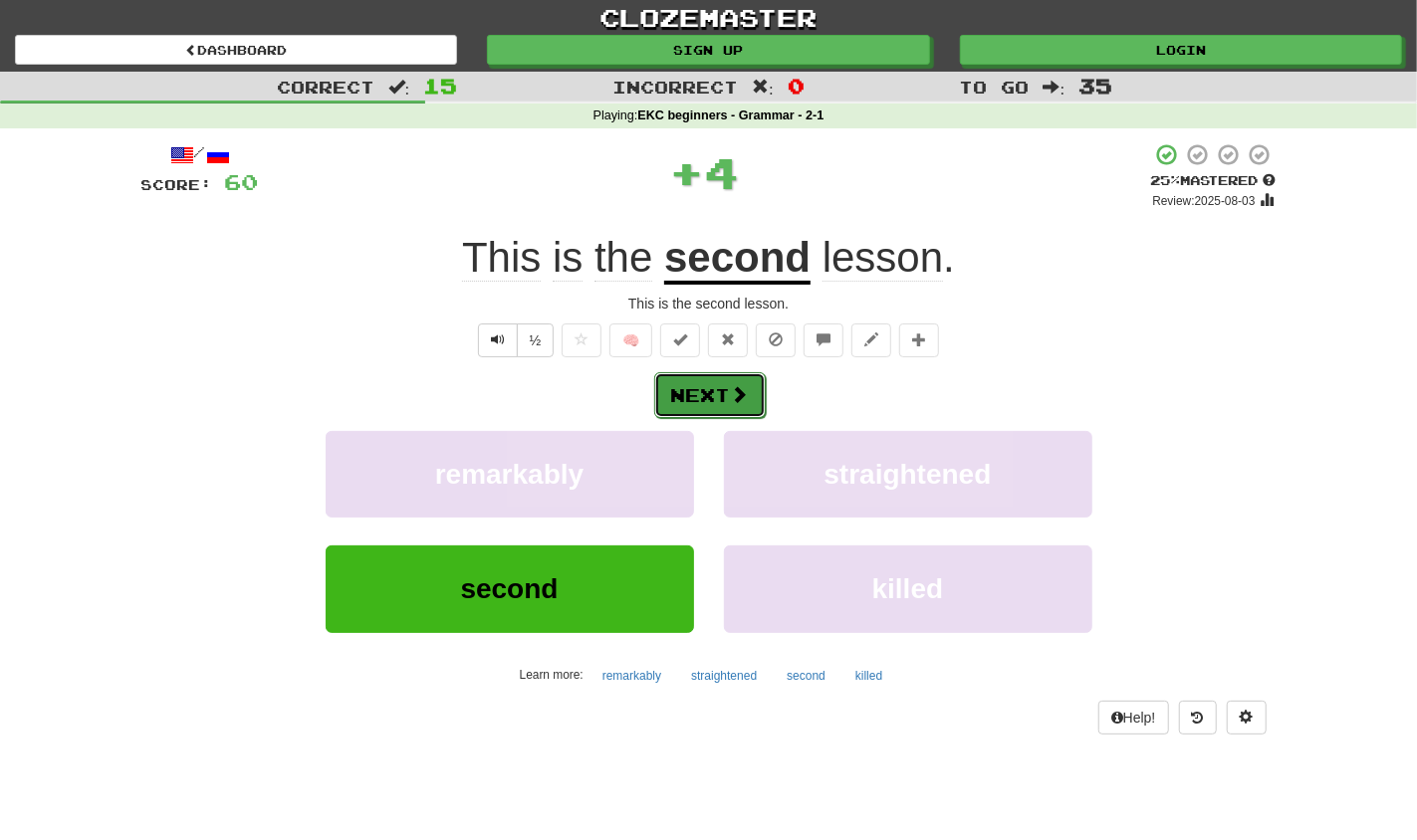 click at bounding box center [740, 394] 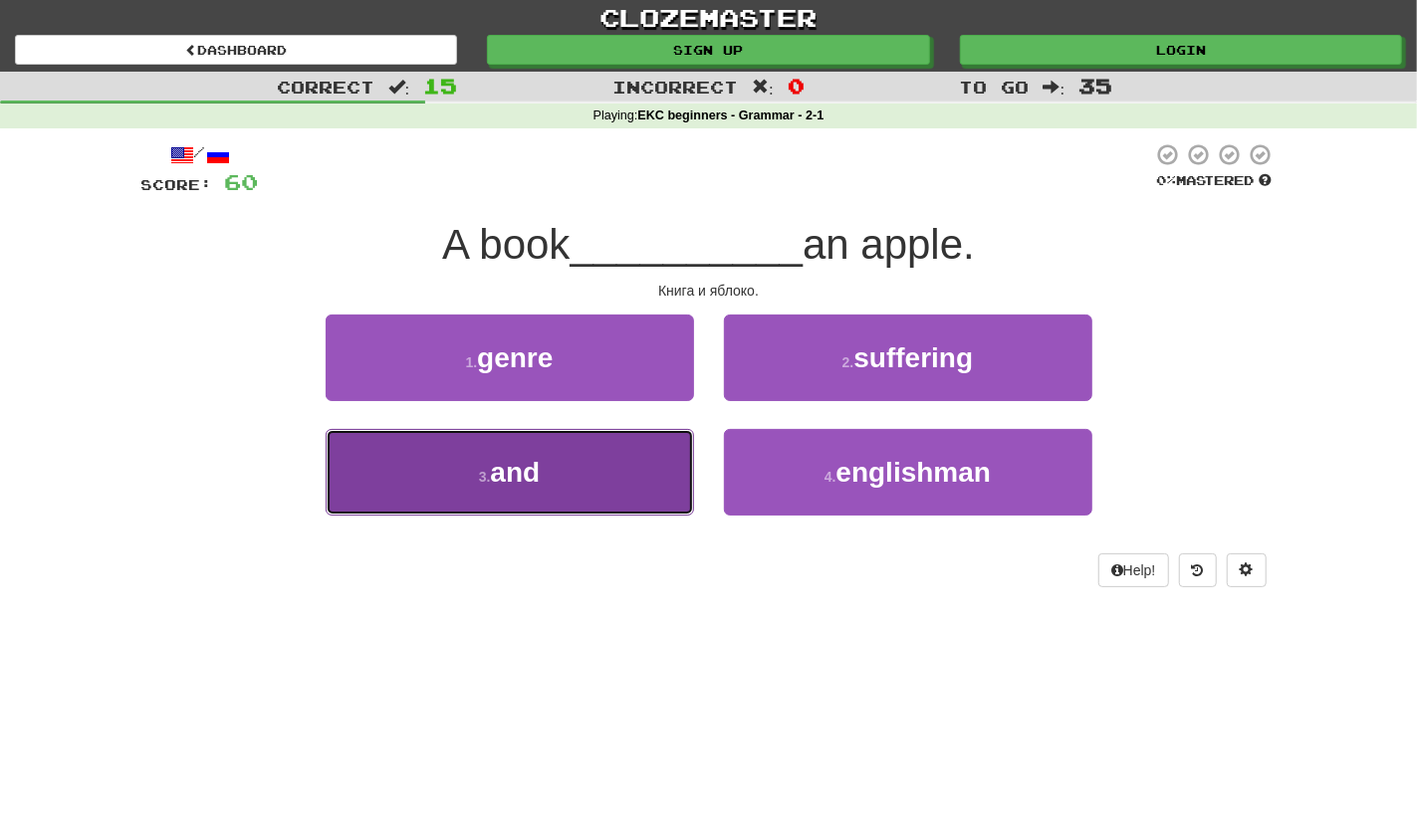 click on "3 .  and" at bounding box center [510, 472] 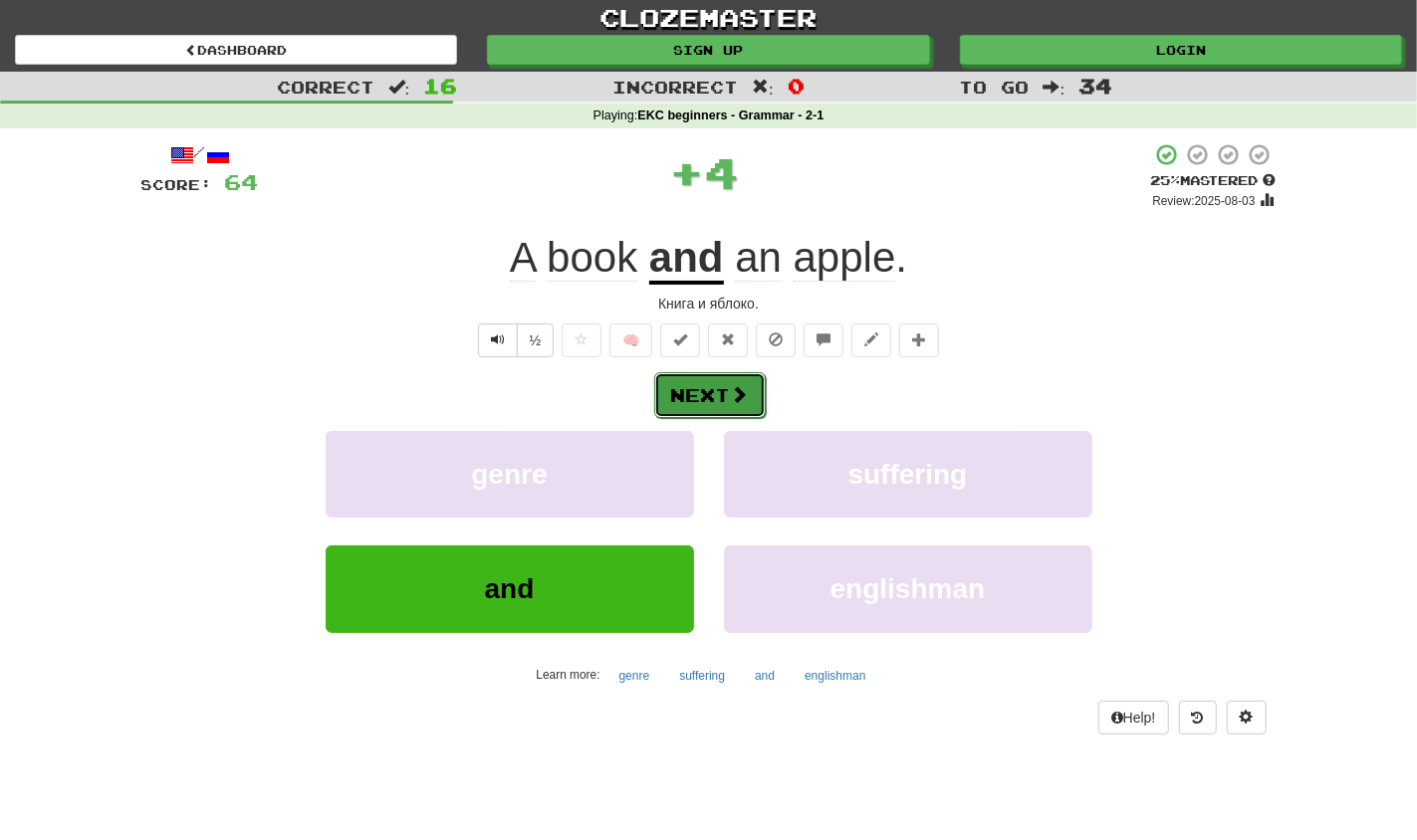 click on "Next" at bounding box center (710, 395) 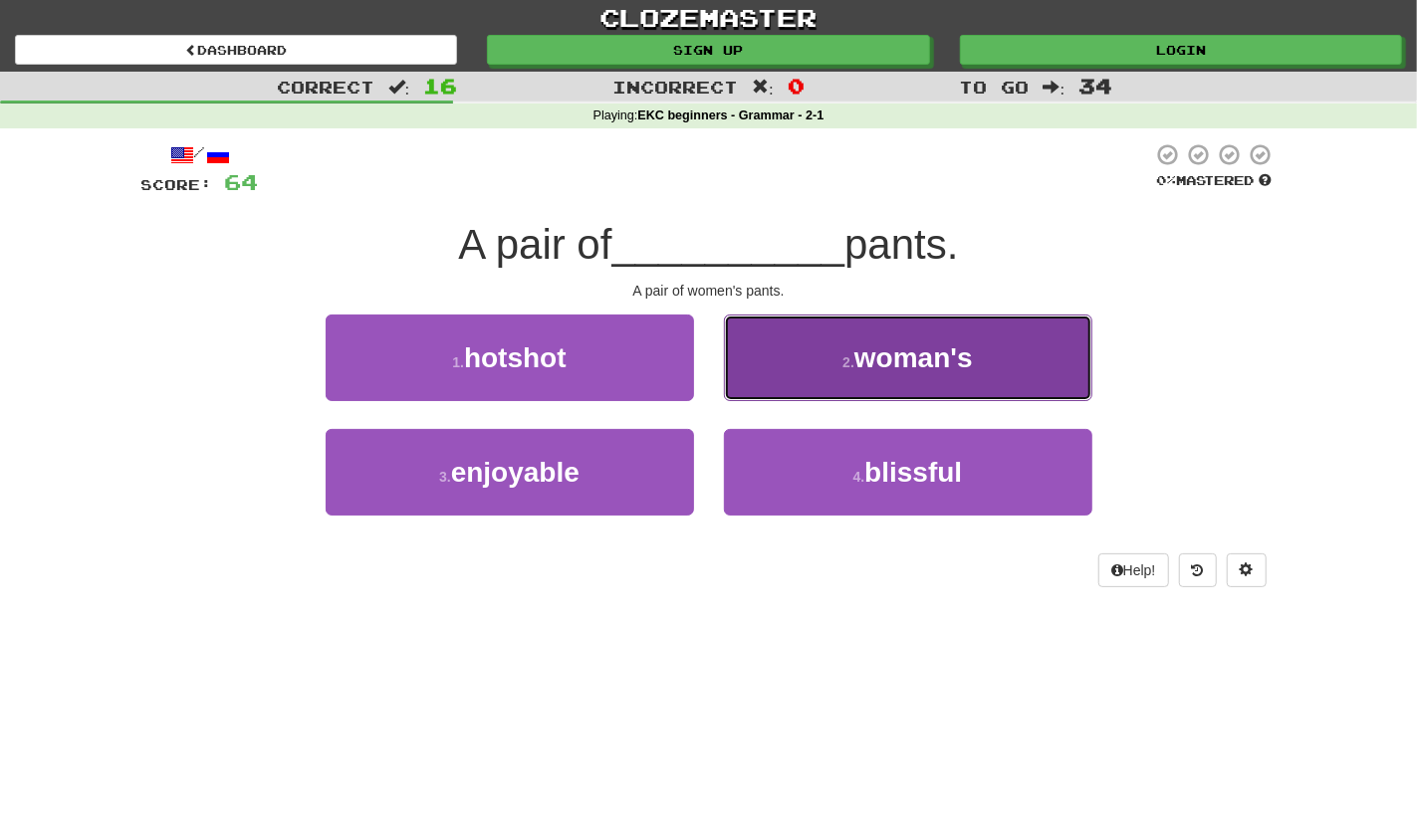 click on "woman's" at bounding box center (913, 357) 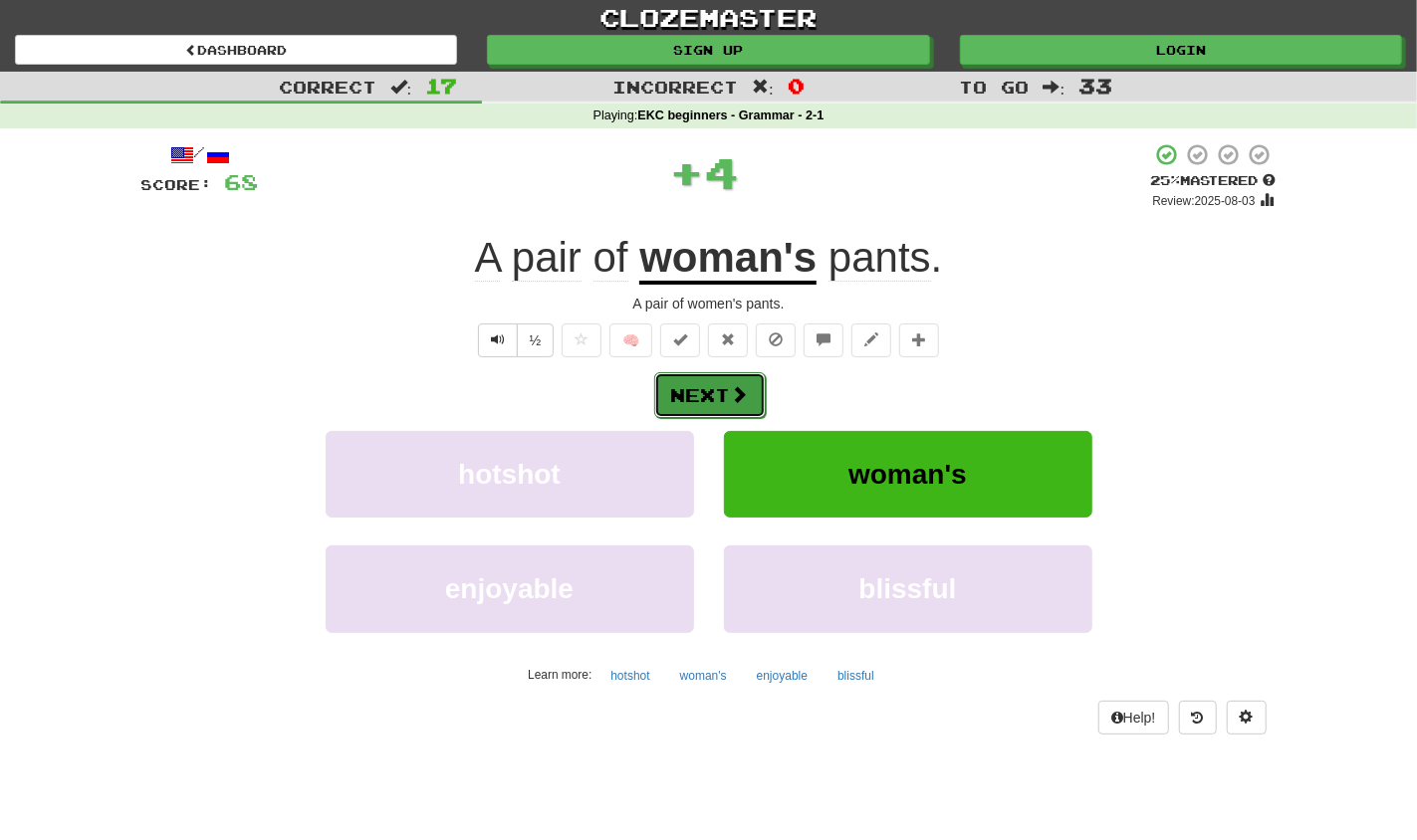 click at bounding box center [740, 394] 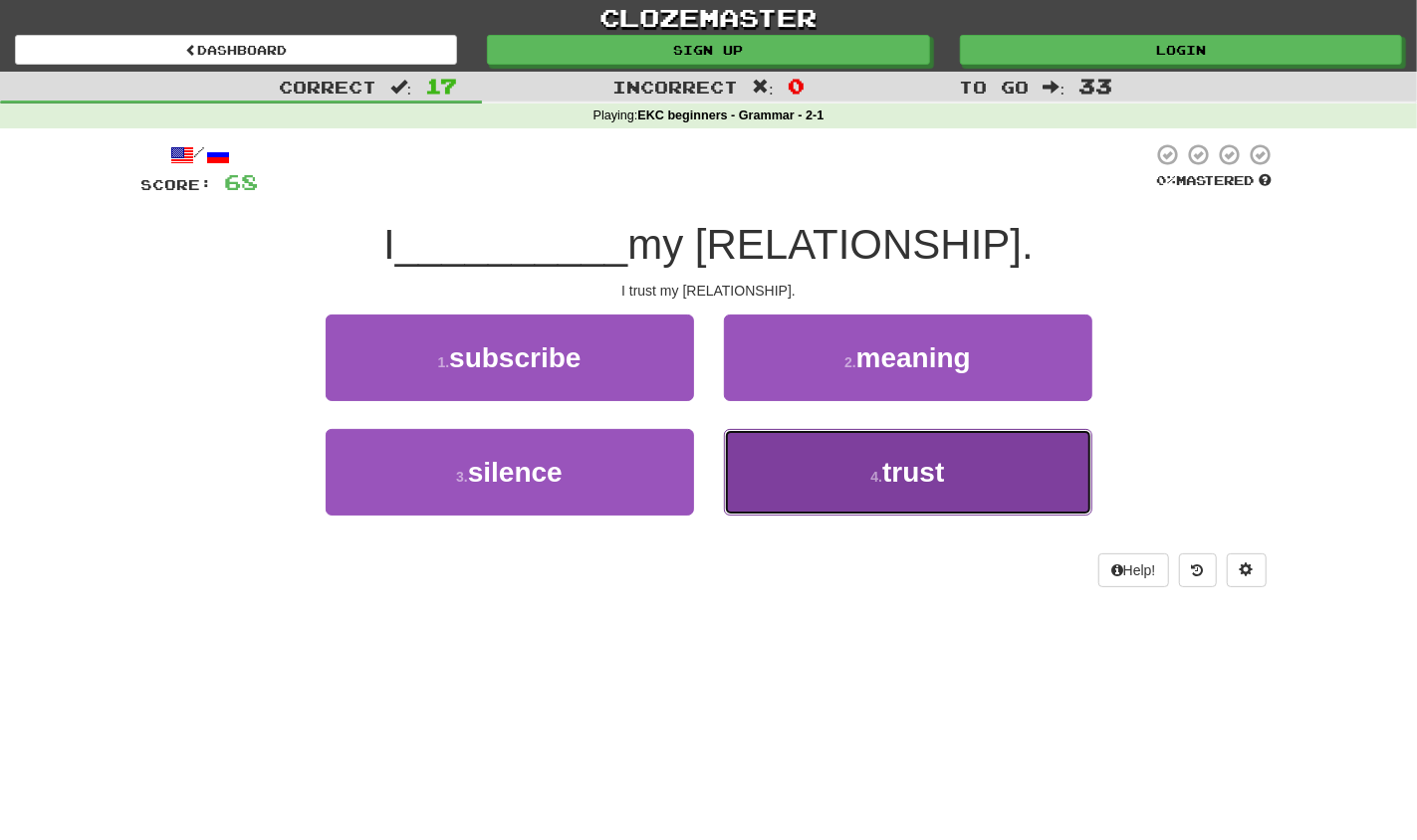click on "trust" at bounding box center [913, 472] 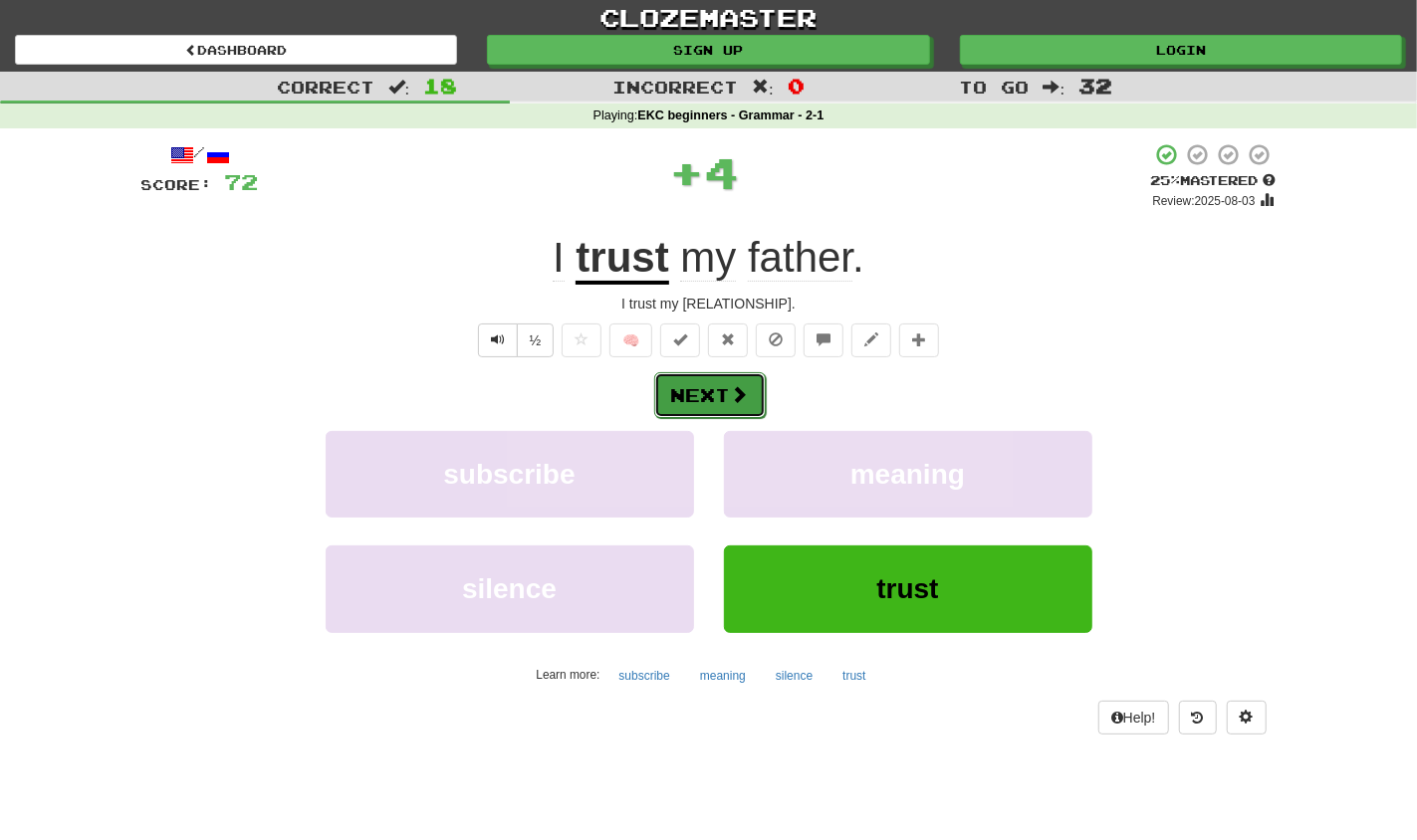 click on "Next" at bounding box center [710, 395] 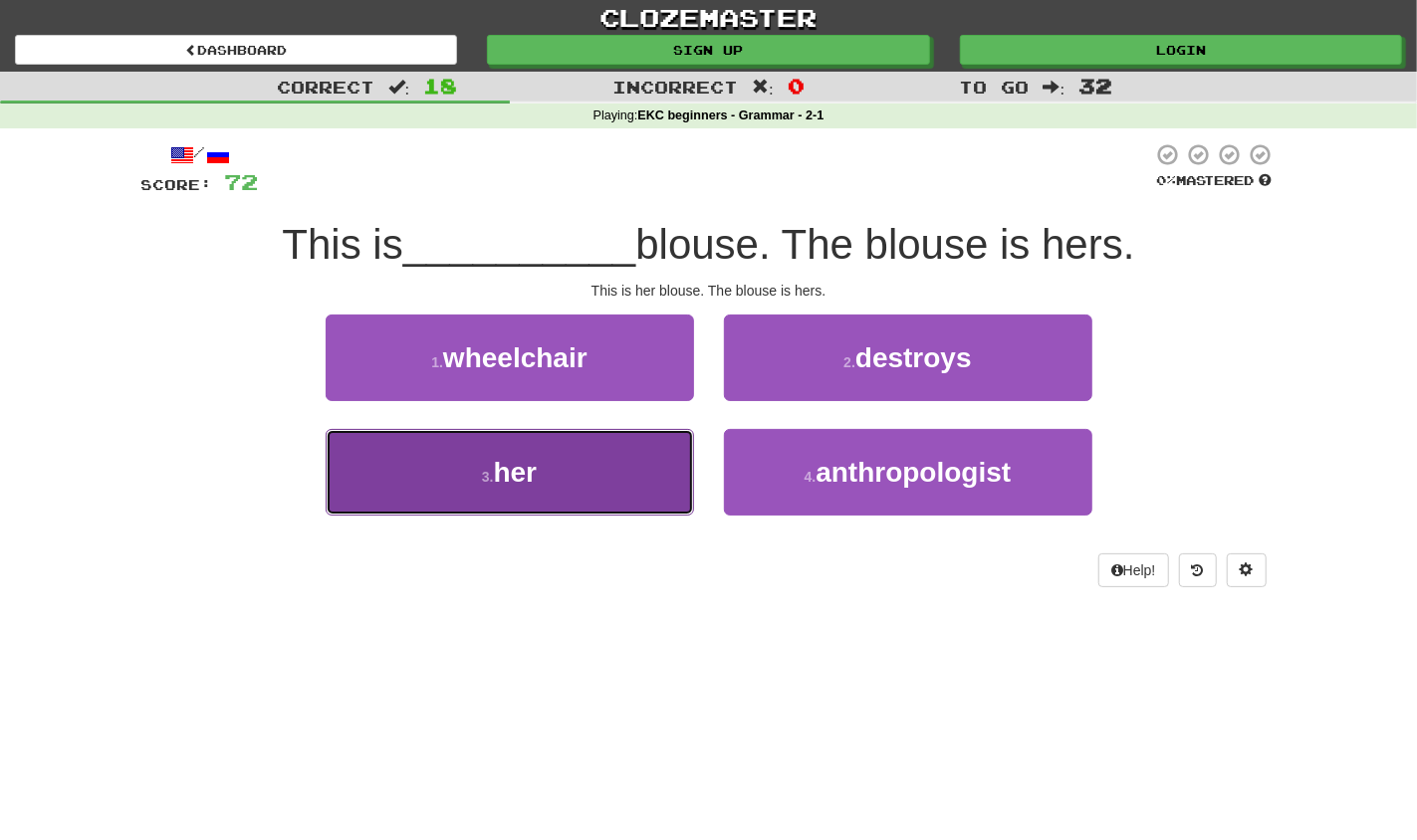click on "3 .  her" at bounding box center (510, 472) 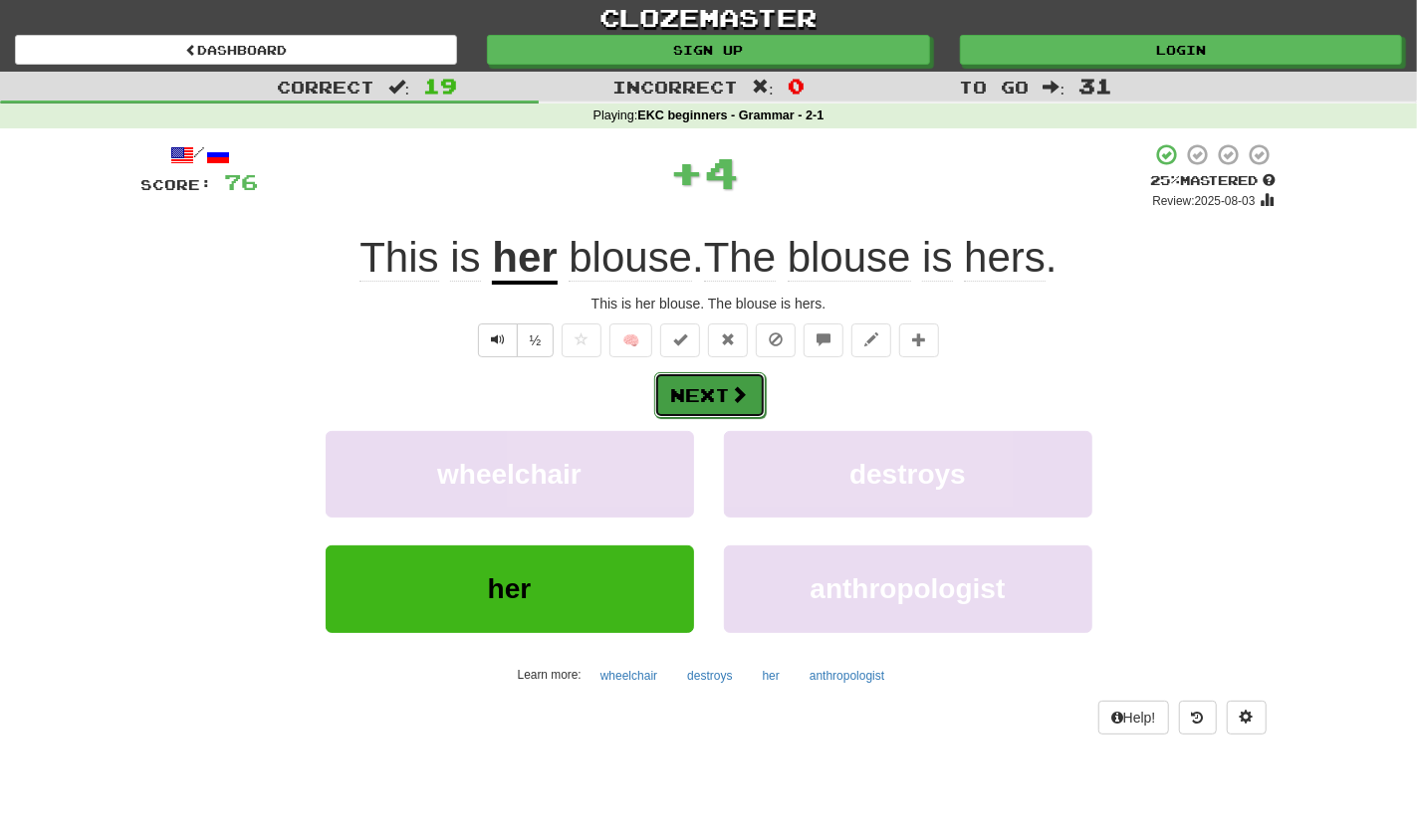click on "Next" at bounding box center (710, 395) 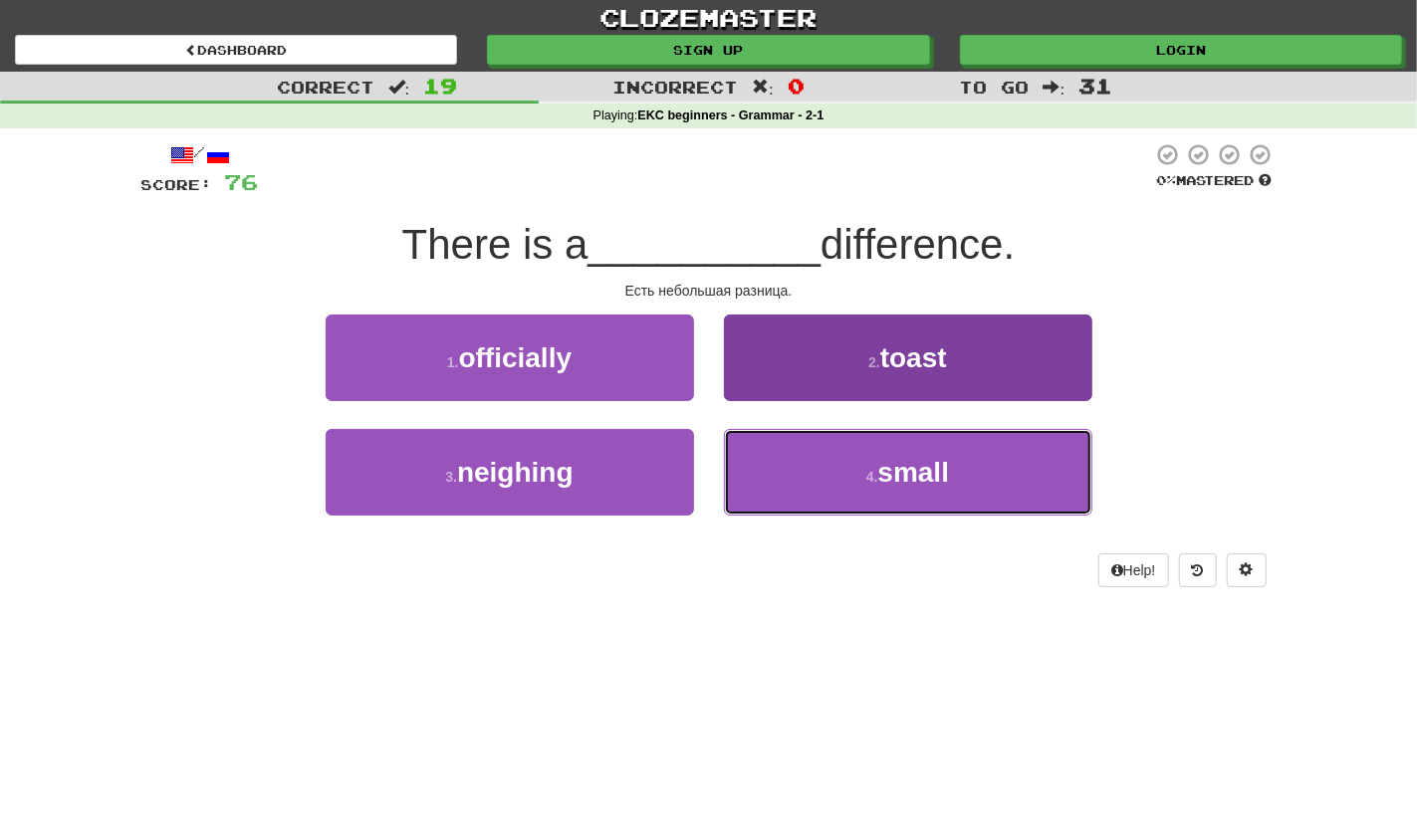click on "small" at bounding box center (914, 472) 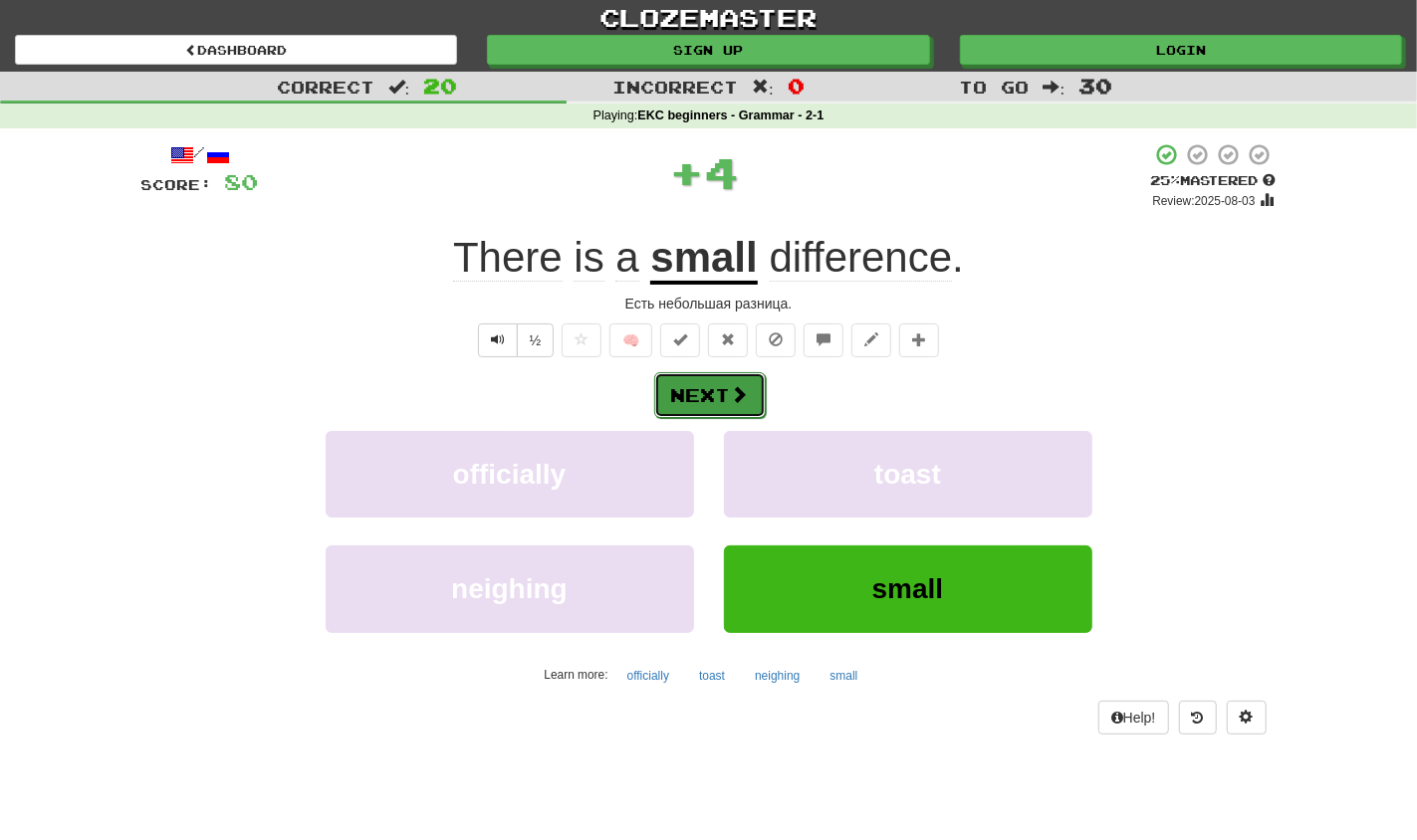 click on "Next" at bounding box center [710, 395] 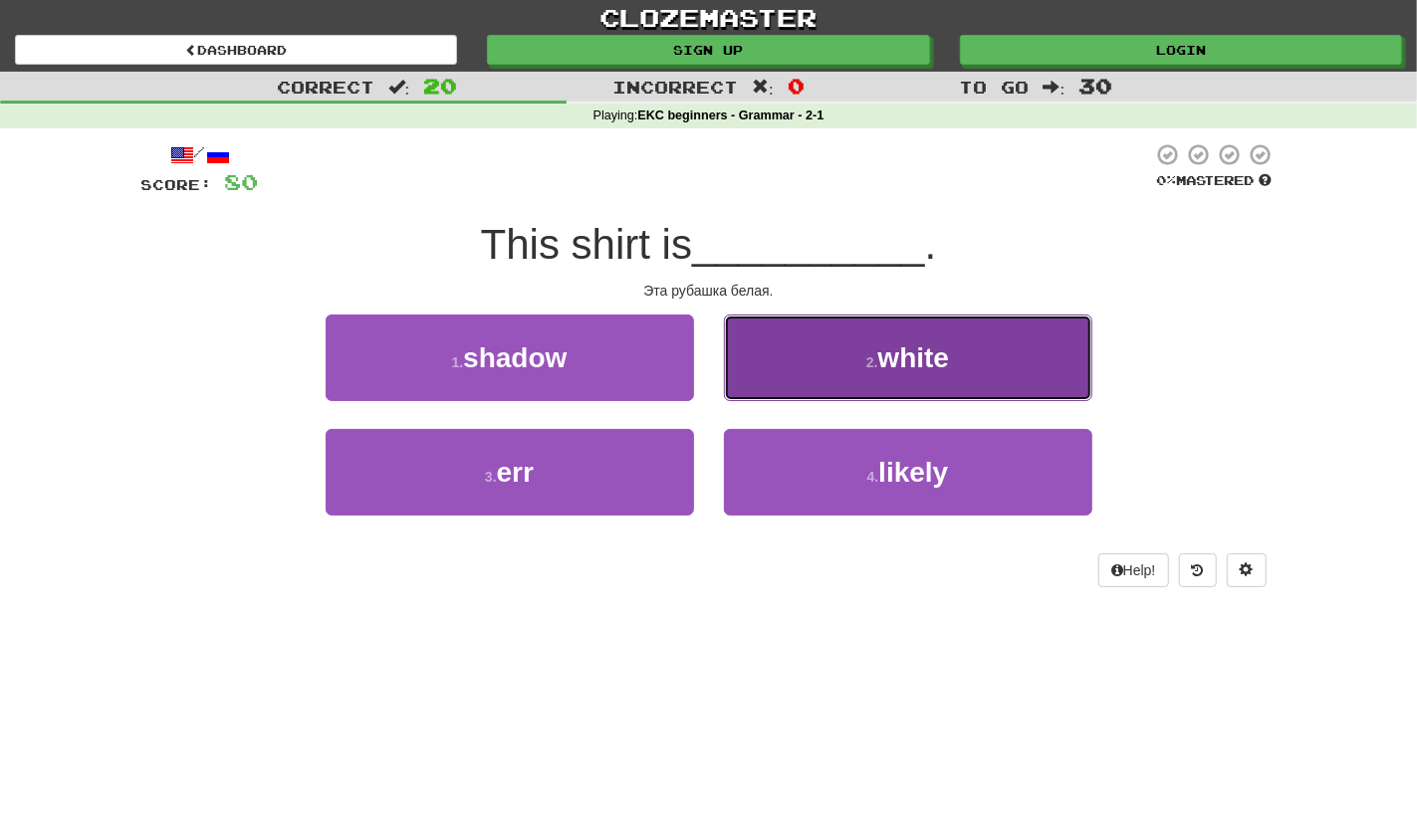click on "white" at bounding box center (914, 357) 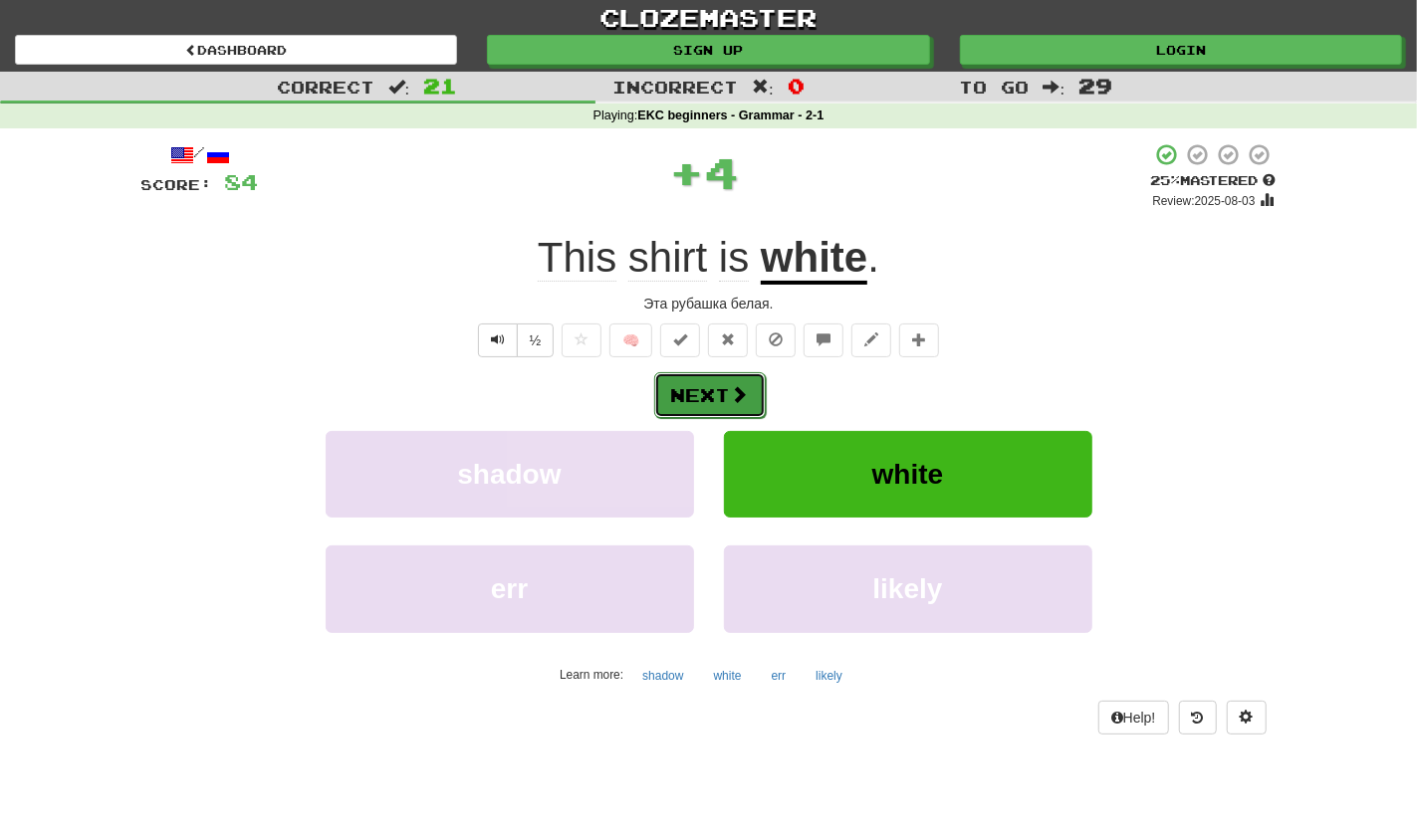 click at bounding box center (740, 394) 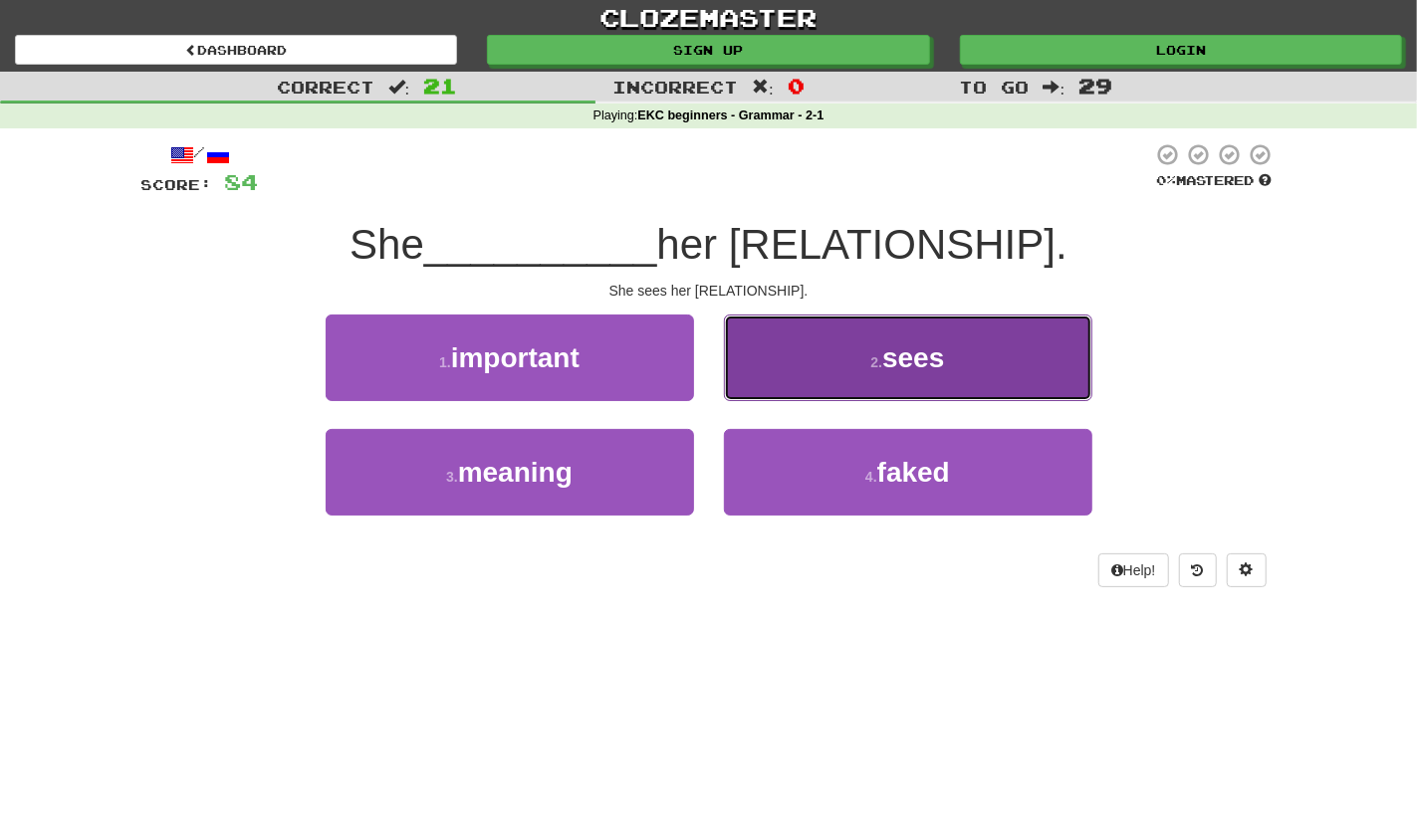 click on "sees" at bounding box center [913, 357] 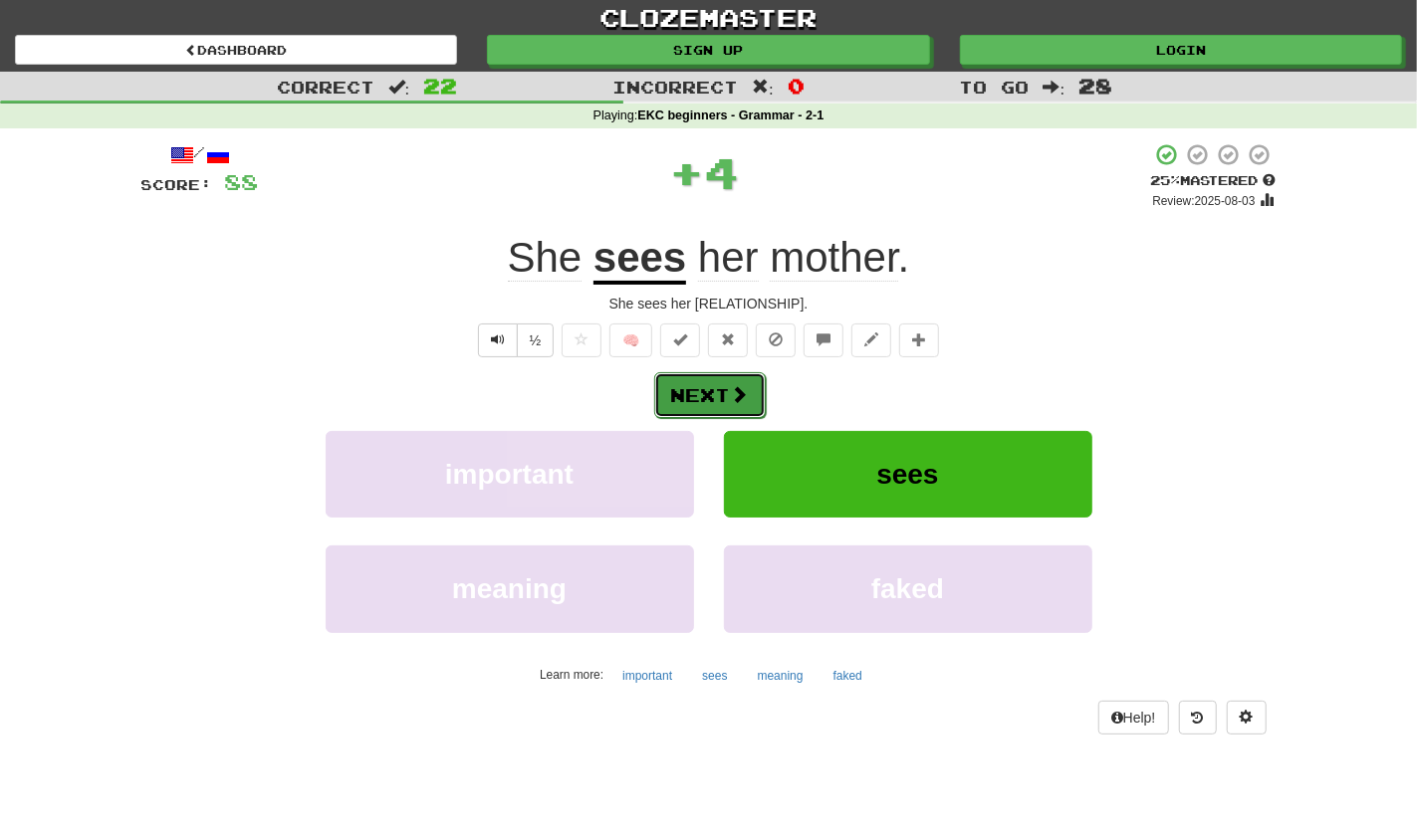 click at bounding box center [740, 394] 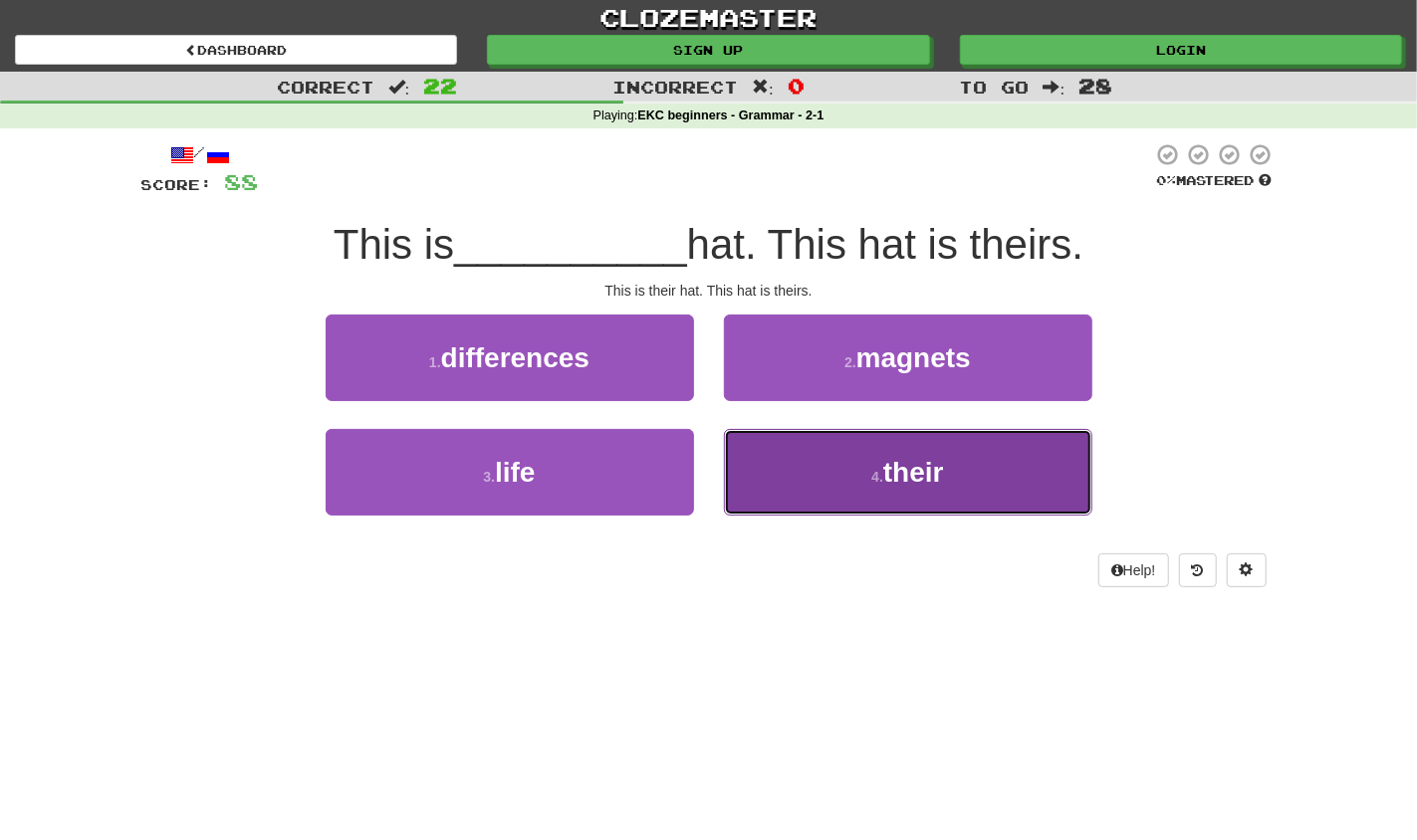 click on "their" at bounding box center (913, 472) 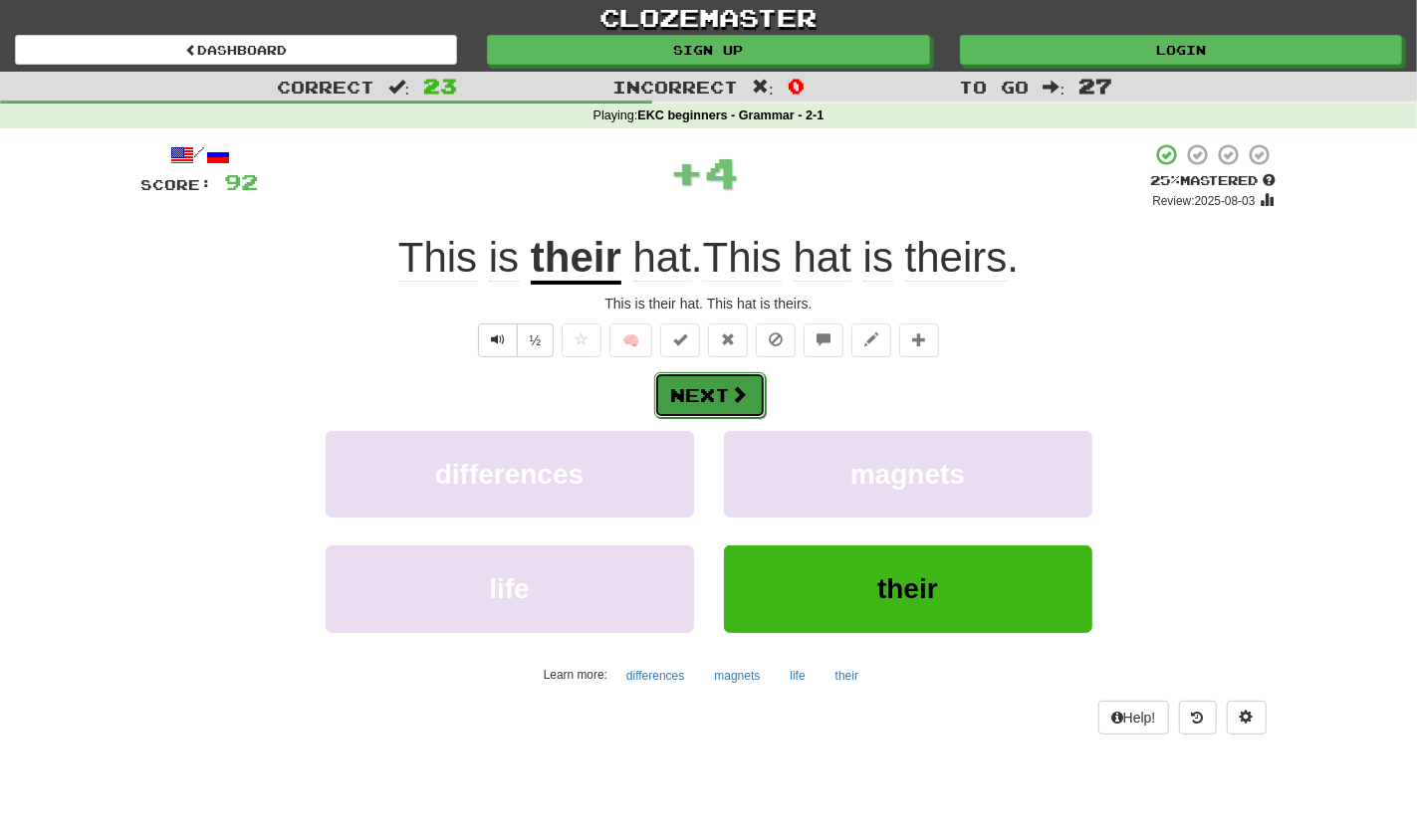 click on "Next" at bounding box center [710, 395] 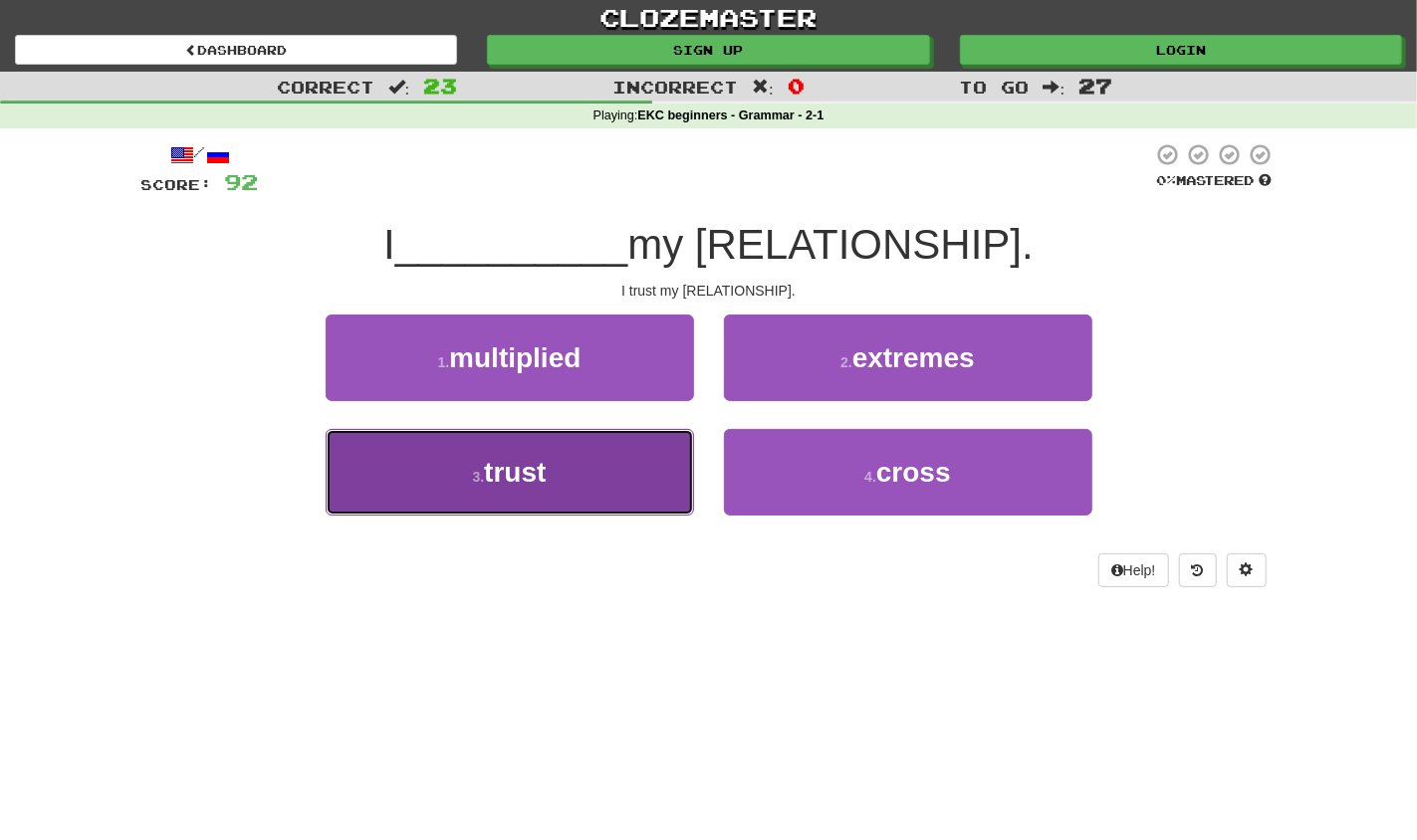 click on "3 .  trust" at bounding box center [510, 472] 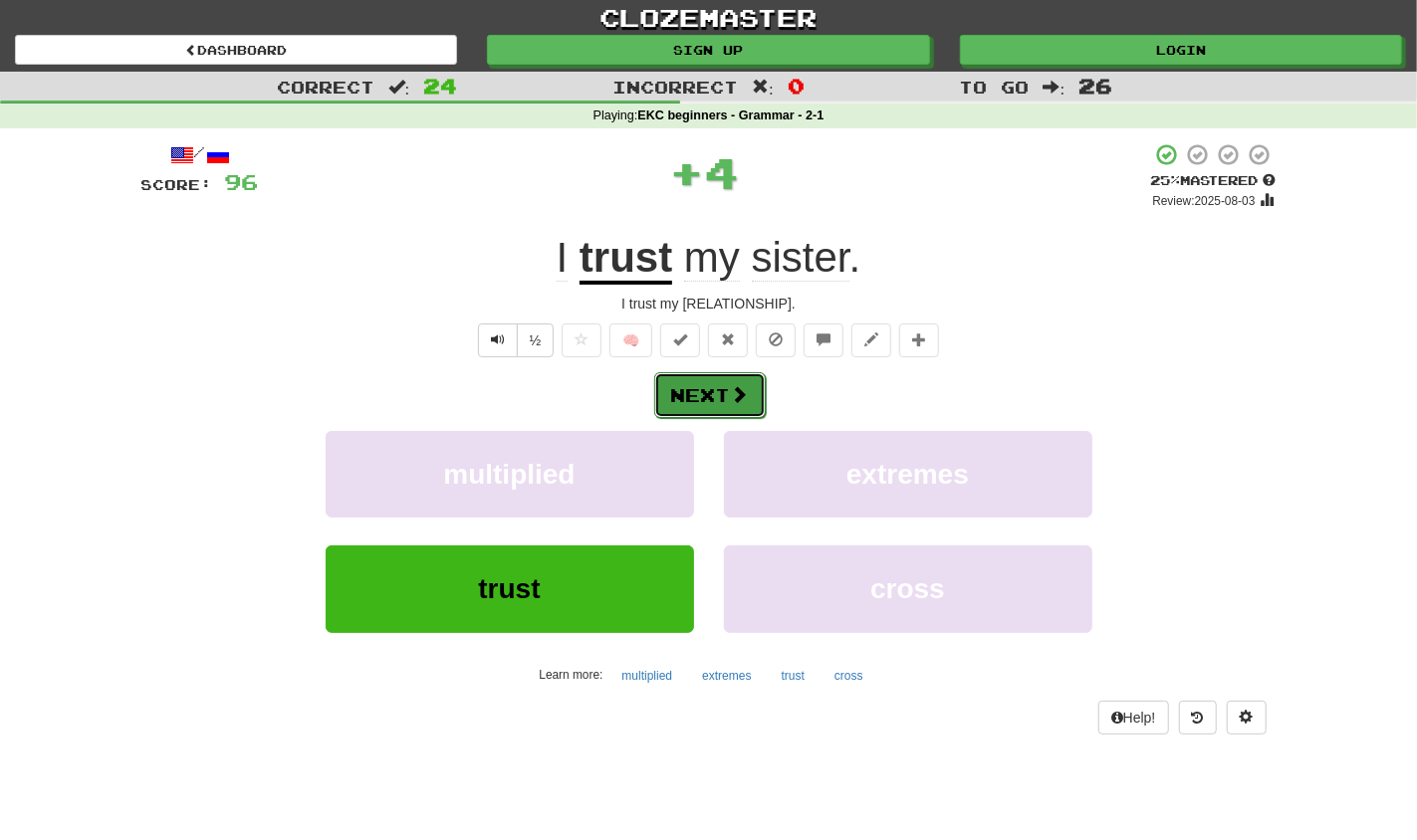 click at bounding box center (740, 394) 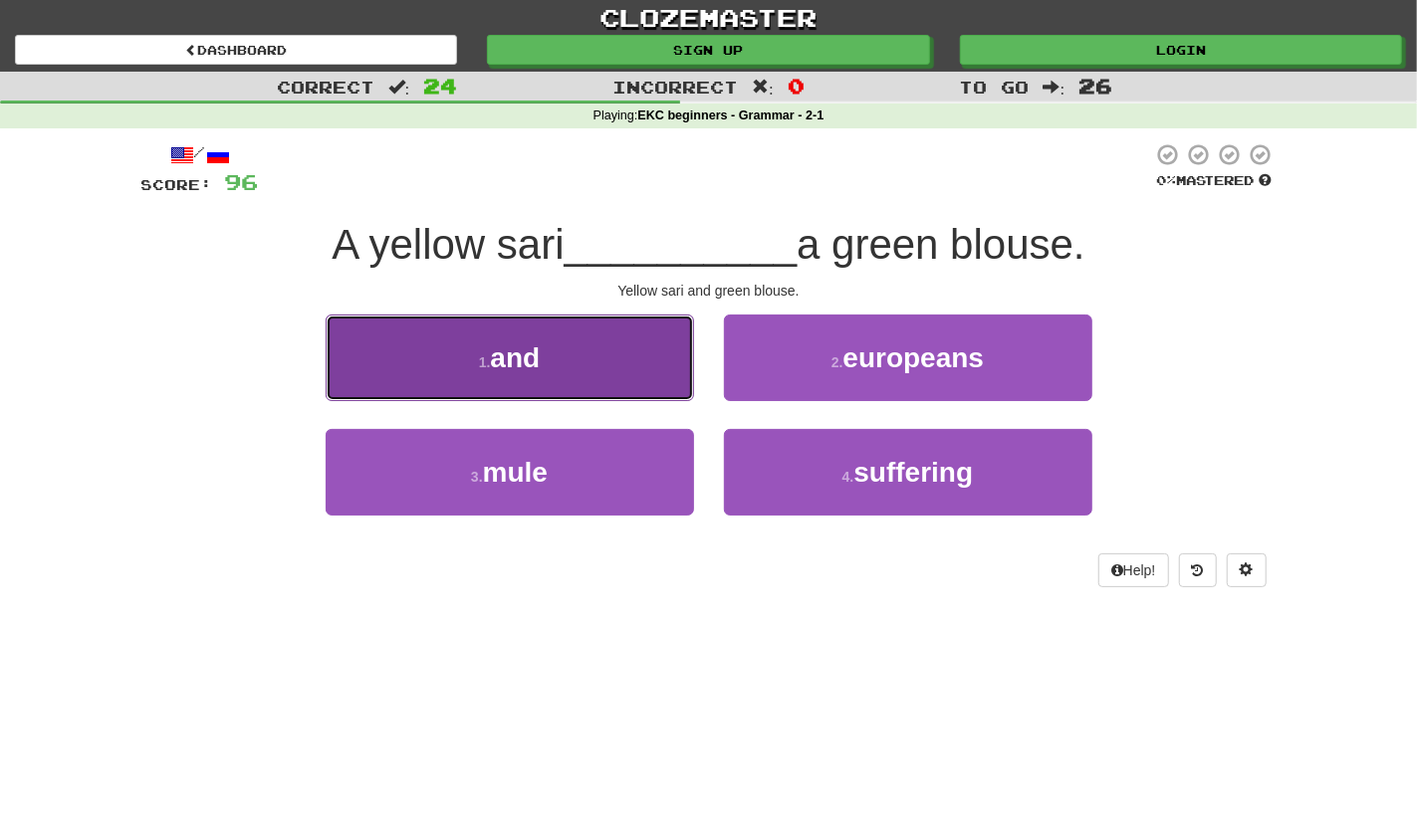 click on "1 .  and" at bounding box center [510, 357] 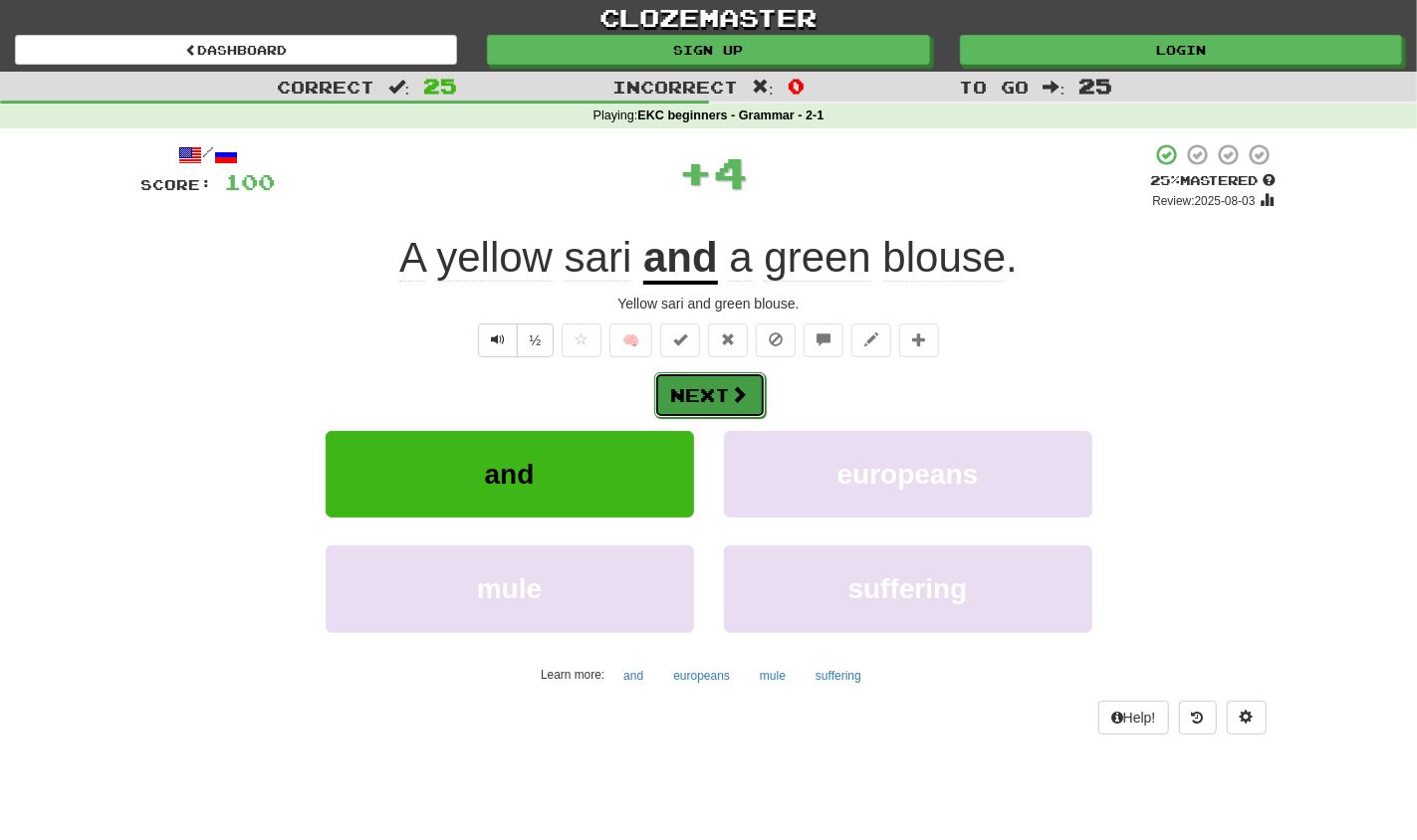 click on "Next" at bounding box center (710, 395) 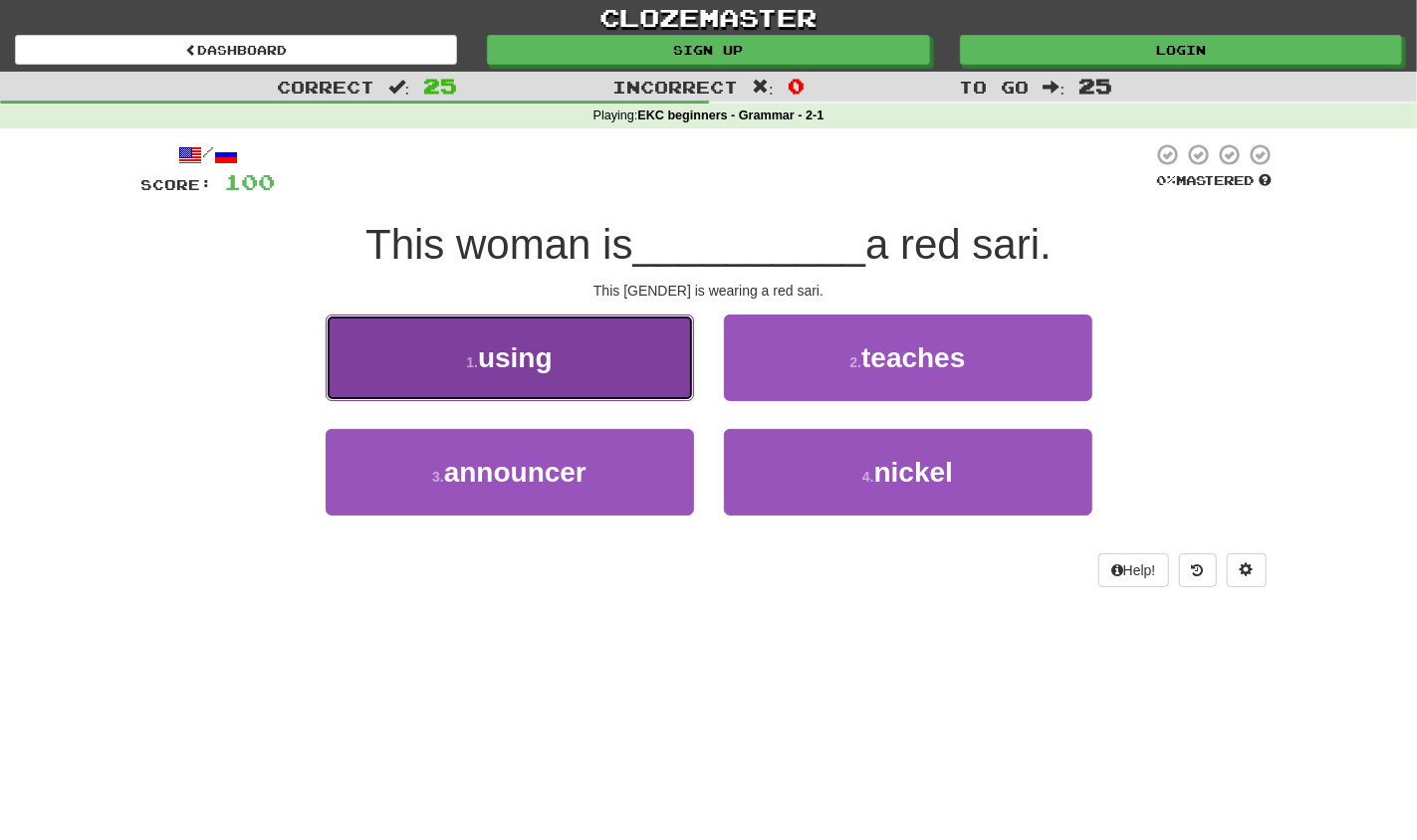 click on "using" at bounding box center (515, 357) 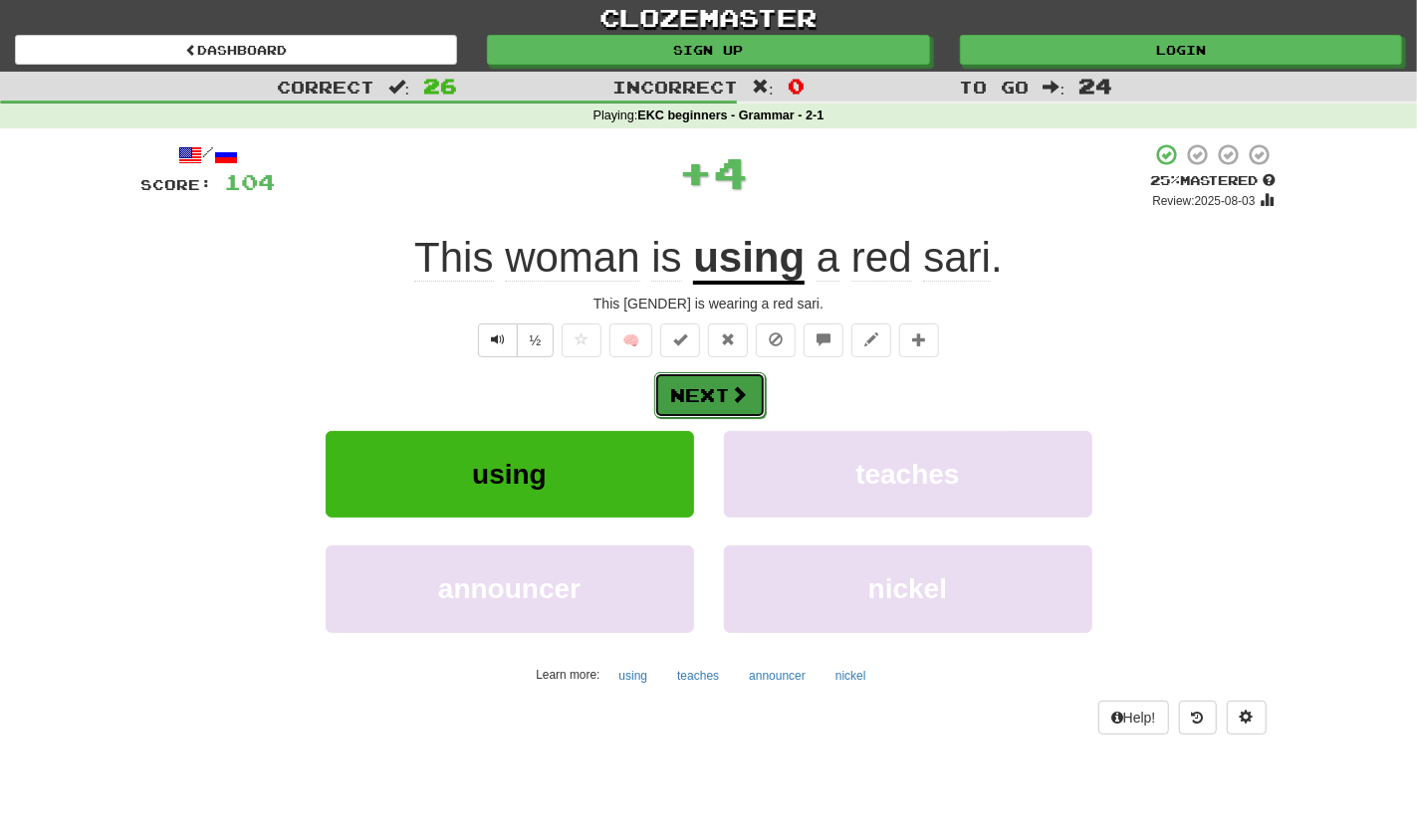 click on "Next" at bounding box center (710, 395) 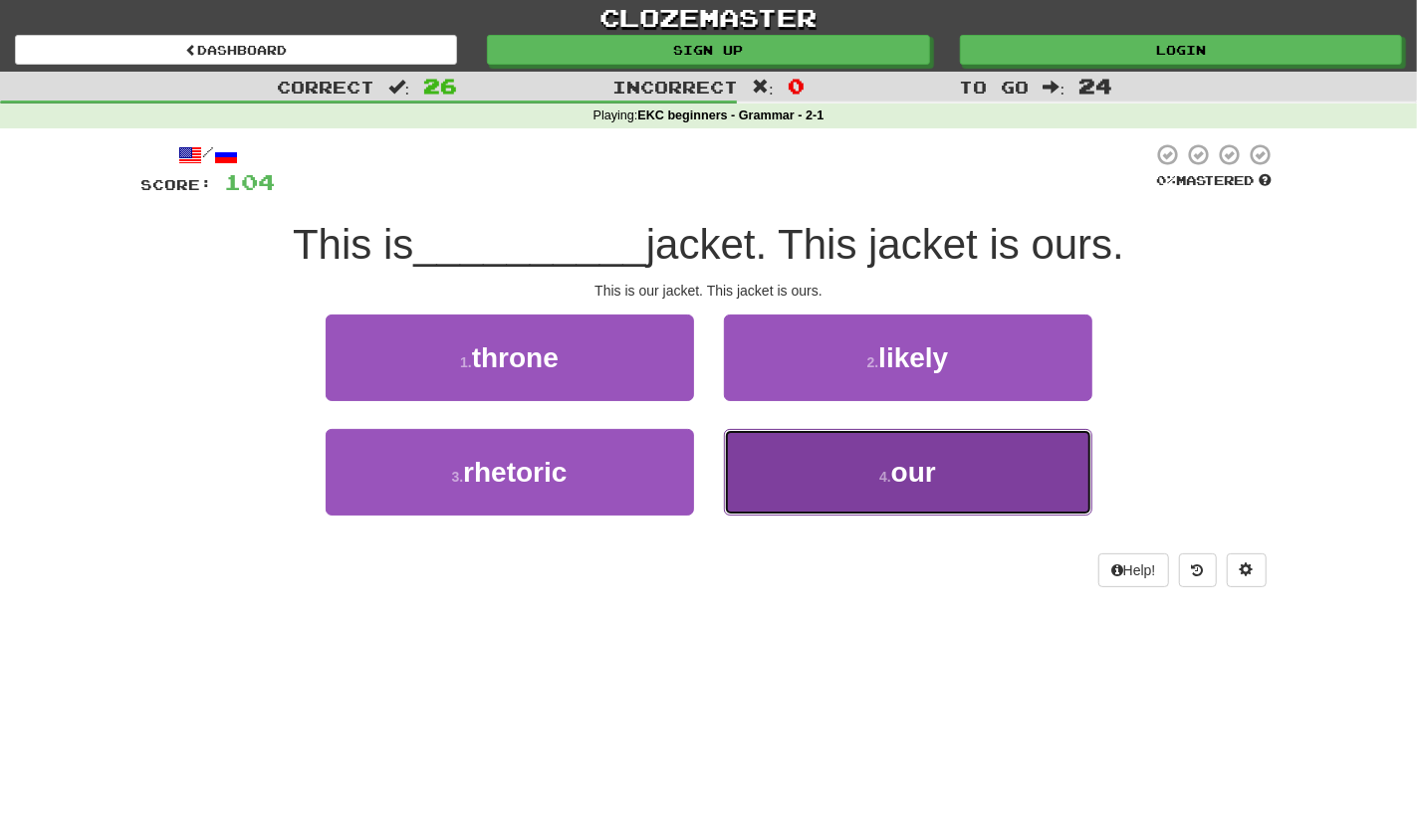 click on "4 .  our" at bounding box center (908, 472) 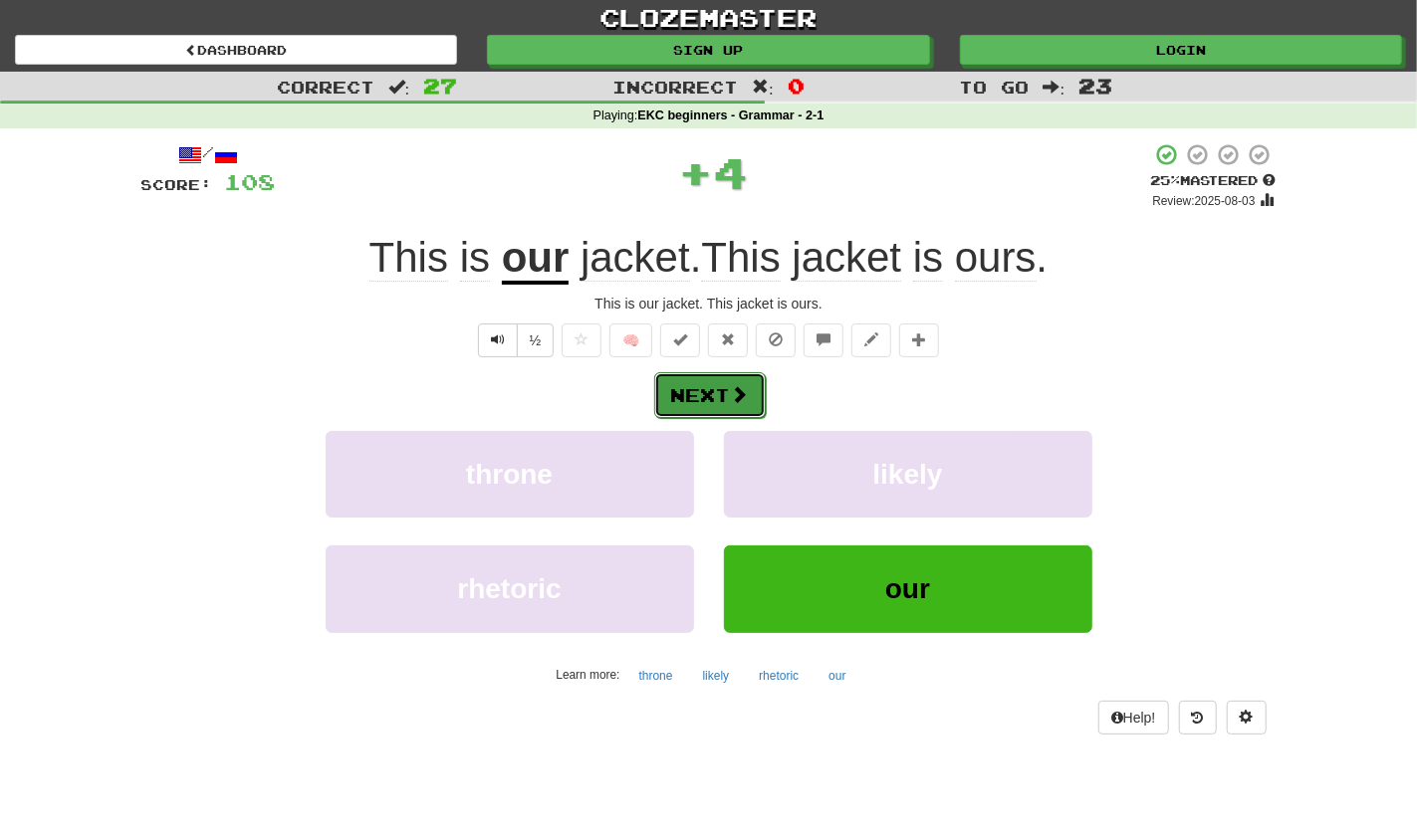 click at bounding box center (740, 394) 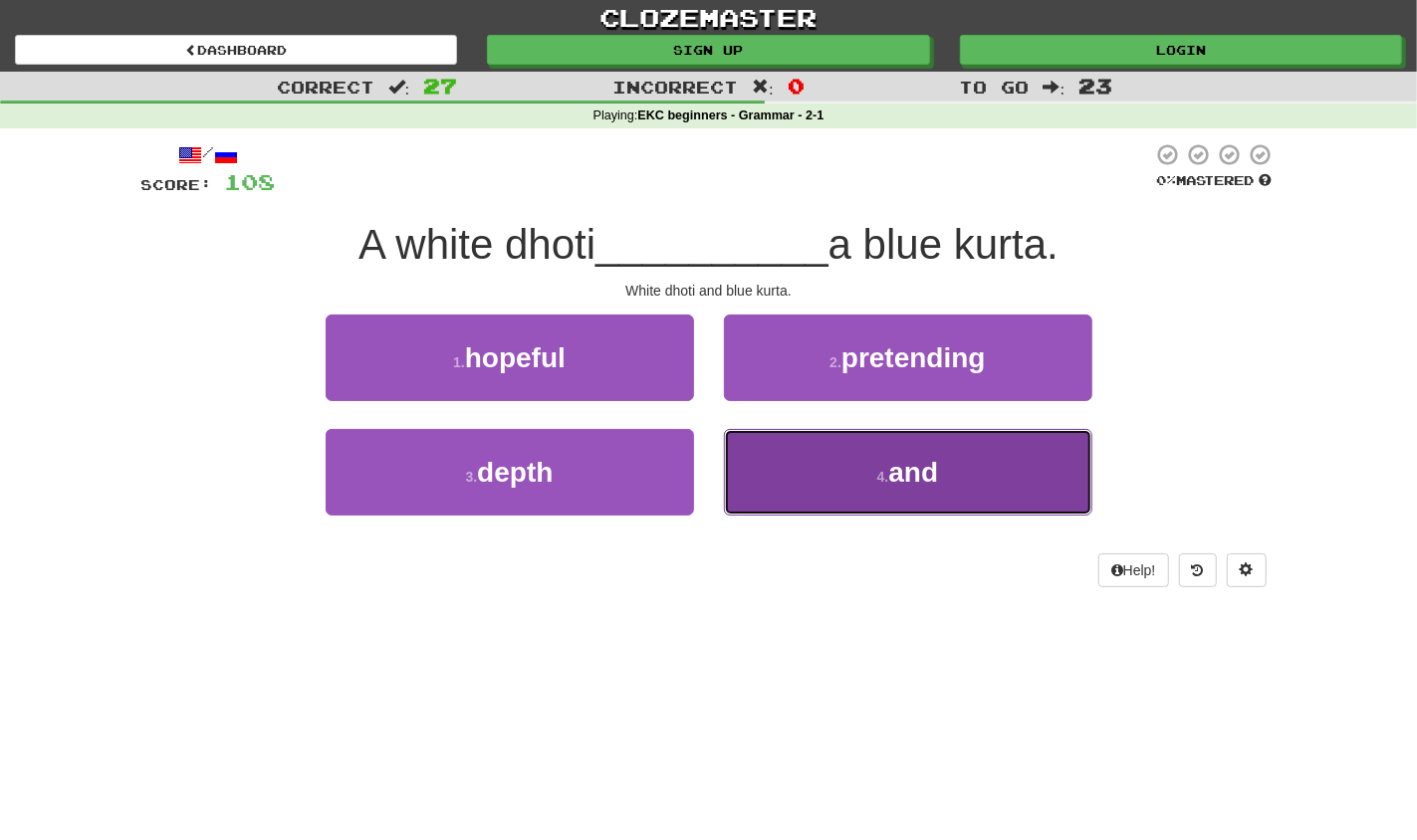 click on "4 .  and" at bounding box center (908, 472) 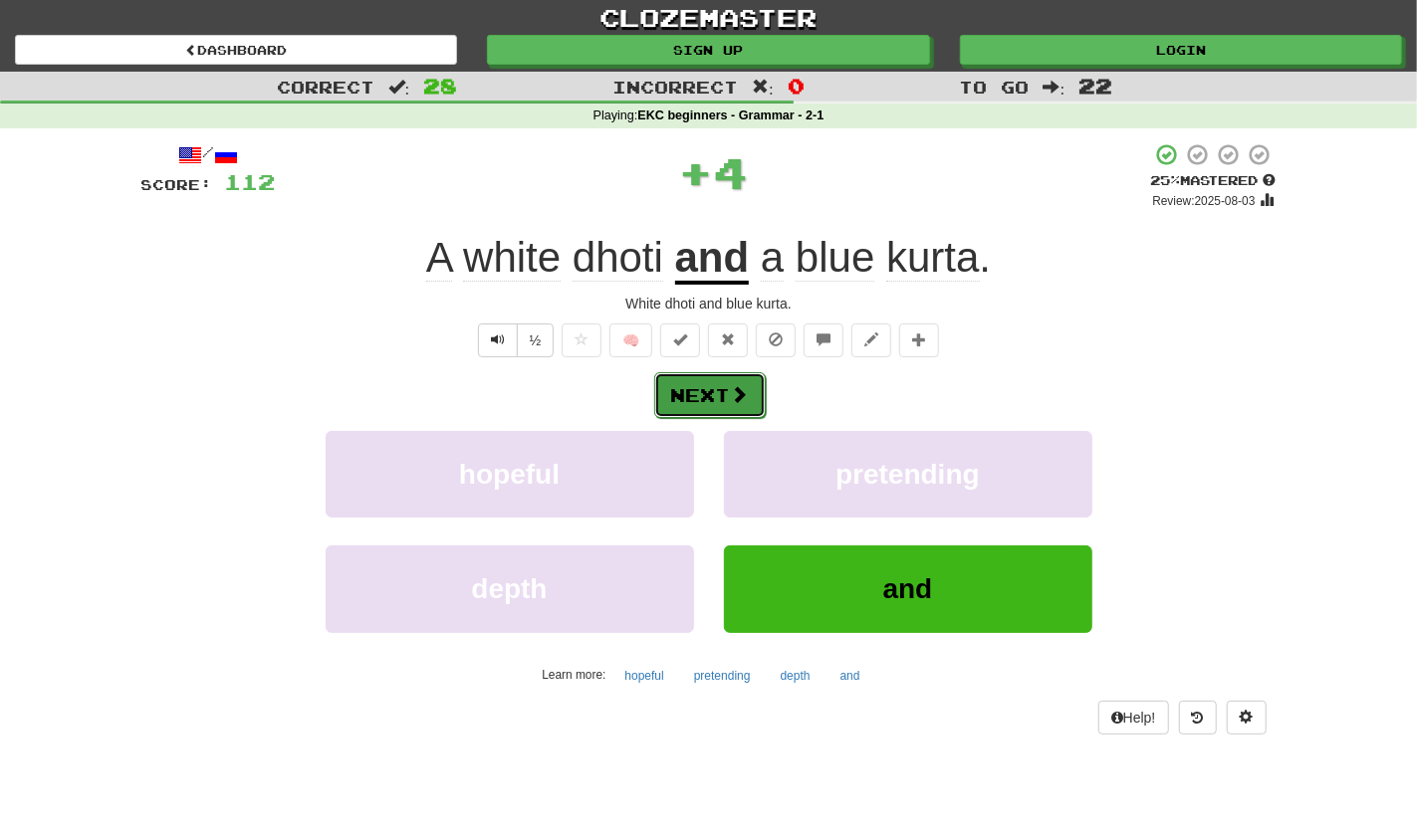 click on "Next" at bounding box center (710, 395) 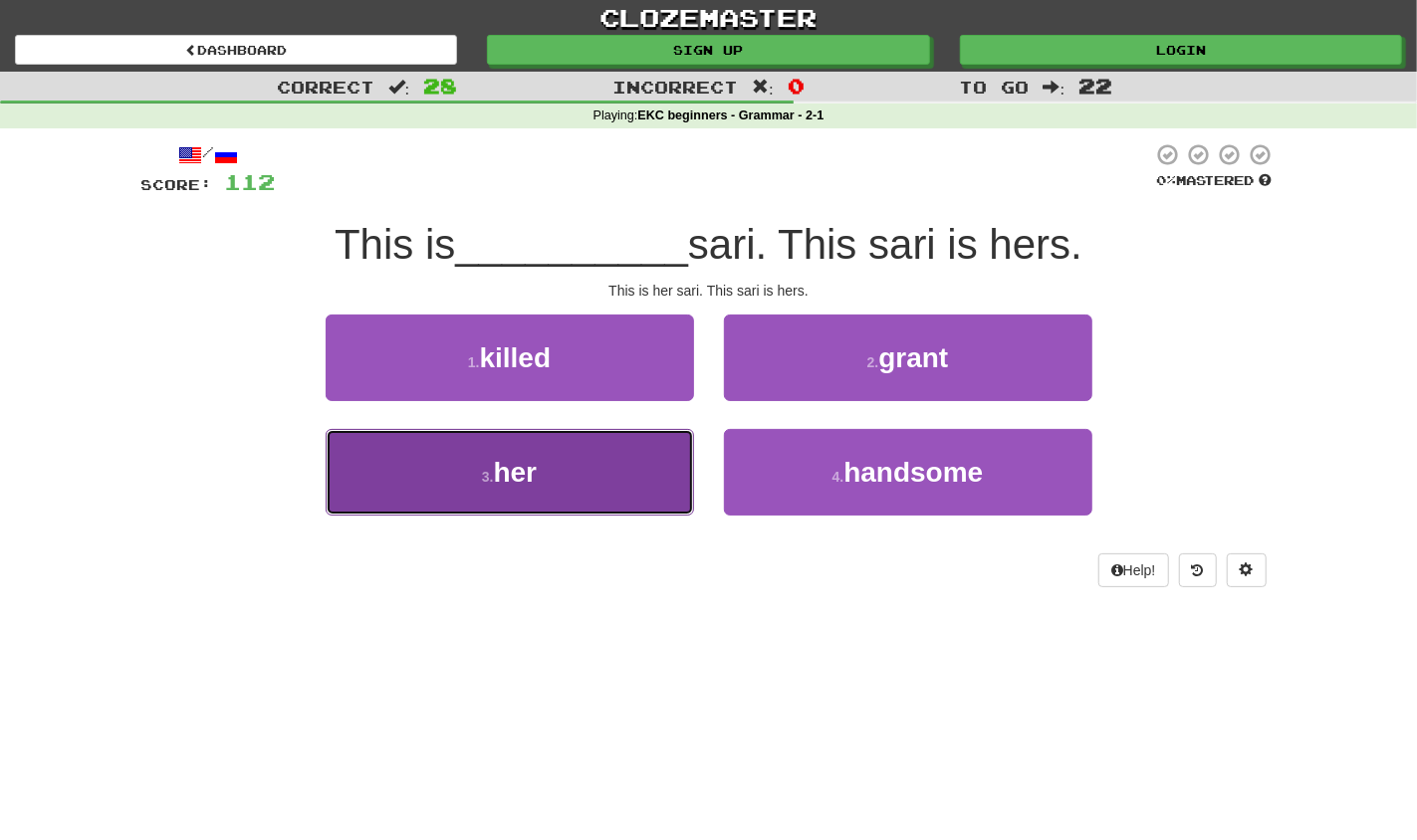 click on "3 .  her" at bounding box center [510, 472] 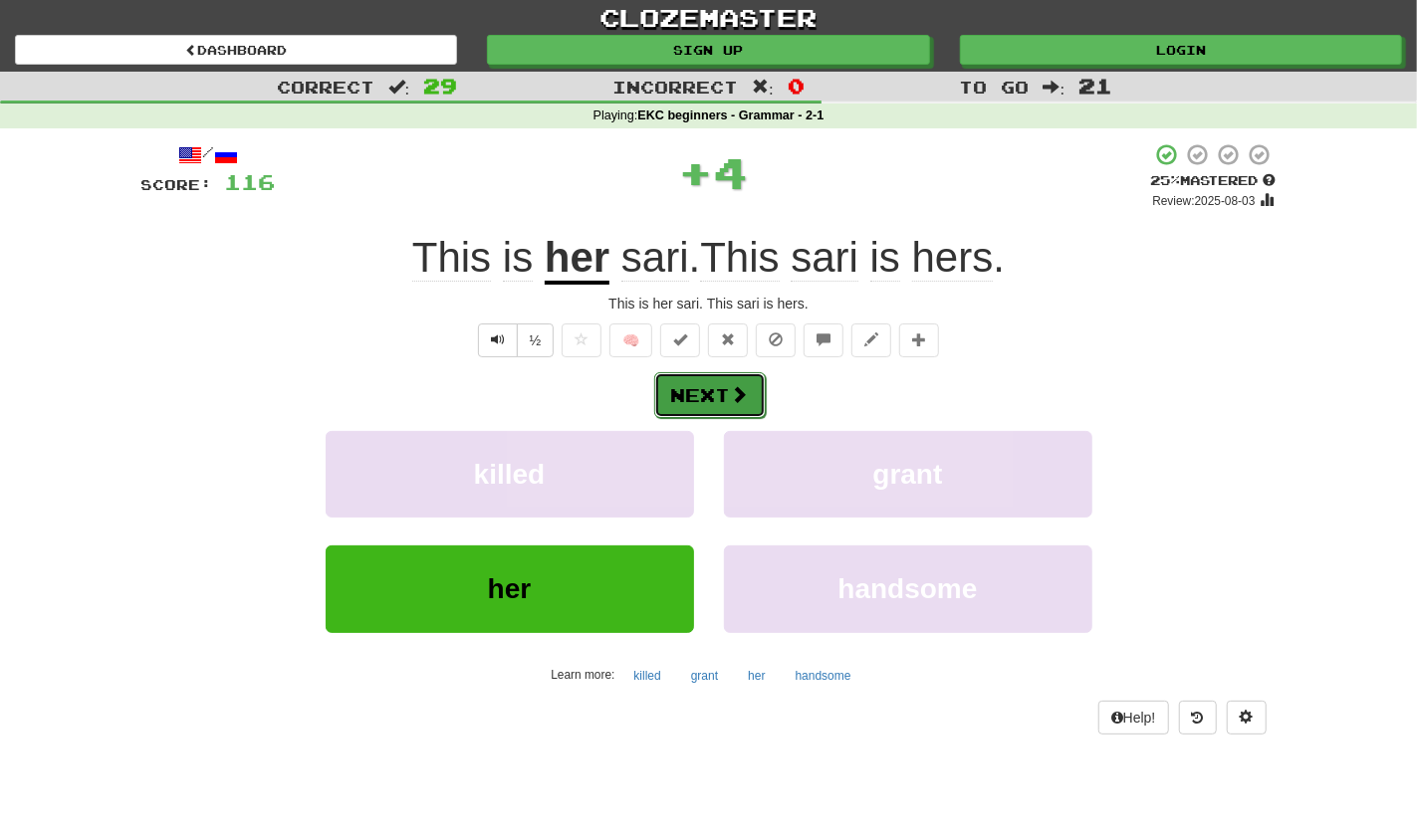 click on "Next" at bounding box center (710, 395) 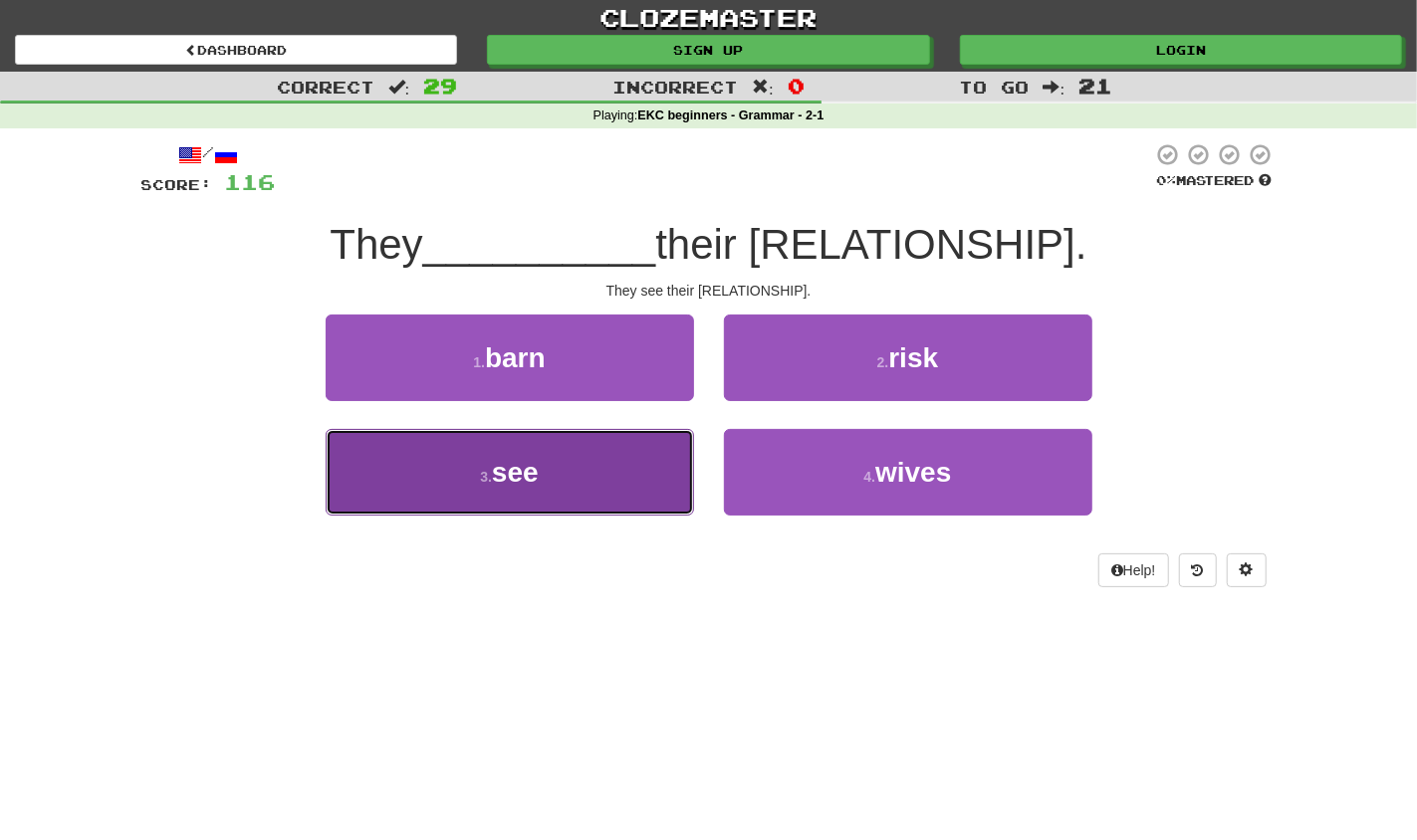 click on "3 .  see" at bounding box center [510, 472] 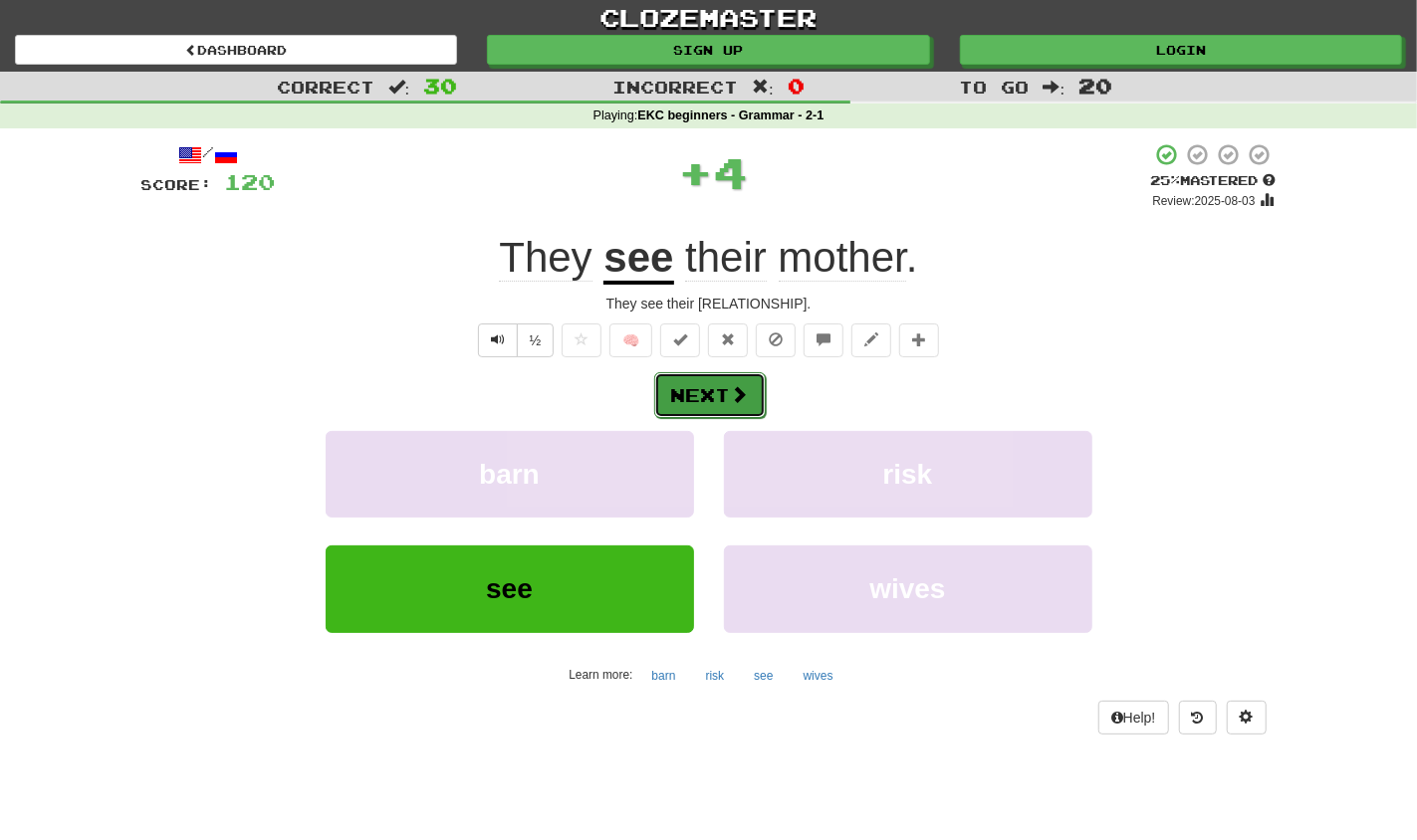 click at bounding box center (740, 394) 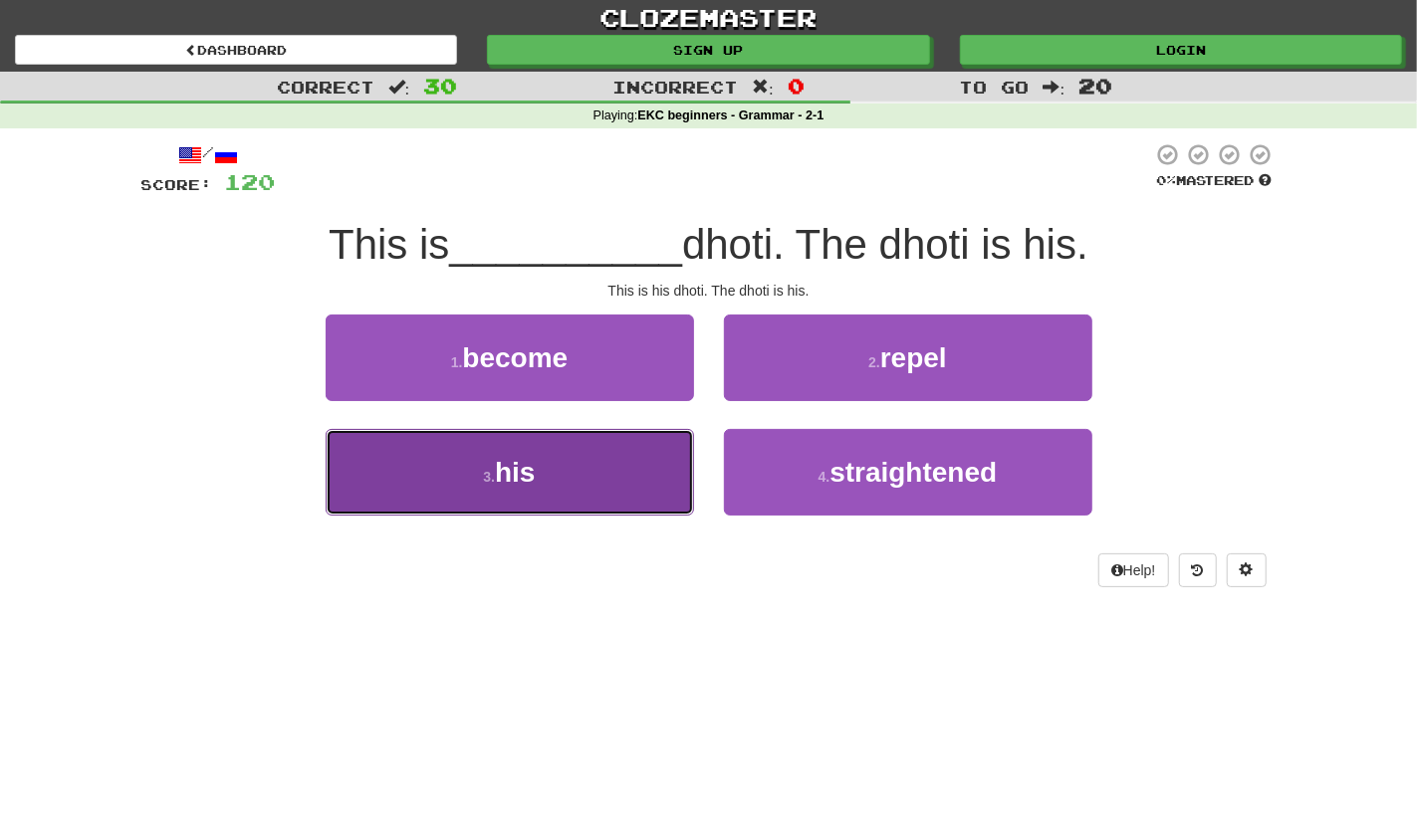click on "3 .  his" at bounding box center (510, 472) 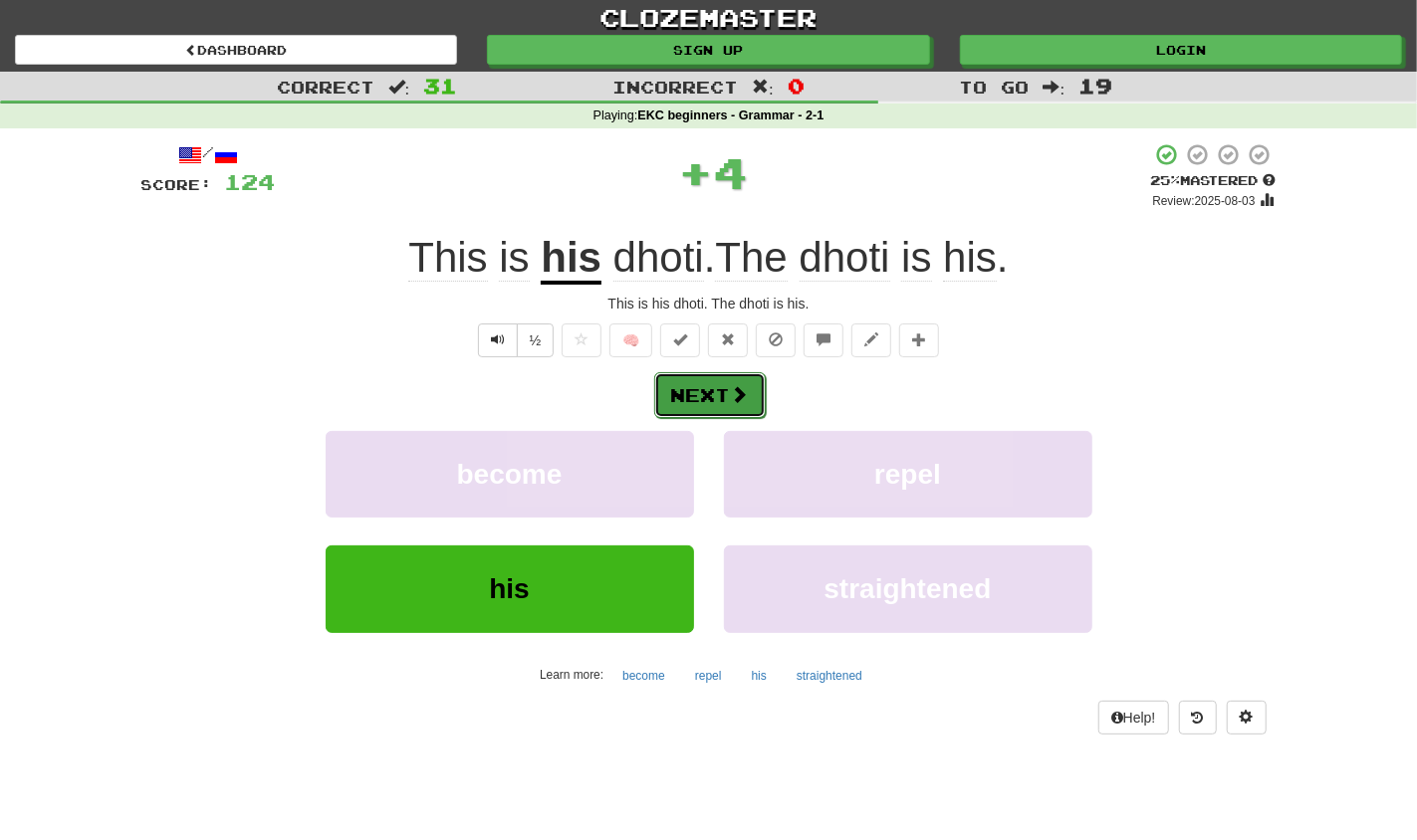 click on "Next" at bounding box center (710, 395) 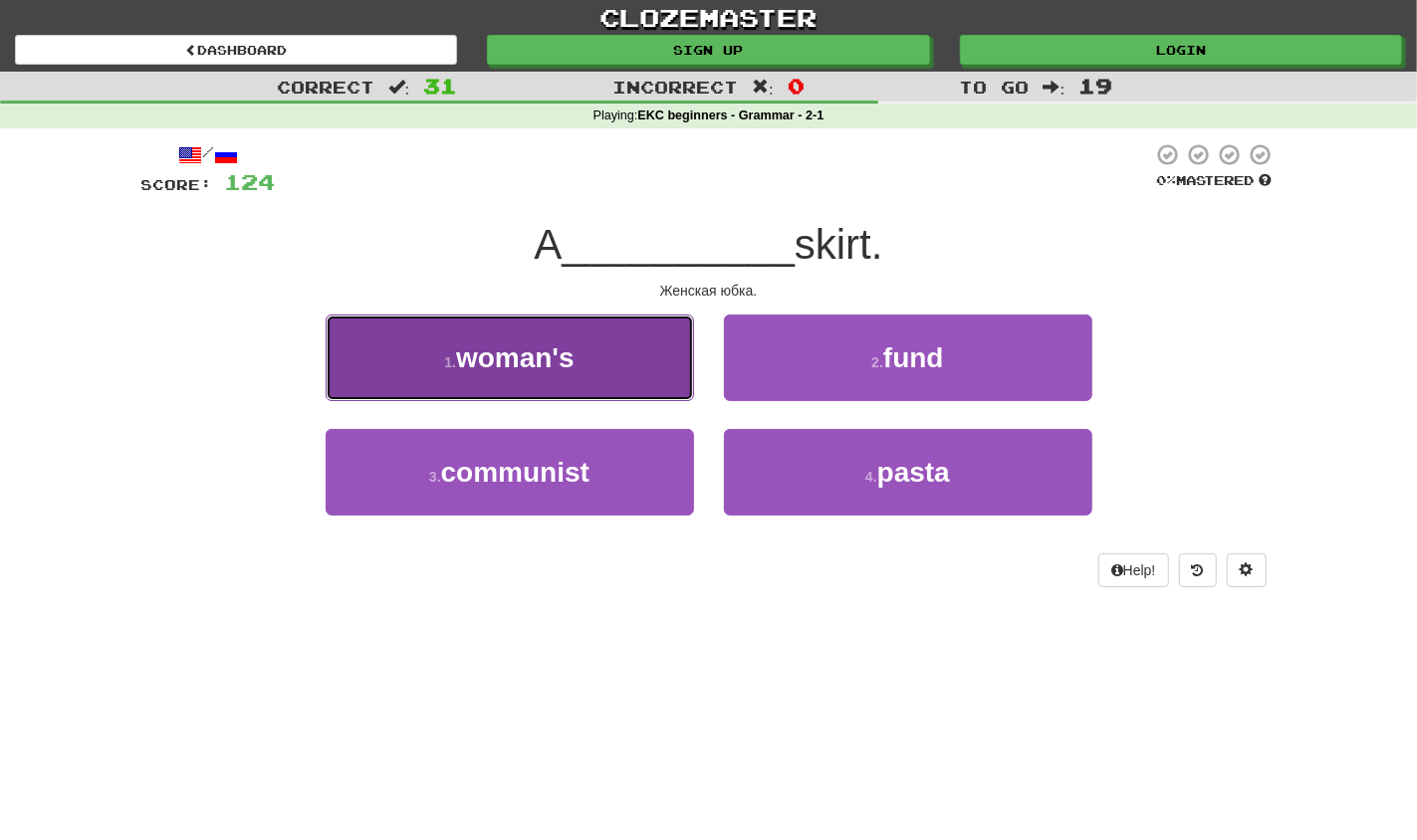 click on "1 .  woman's" at bounding box center (510, 357) 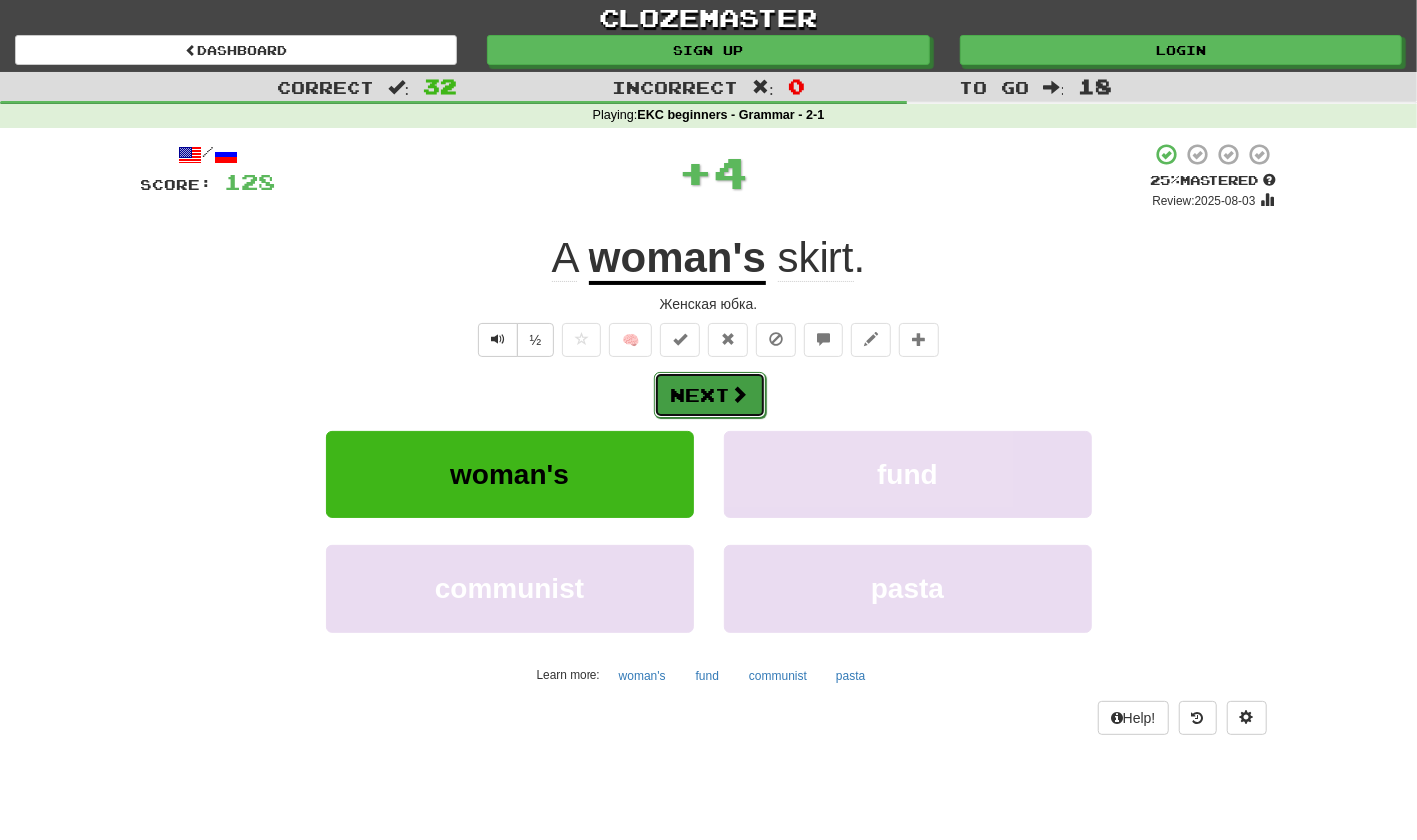 click on "Next" at bounding box center (710, 395) 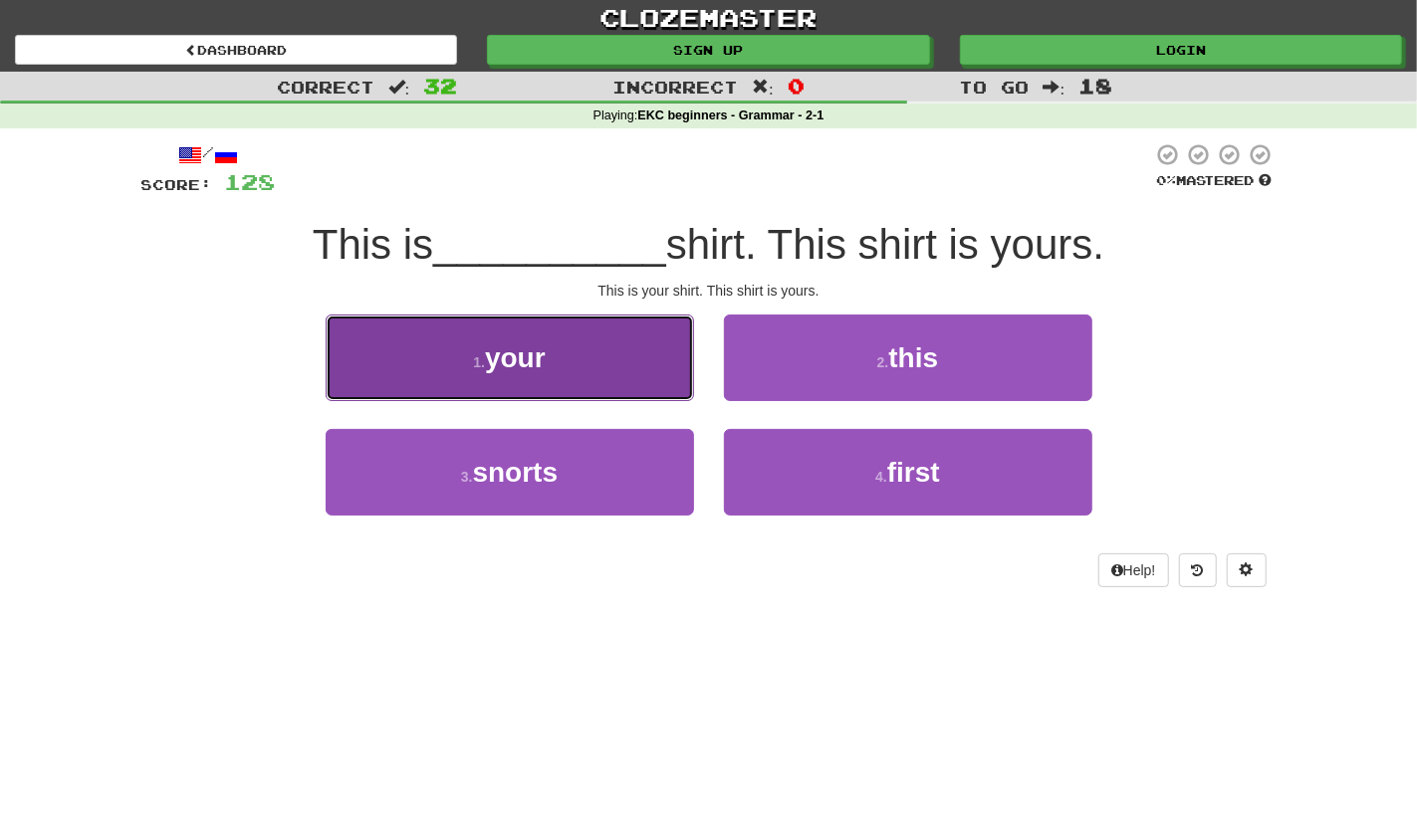 click on "1 .  your" at bounding box center (510, 357) 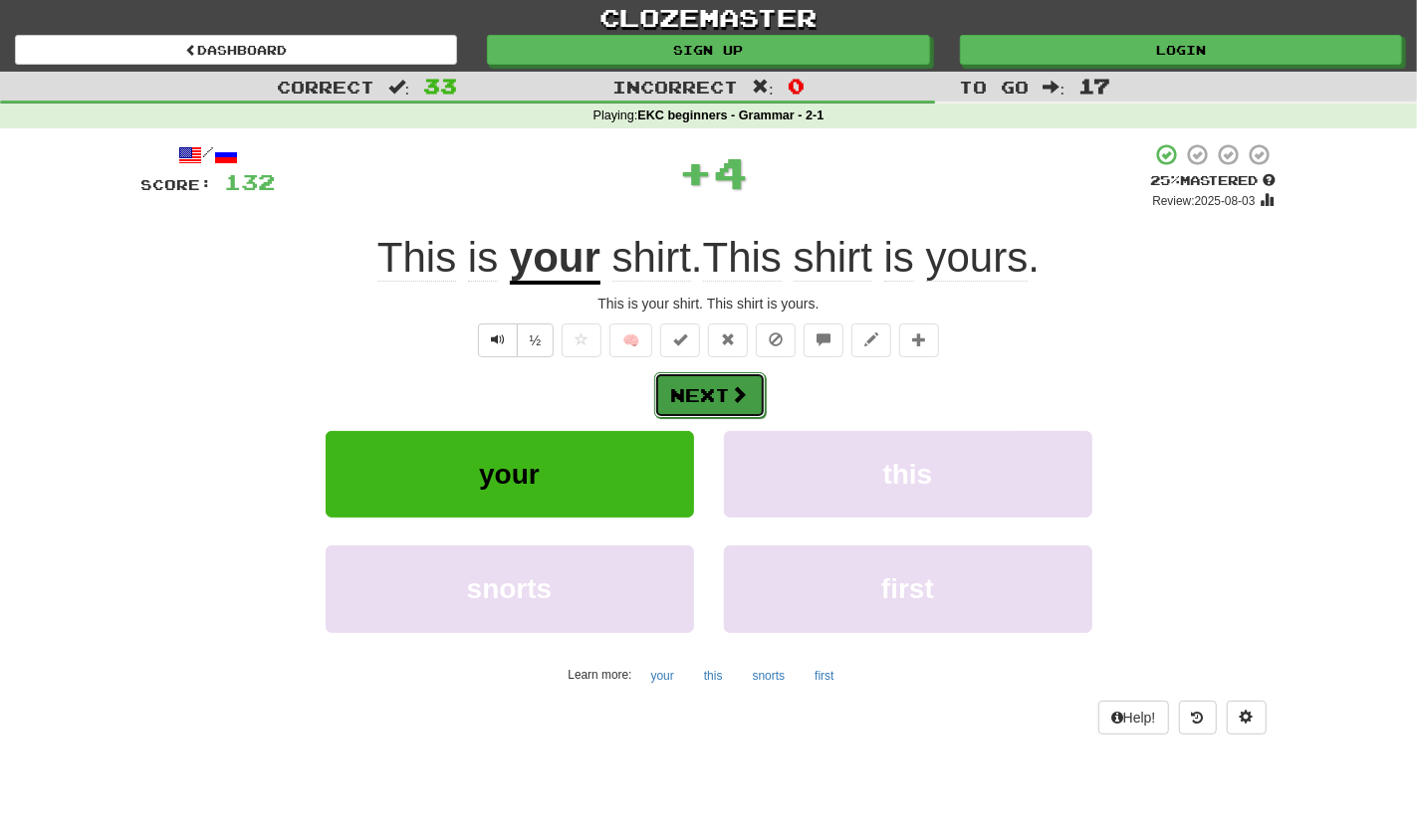 click at bounding box center [740, 394] 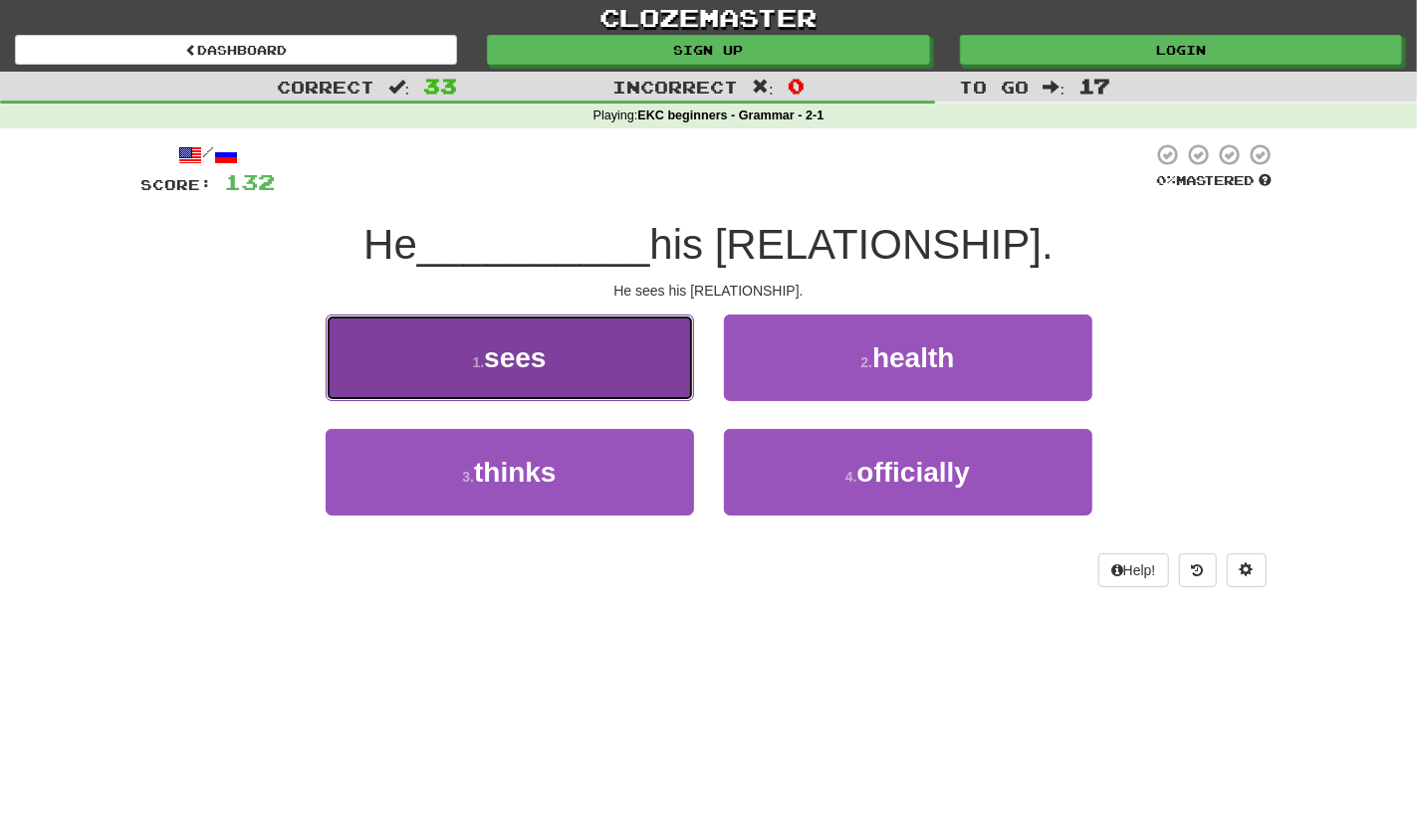 click on "1 .  sees" at bounding box center (510, 357) 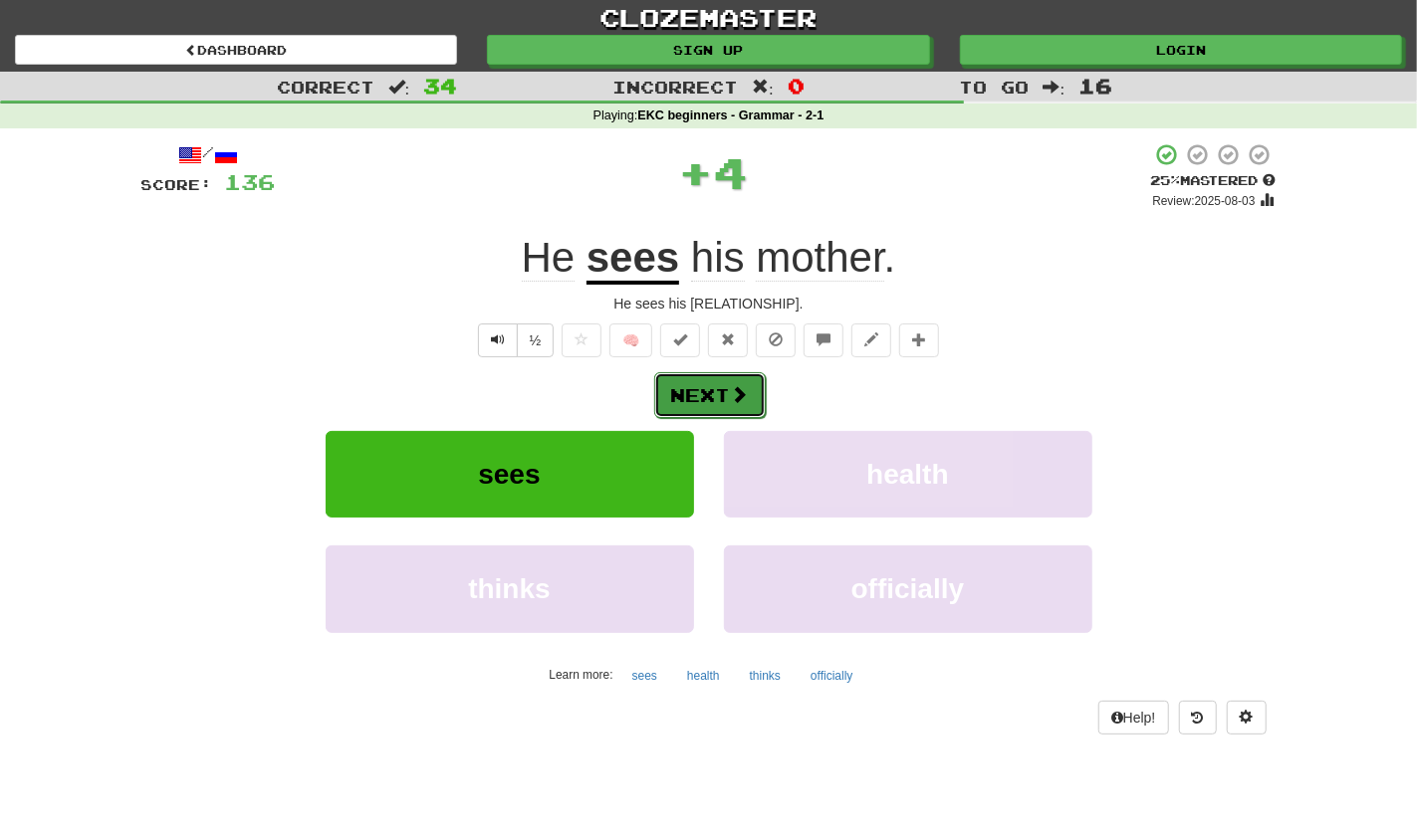 click at bounding box center (740, 394) 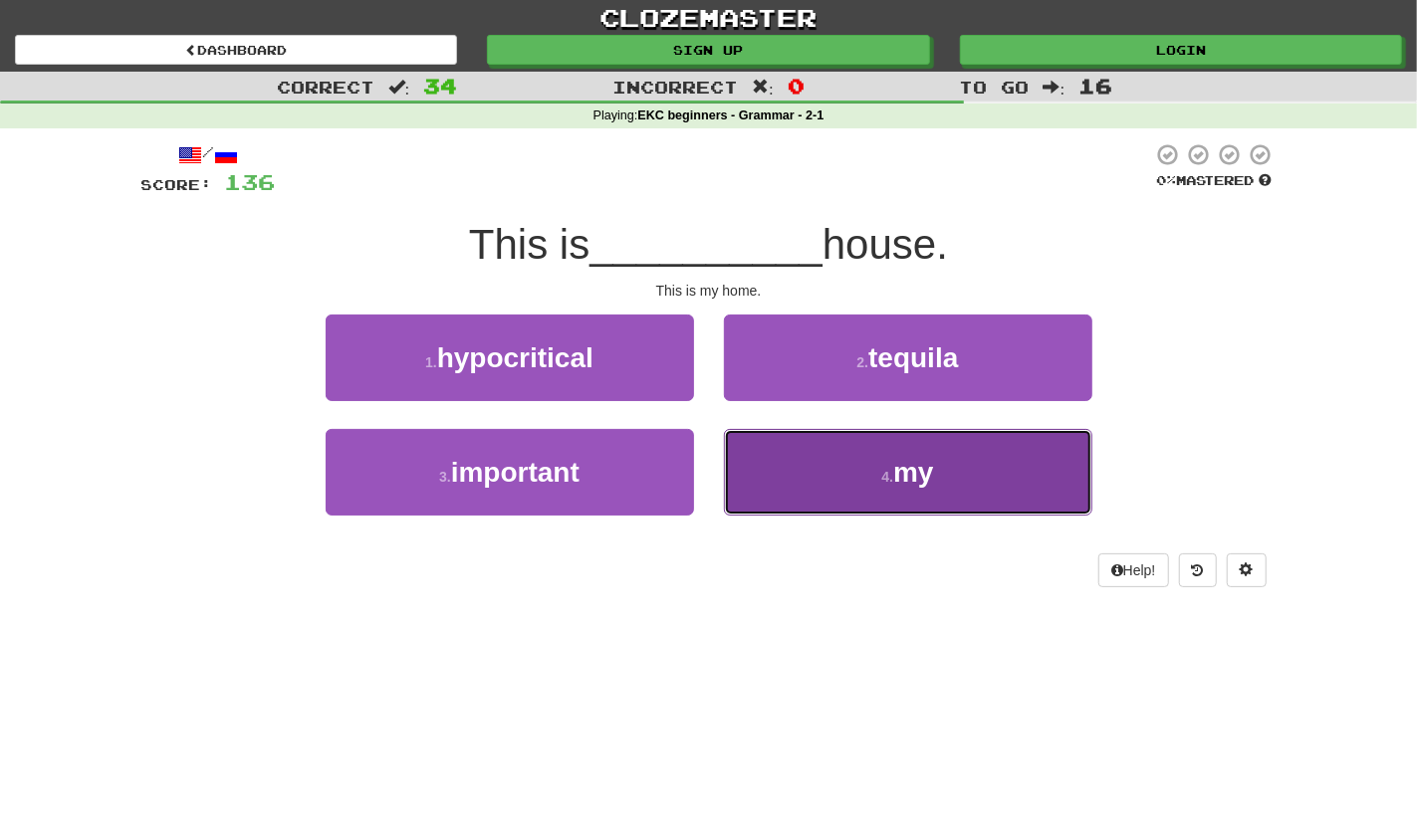 click on "my" at bounding box center (913, 472) 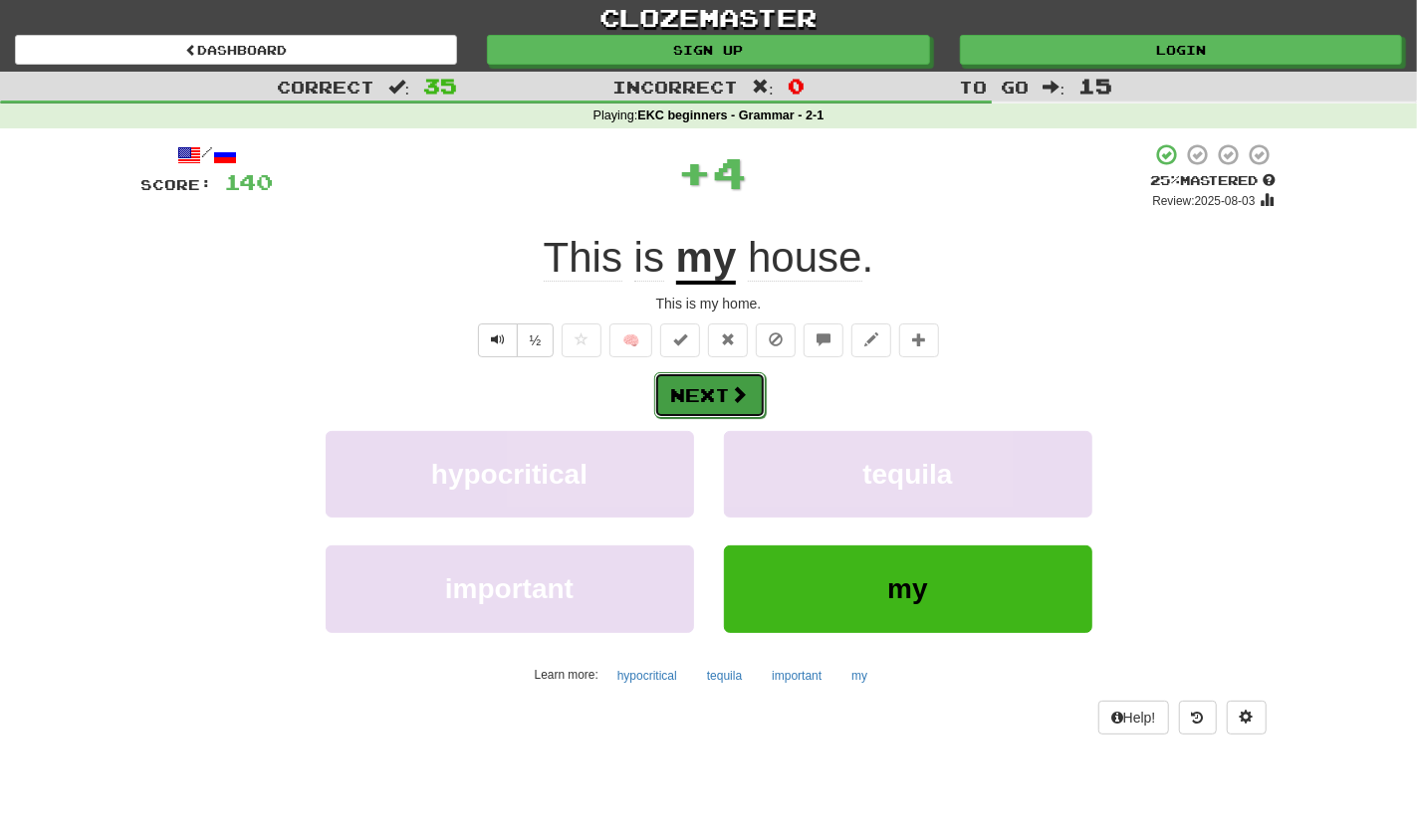 click at bounding box center (740, 394) 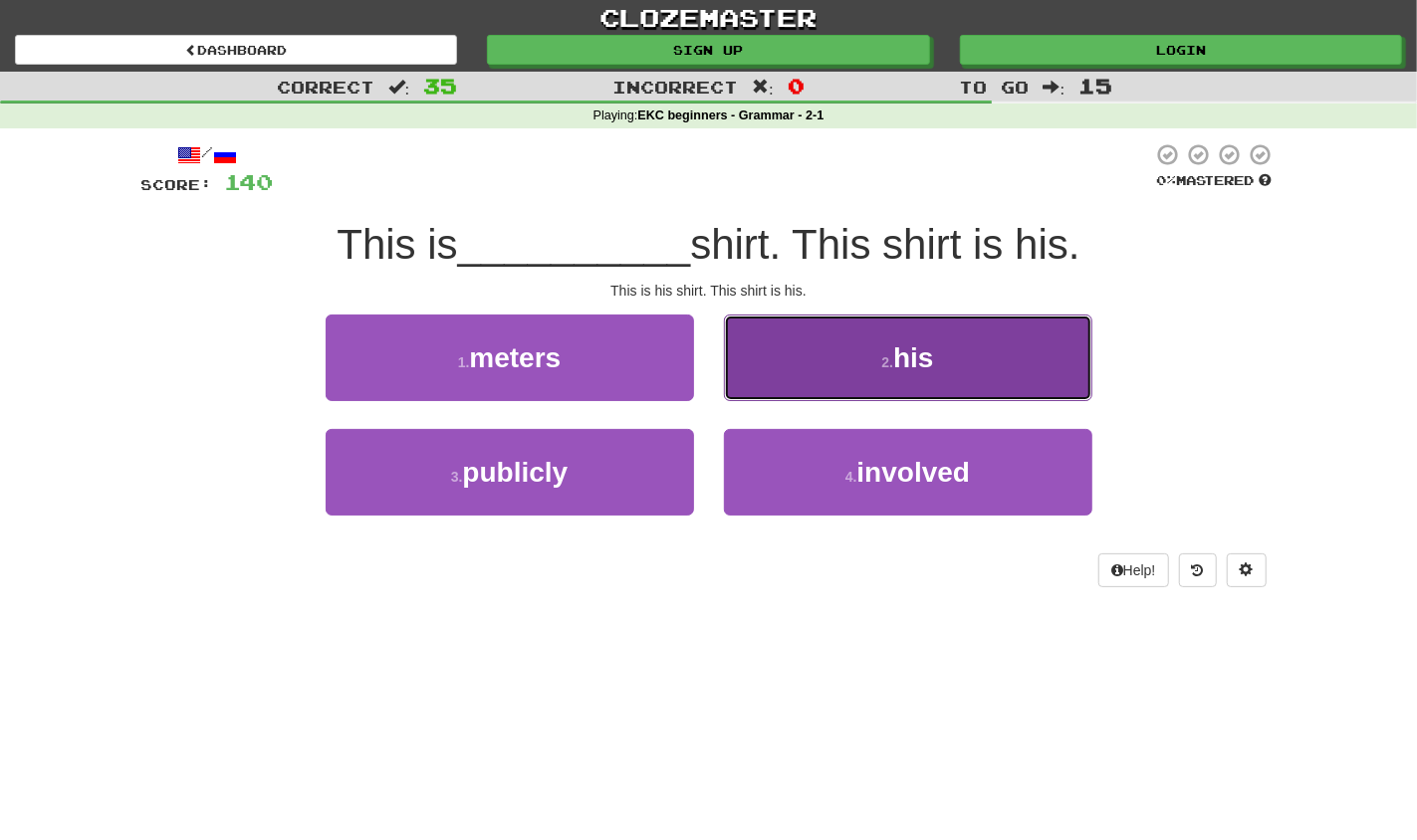 click on "his" at bounding box center [913, 357] 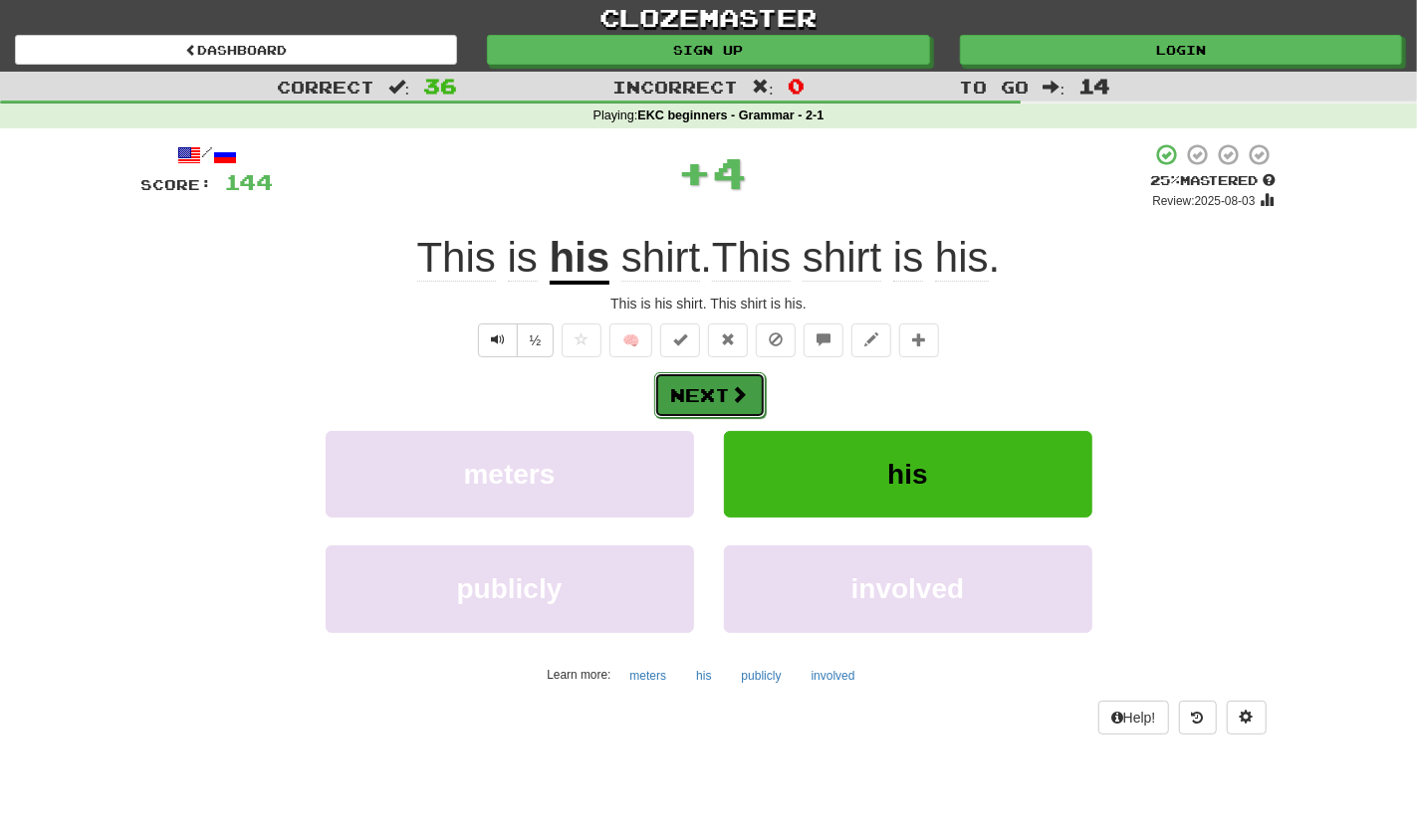 click at bounding box center (740, 394) 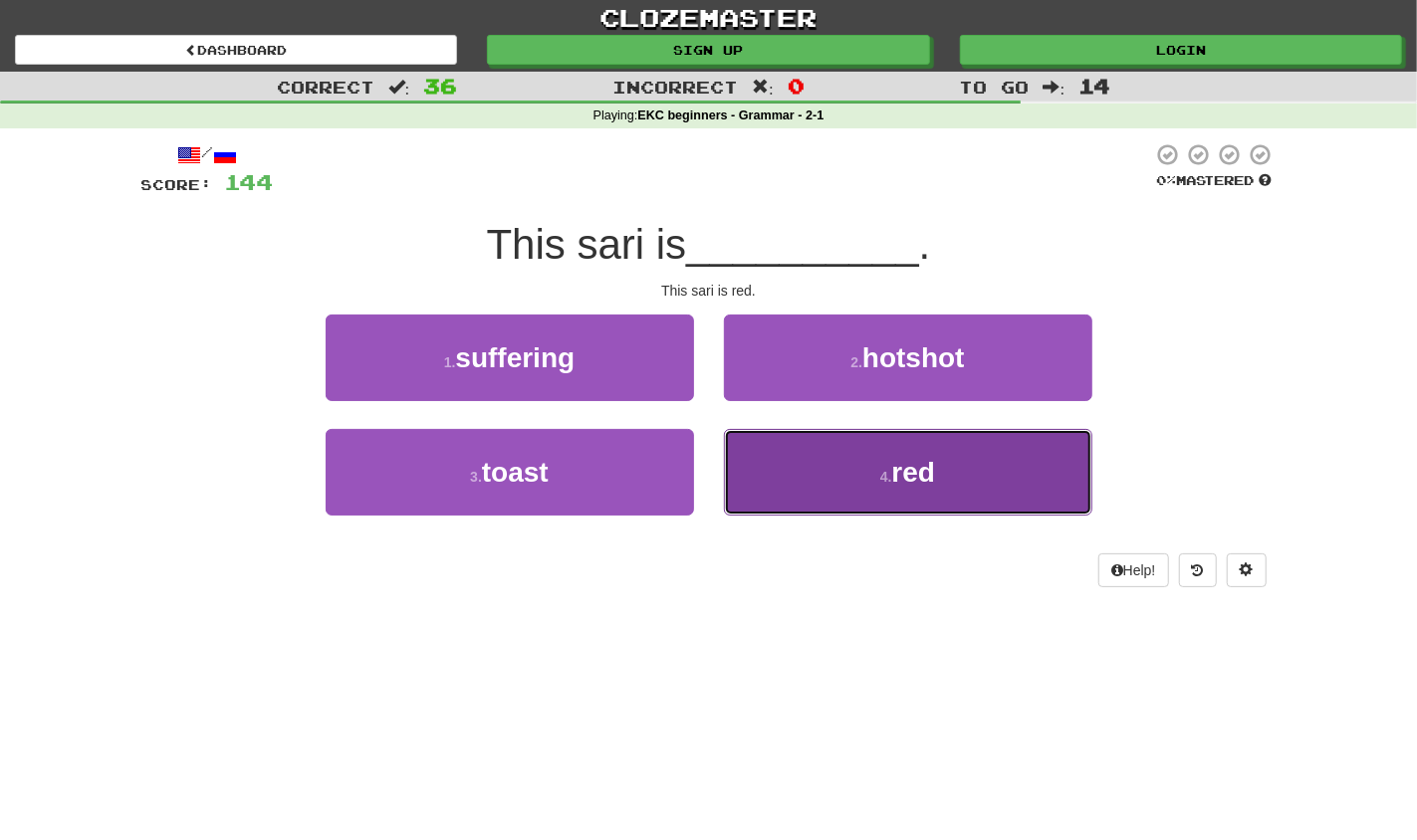 click on "4 .  red" at bounding box center (908, 472) 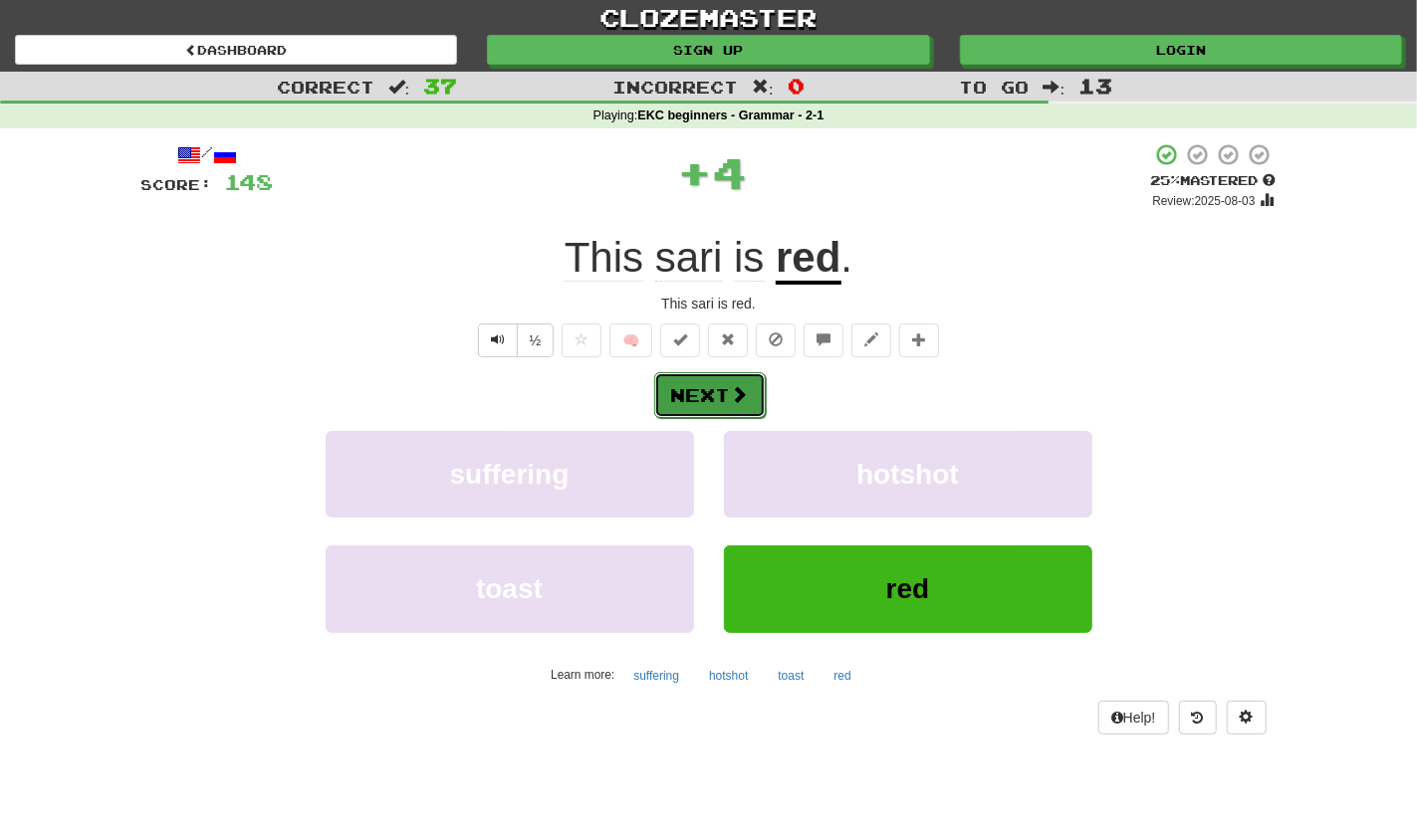 click on "Next" at bounding box center (710, 395) 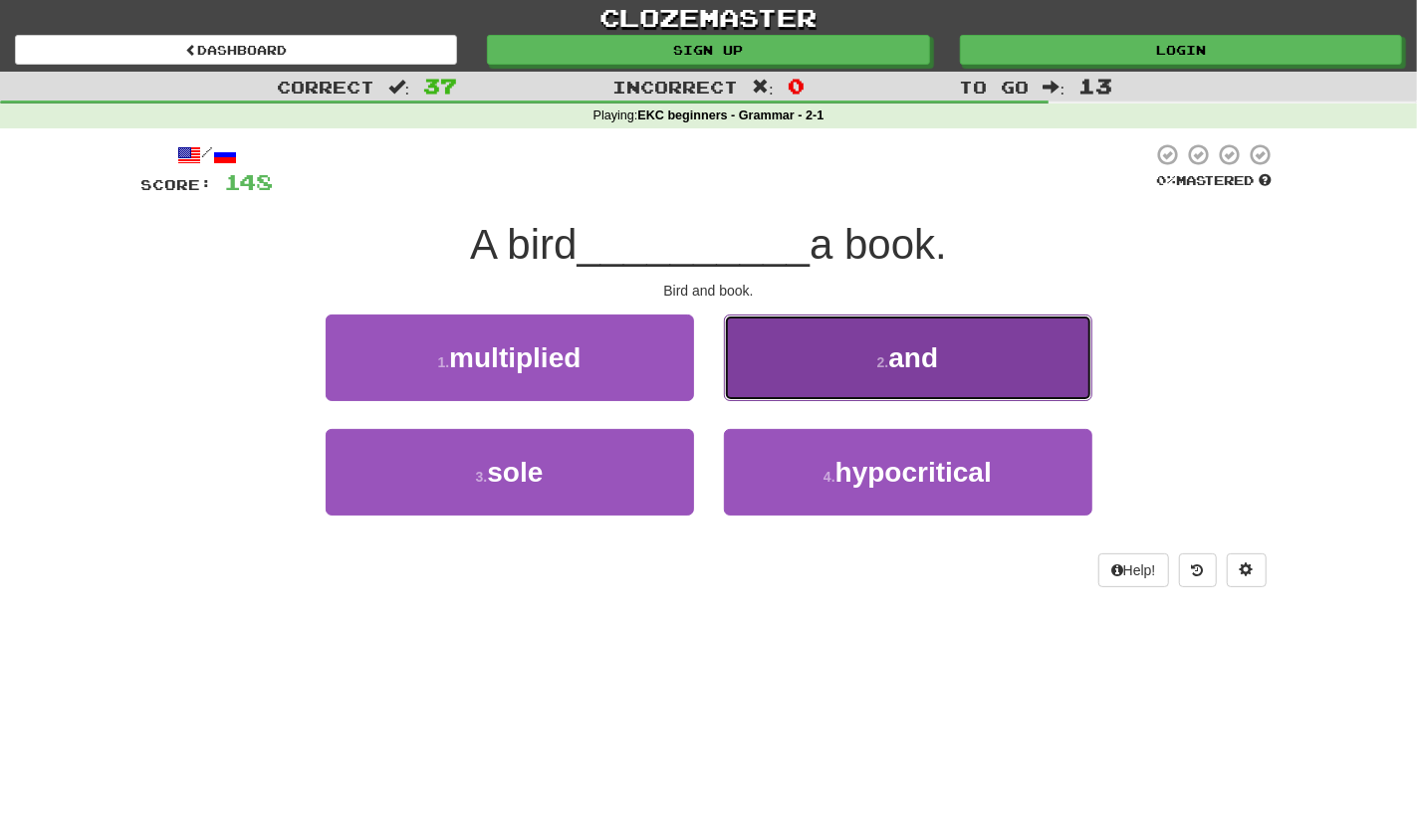 click on "2 .  and" at bounding box center [908, 357] 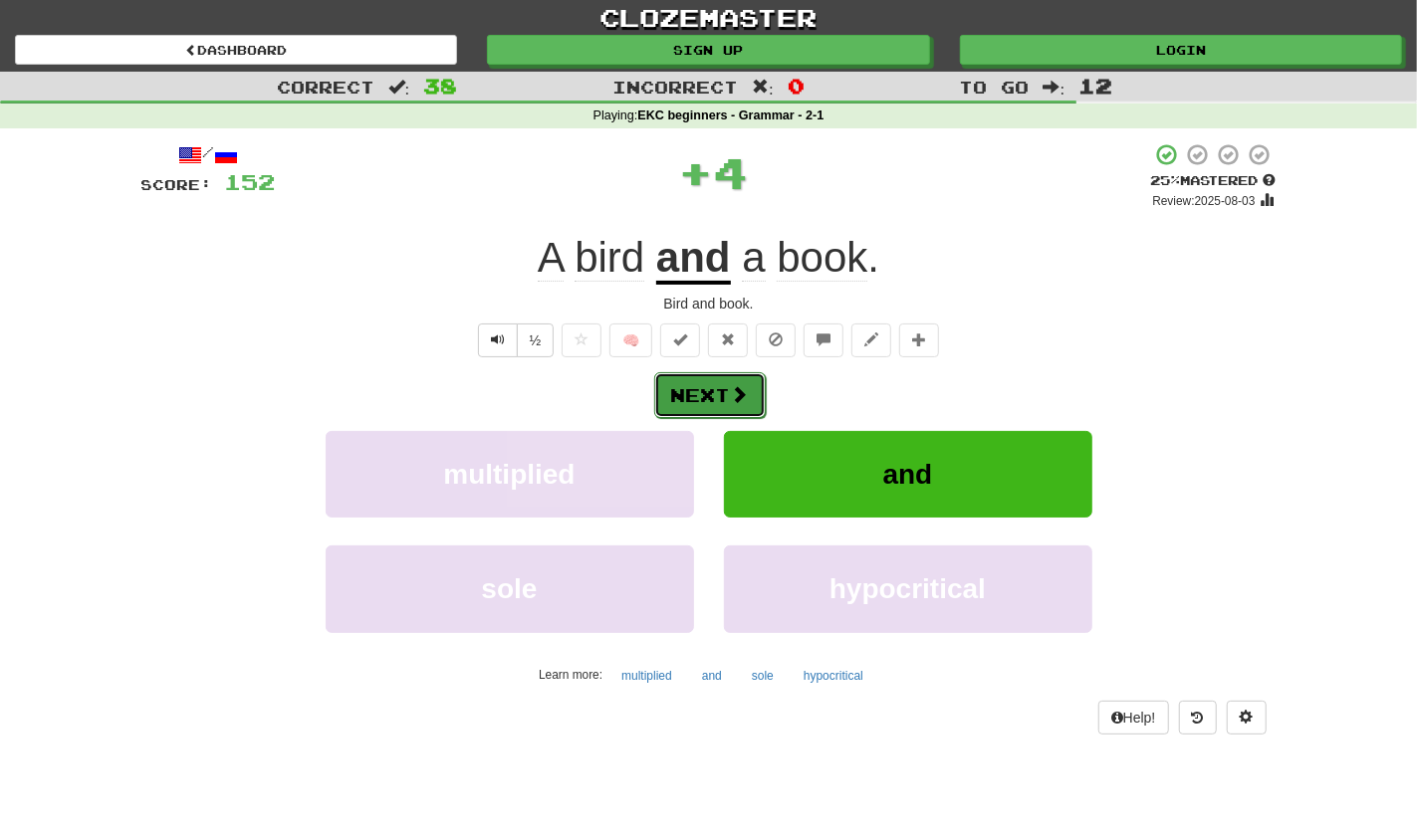 click on "Next" at bounding box center [710, 395] 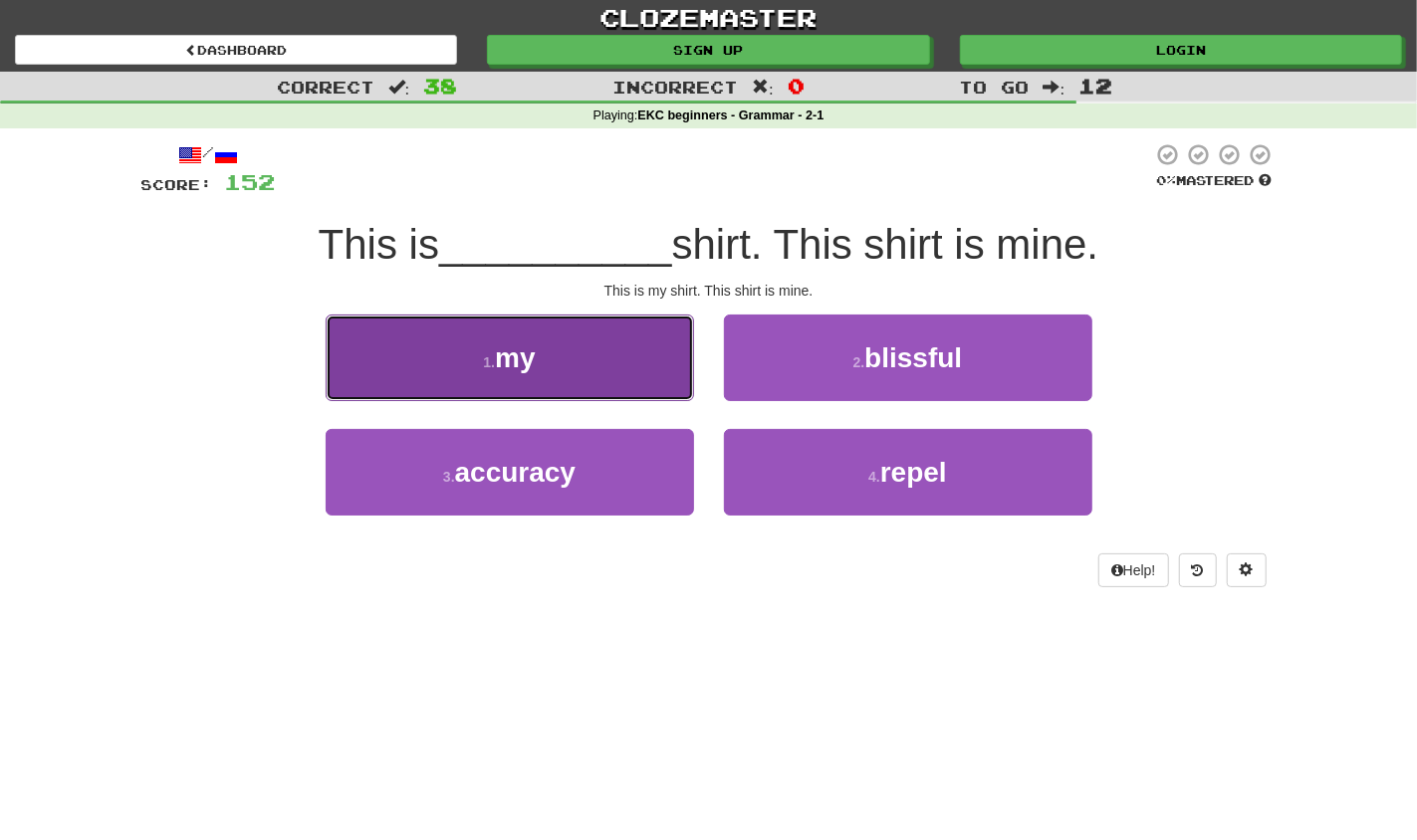 click on "1 .  my" at bounding box center (510, 357) 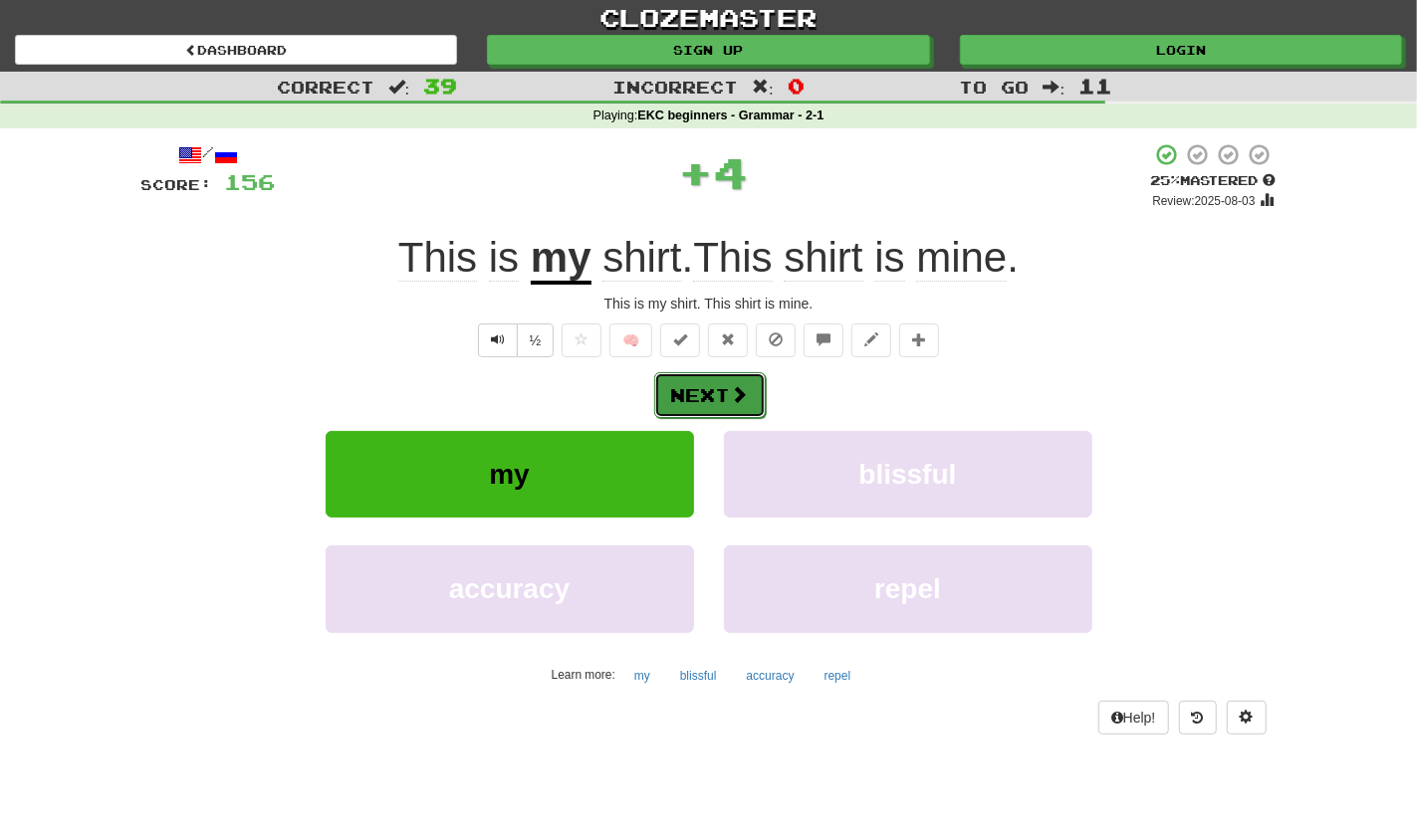 click at bounding box center [740, 394] 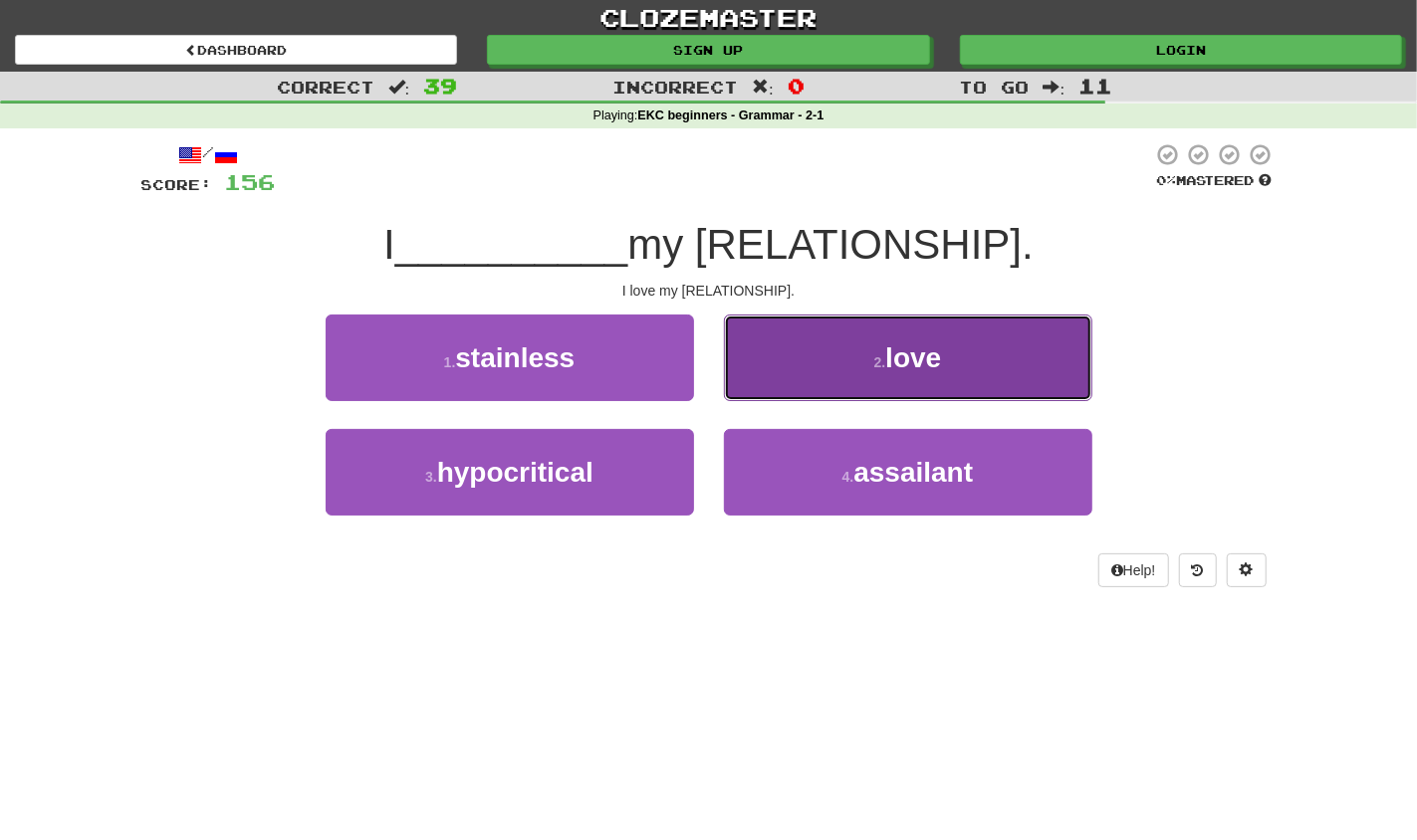 click on "2 .  love" at bounding box center (908, 357) 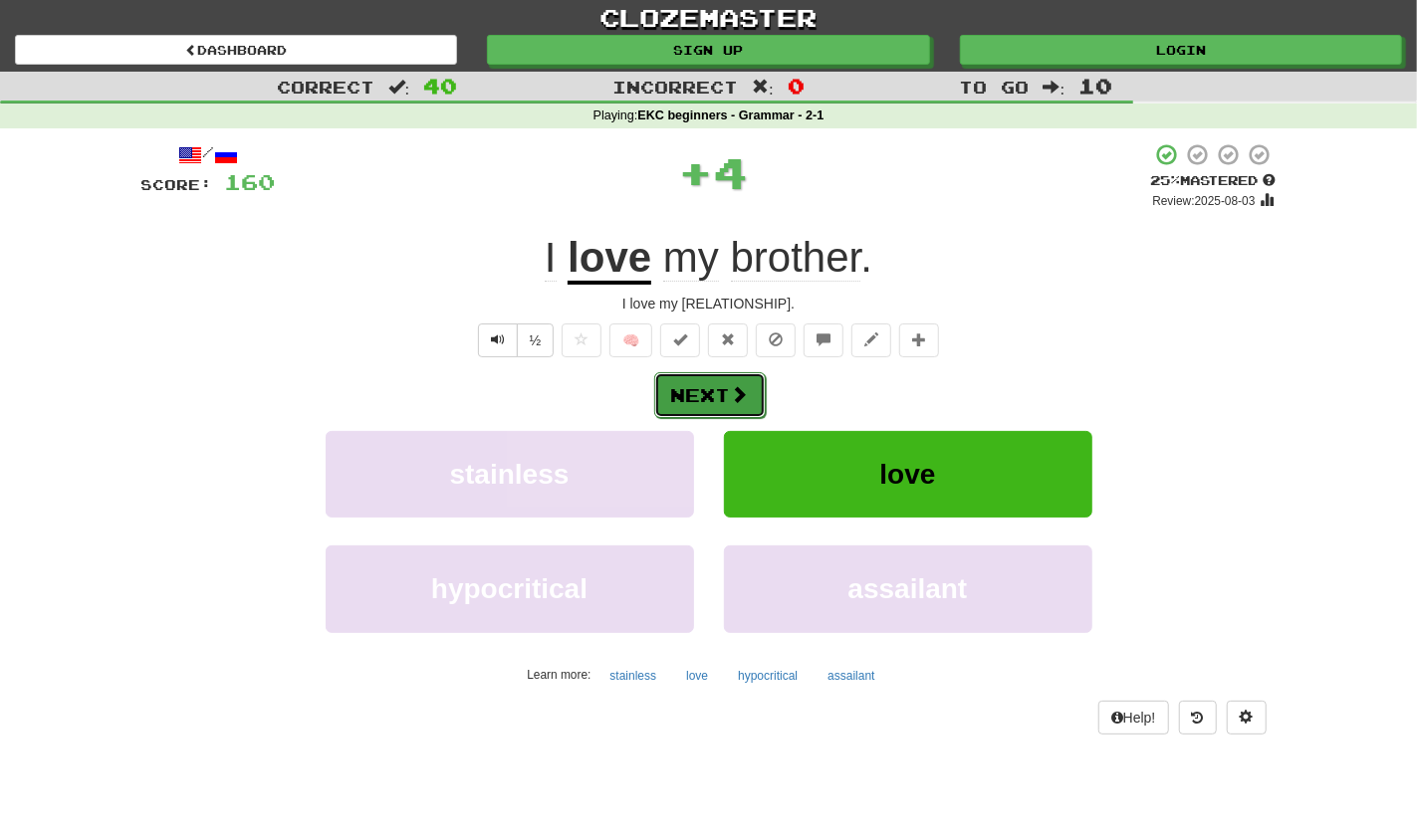 click on "Next" at bounding box center (710, 395) 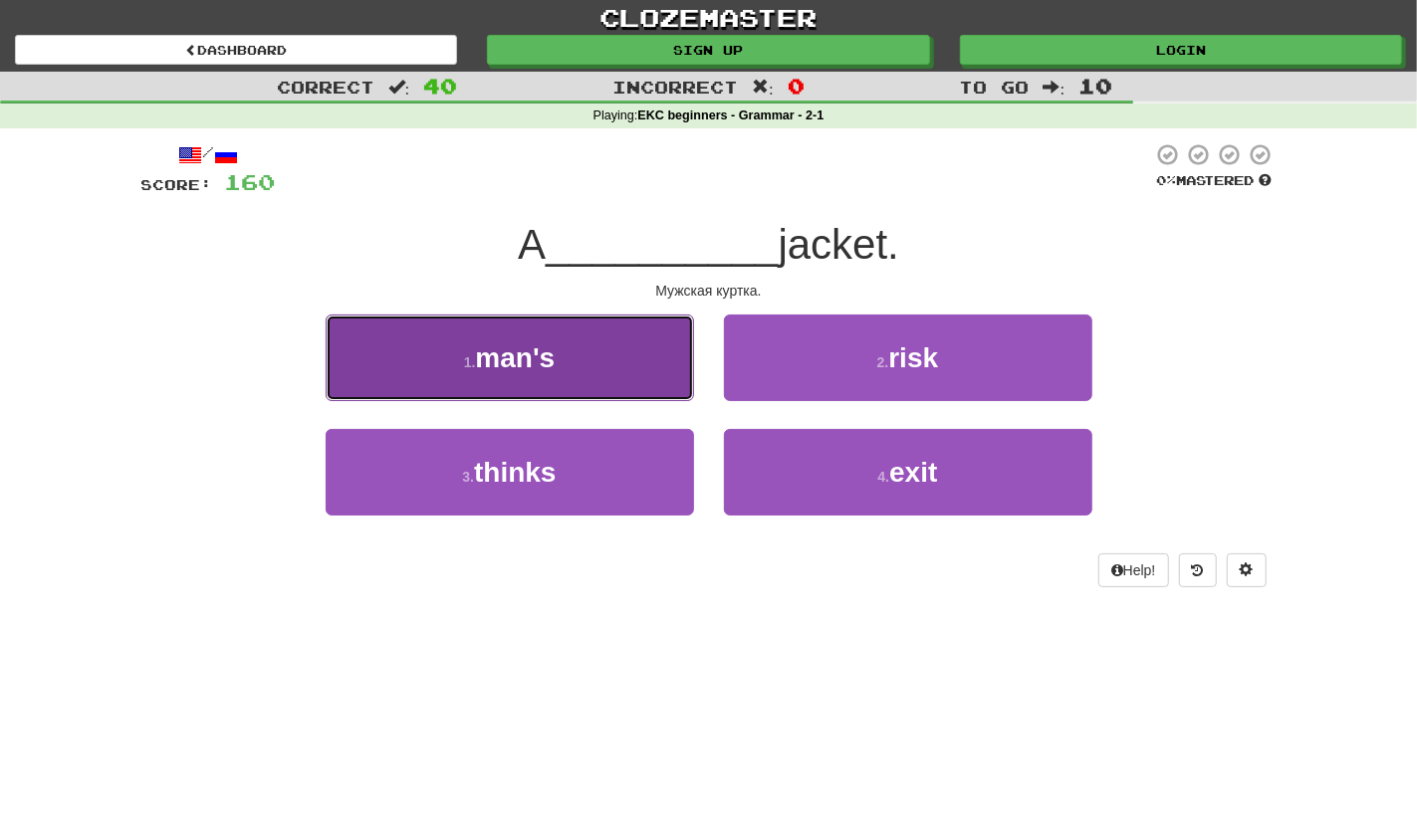 click on "1 .  man's" at bounding box center (510, 357) 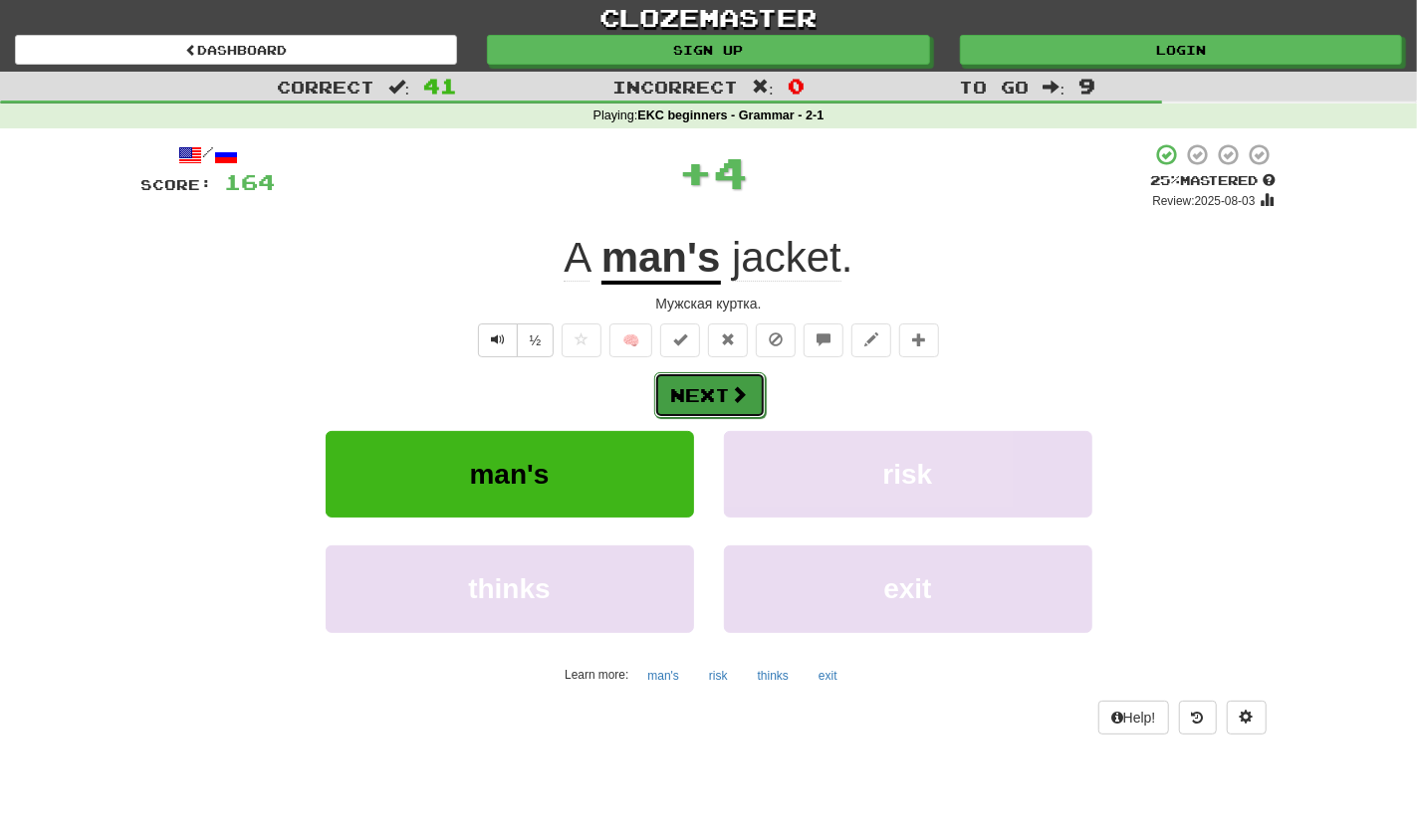click at bounding box center [740, 394] 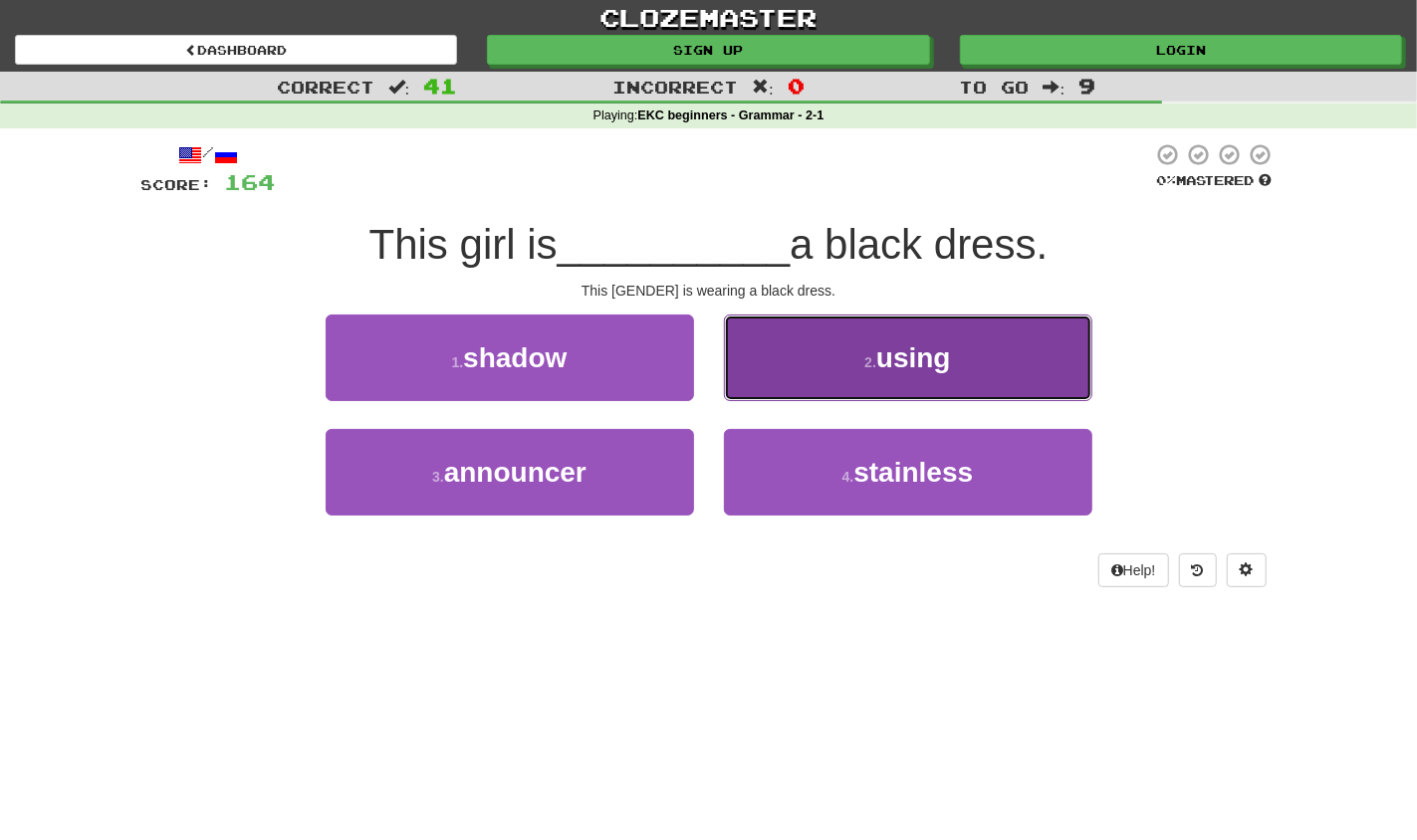 click on "using" at bounding box center (913, 357) 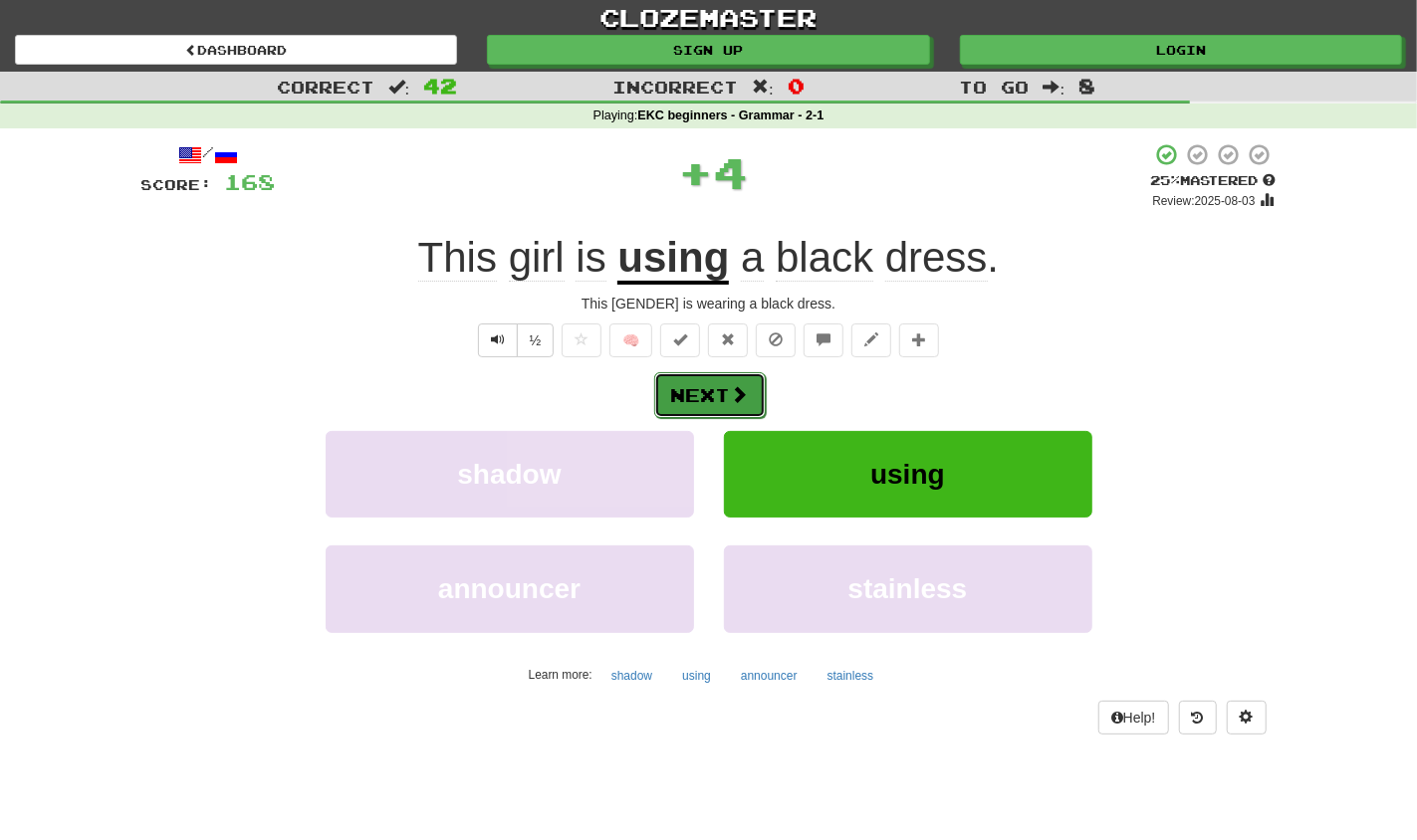 click at bounding box center [740, 394] 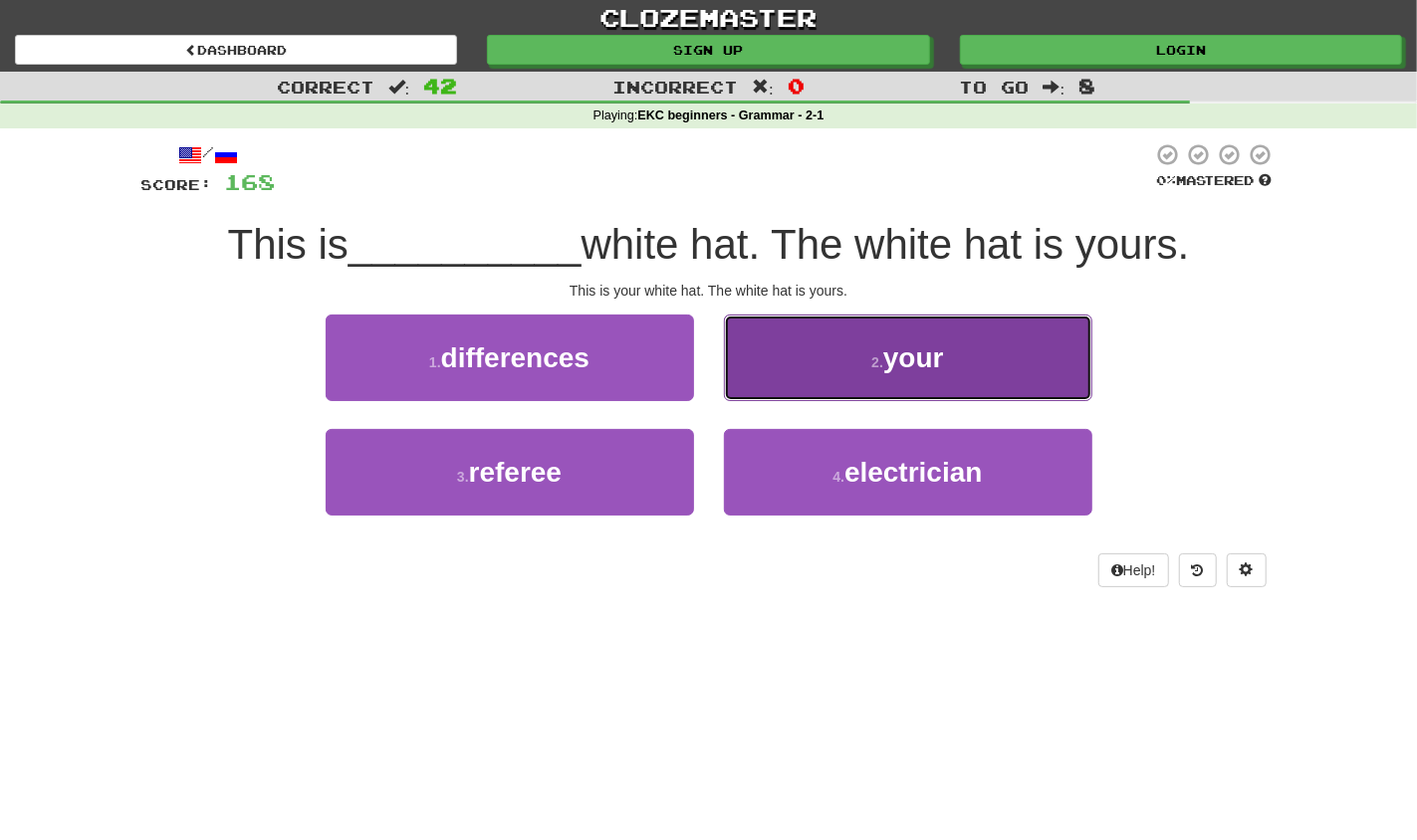 click on "2 .  your" at bounding box center [908, 357] 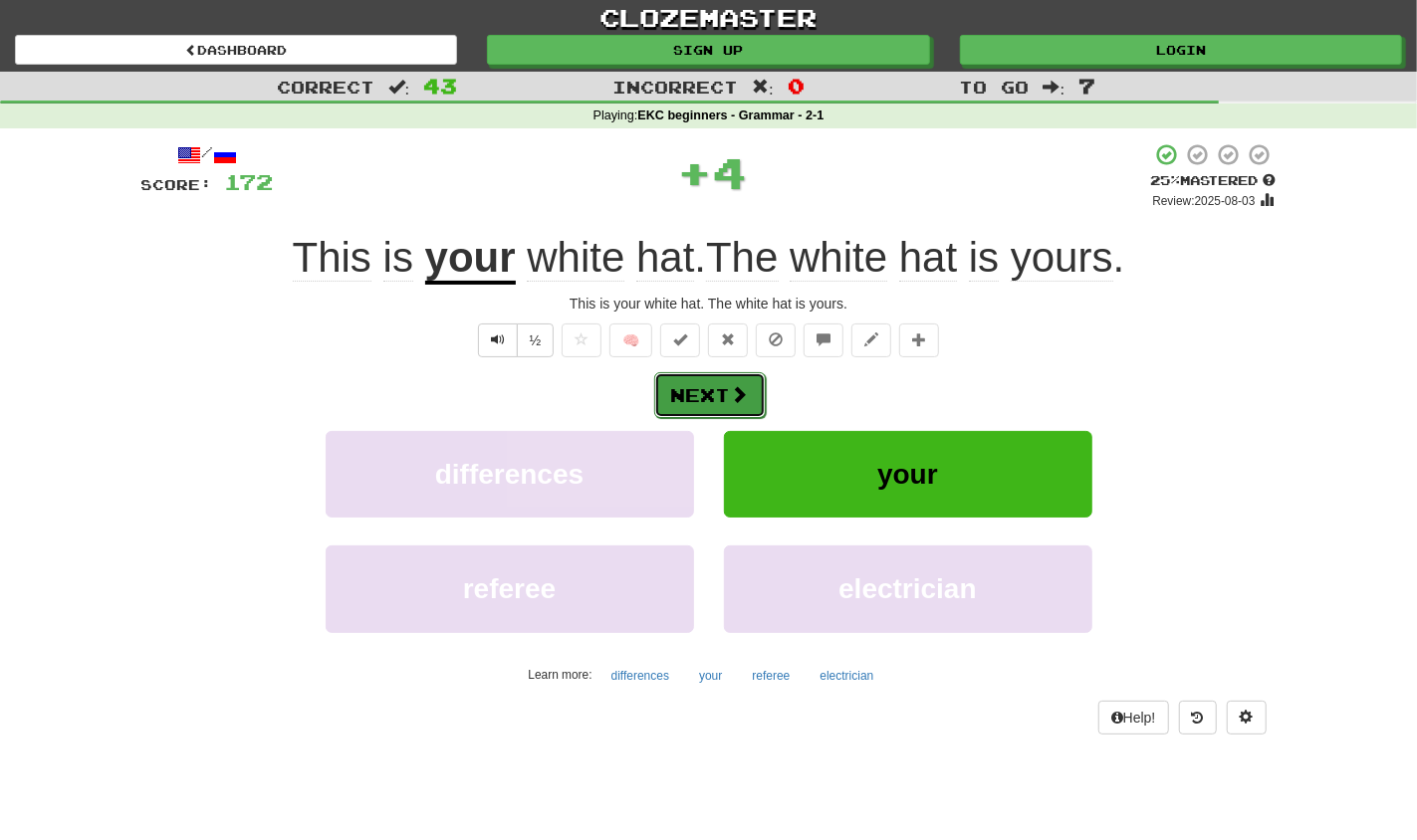 click at bounding box center (740, 394) 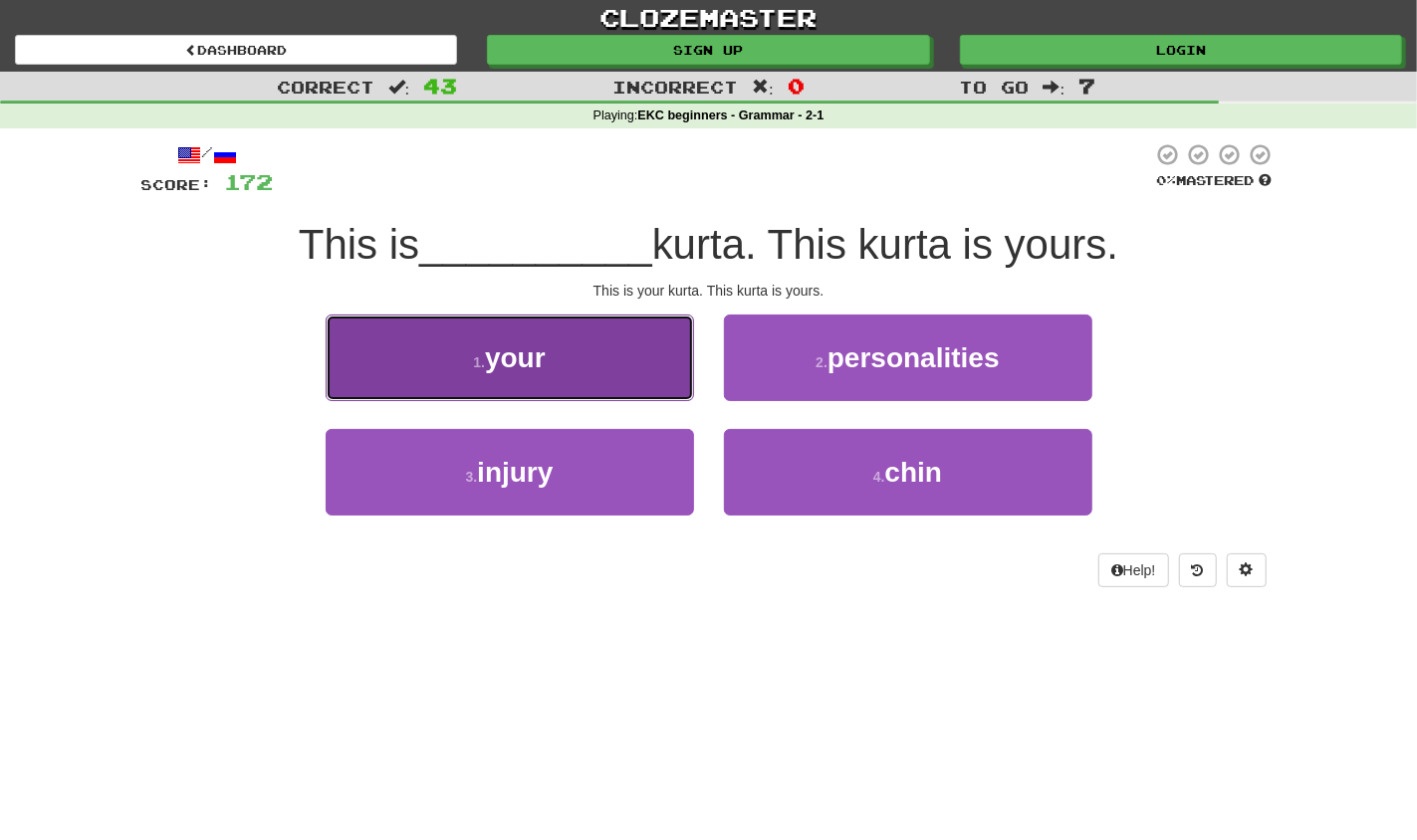 click on "1 .  your" at bounding box center [510, 357] 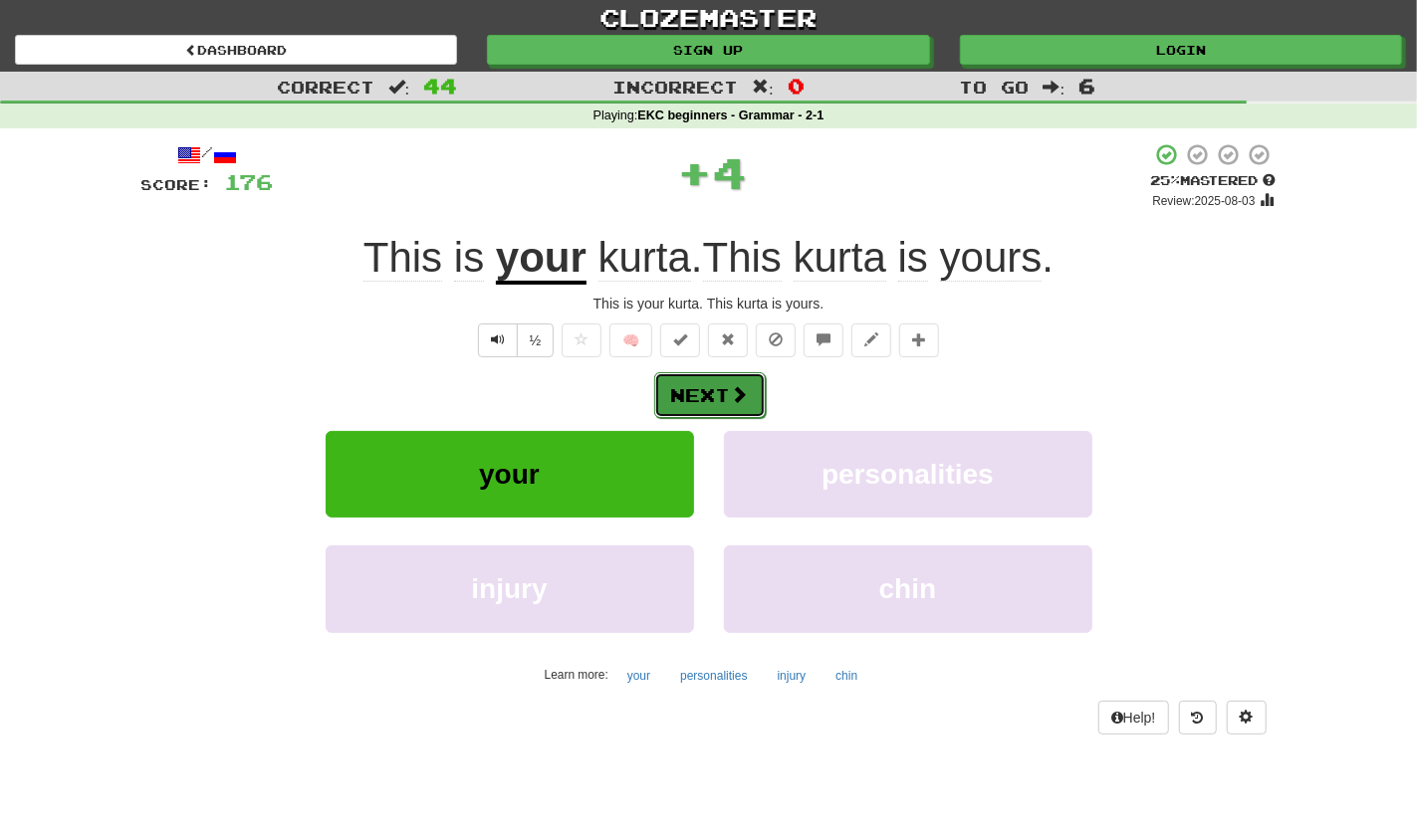 click at bounding box center (740, 394) 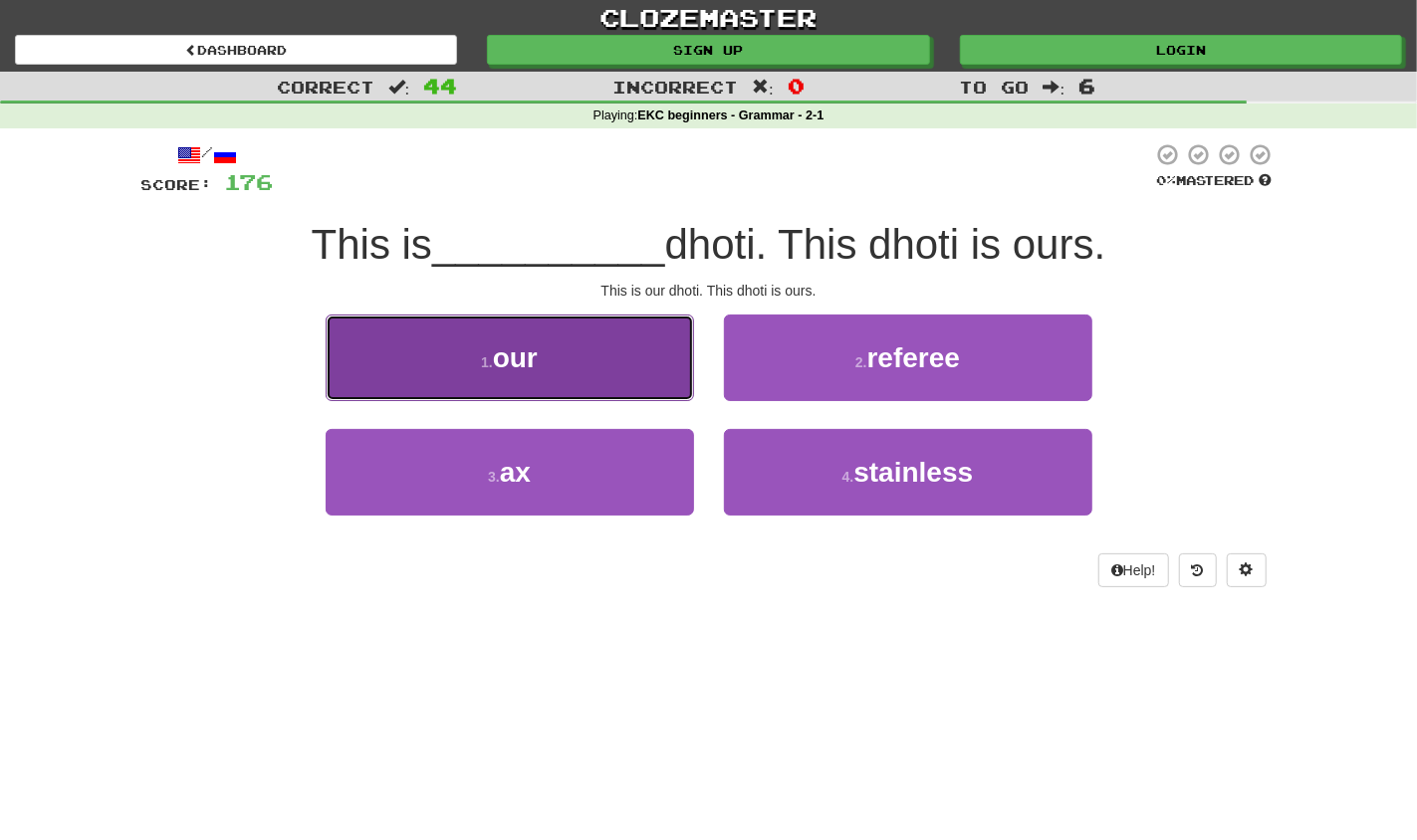 click on "1 .  our" at bounding box center (510, 357) 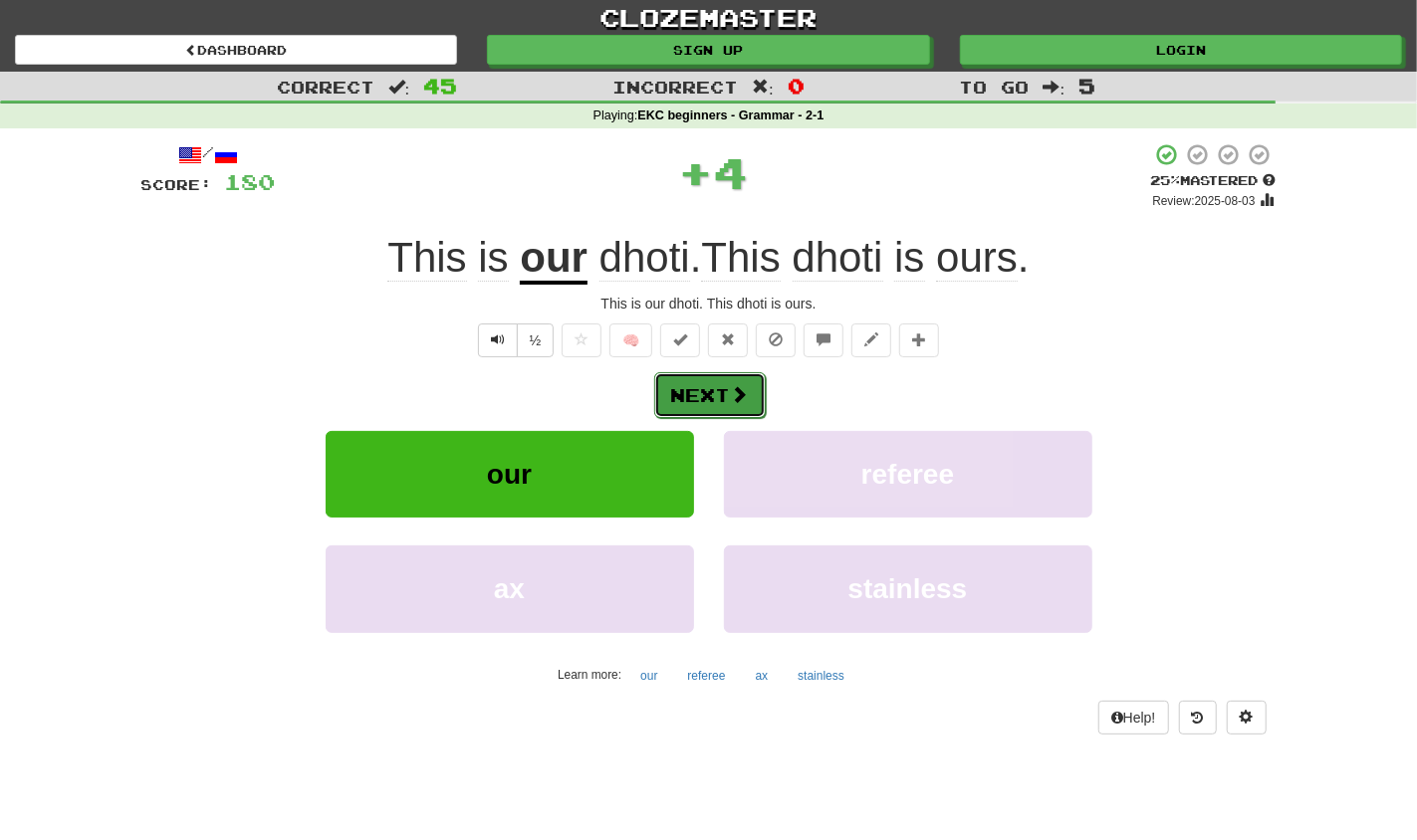 click at bounding box center [740, 394] 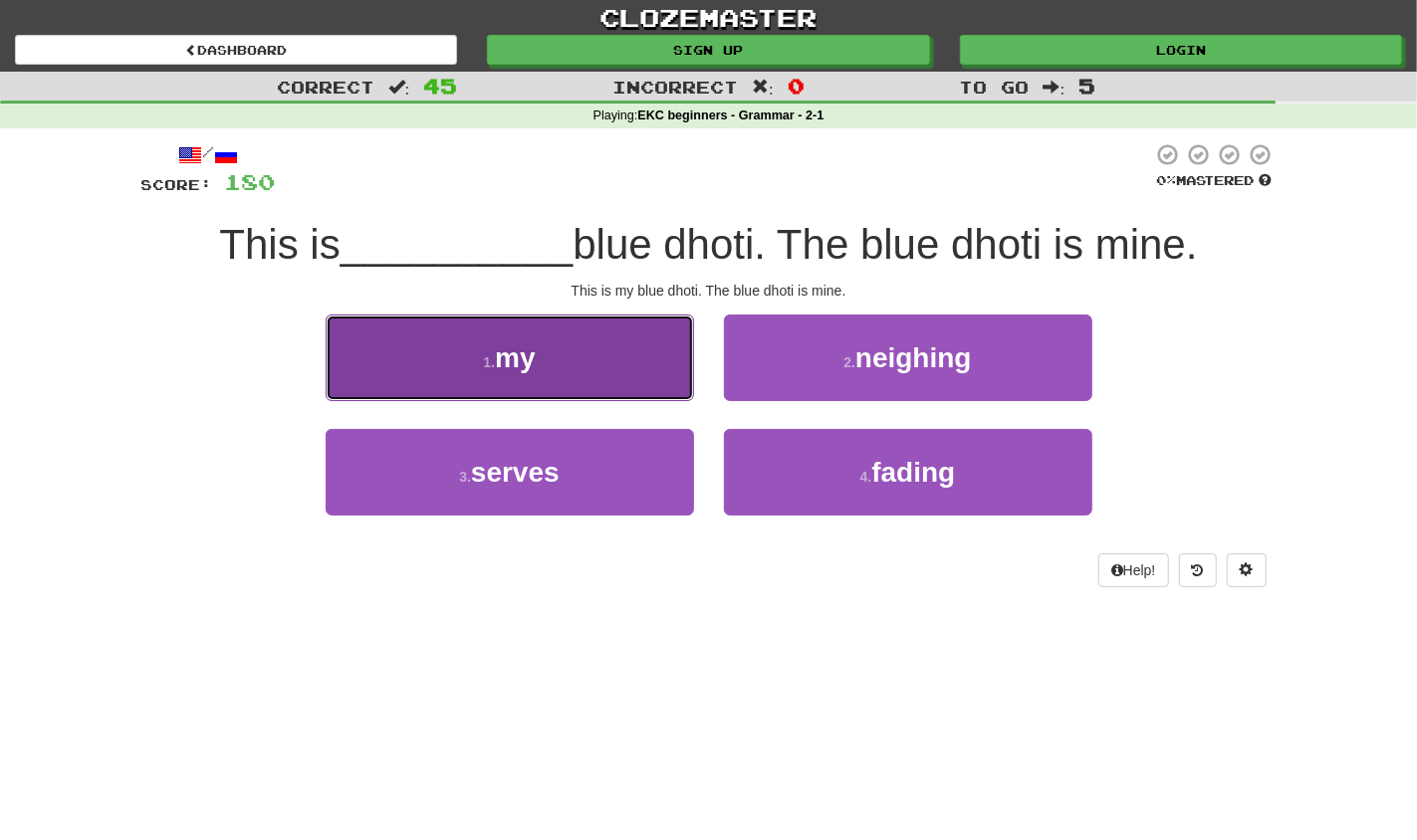 click on "1 .  my" at bounding box center (510, 357) 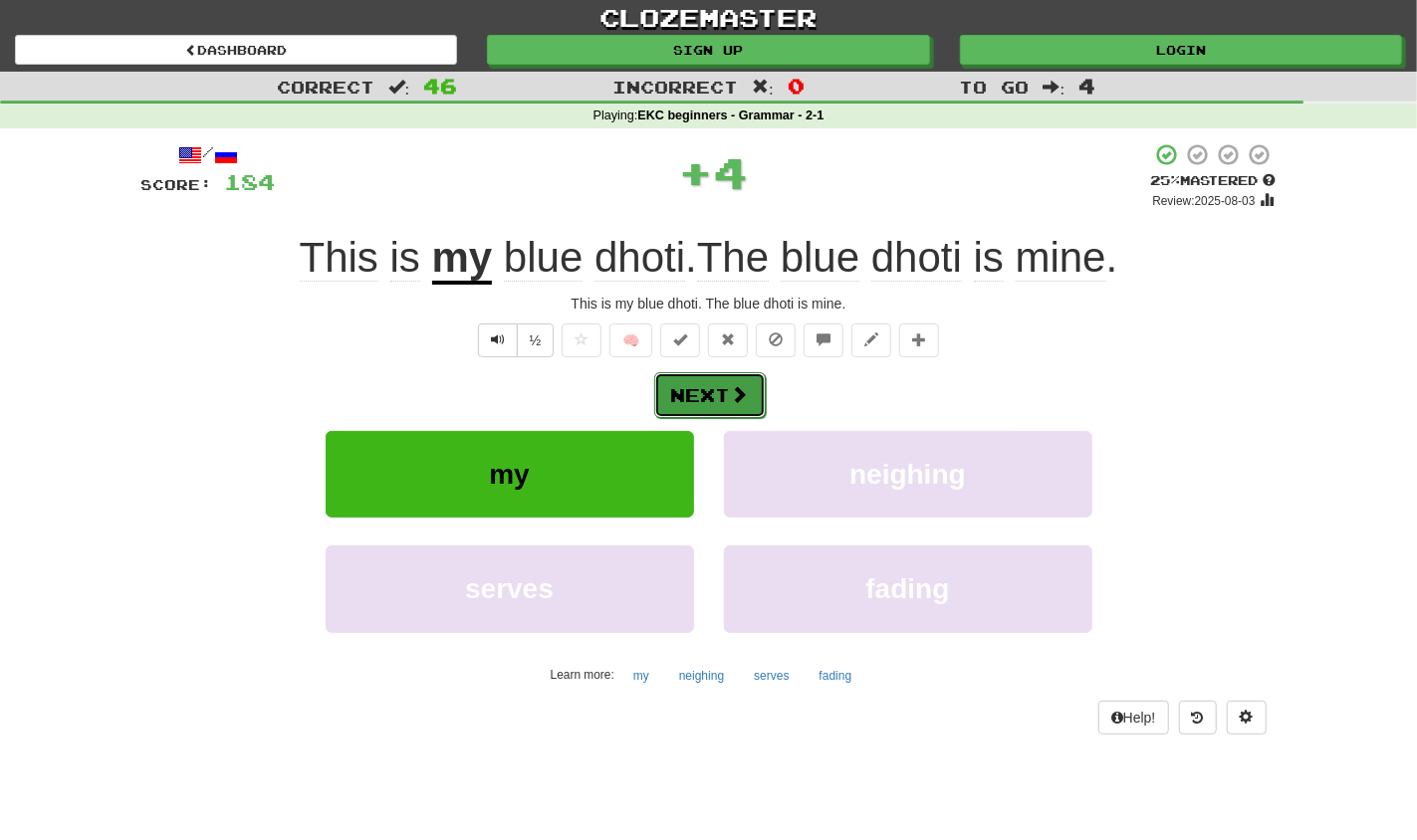 click at bounding box center [740, 394] 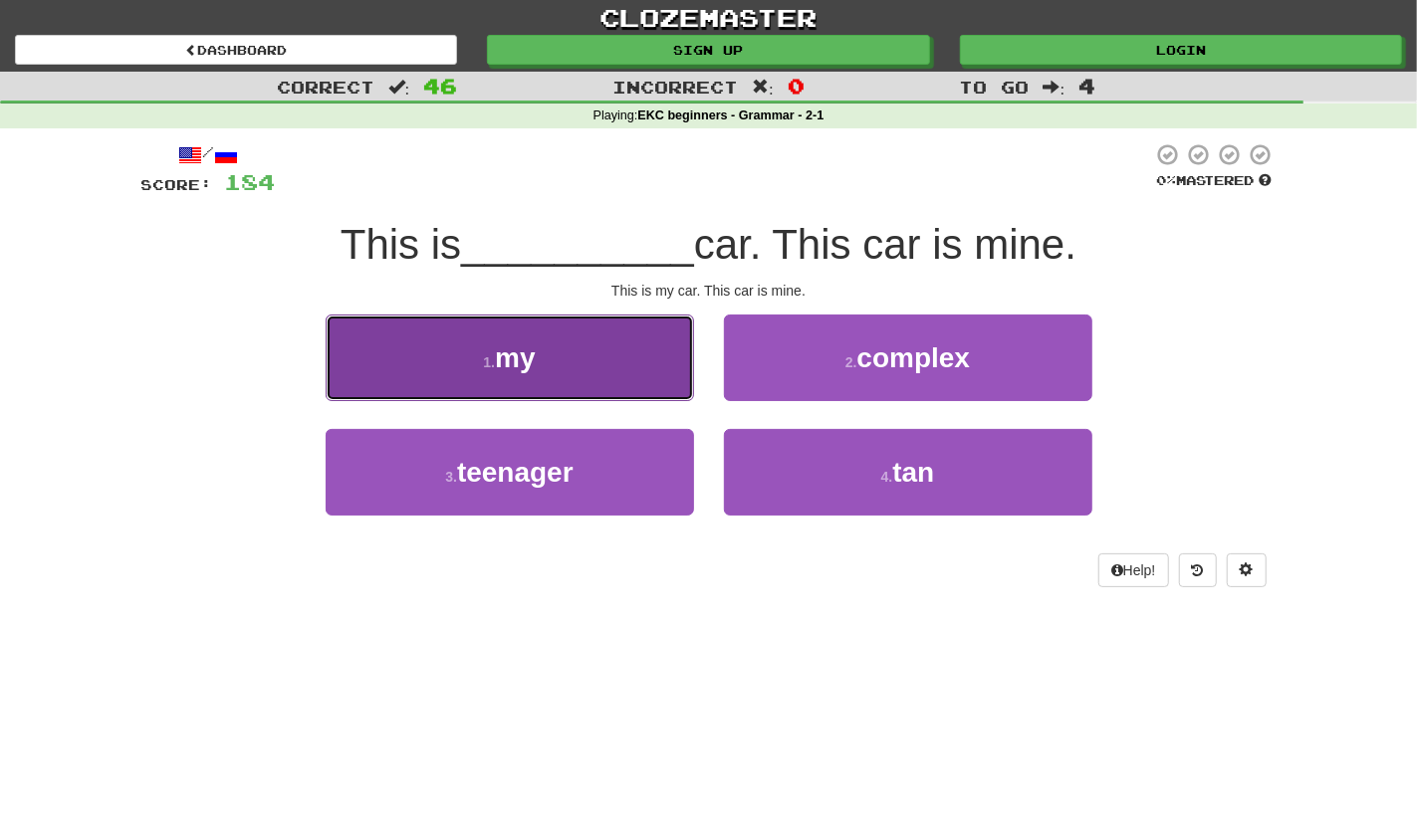 click on "1 .  my" at bounding box center (510, 357) 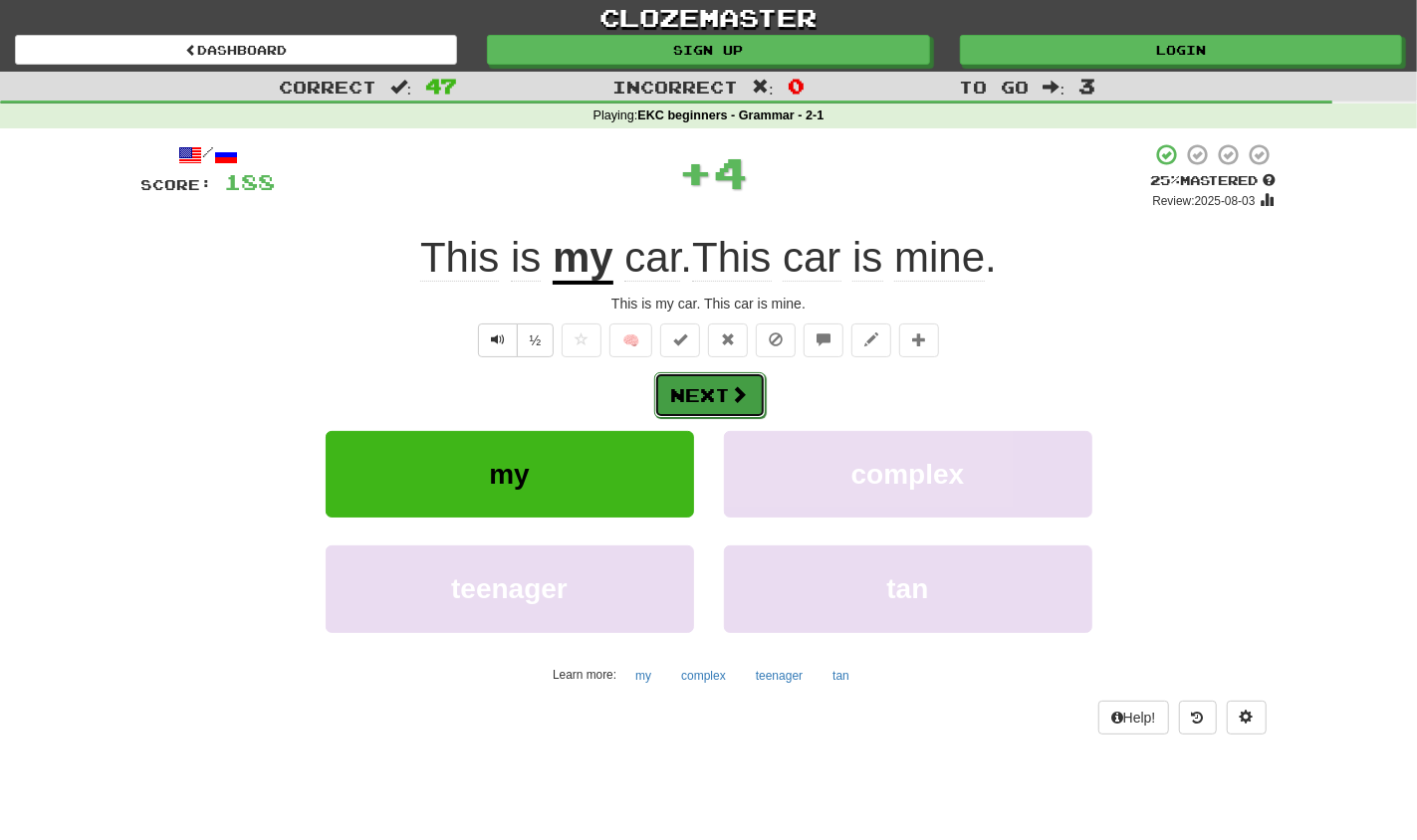 click at bounding box center [740, 394] 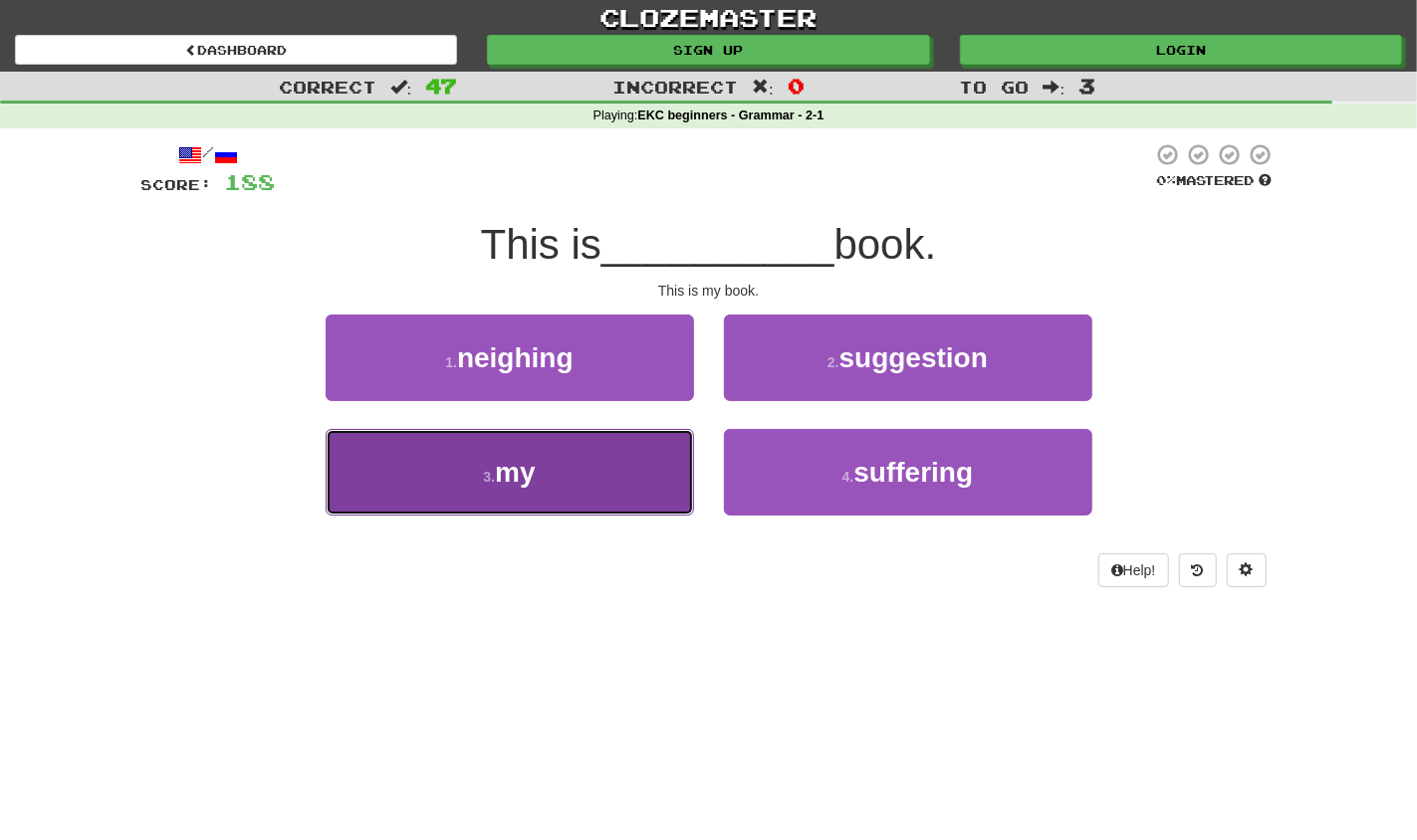 click on "3 .  my" at bounding box center (510, 472) 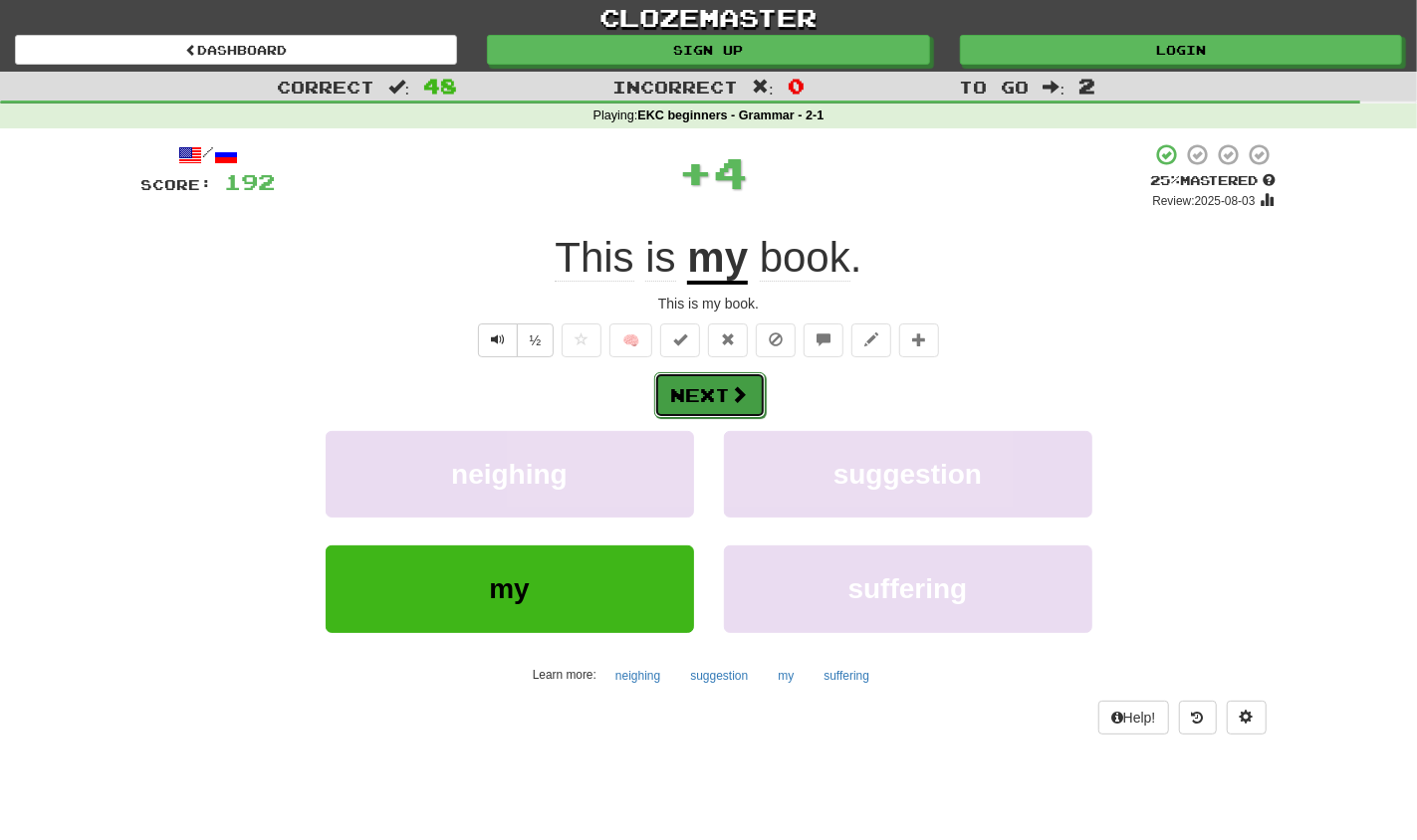 click on "Next" at bounding box center [710, 395] 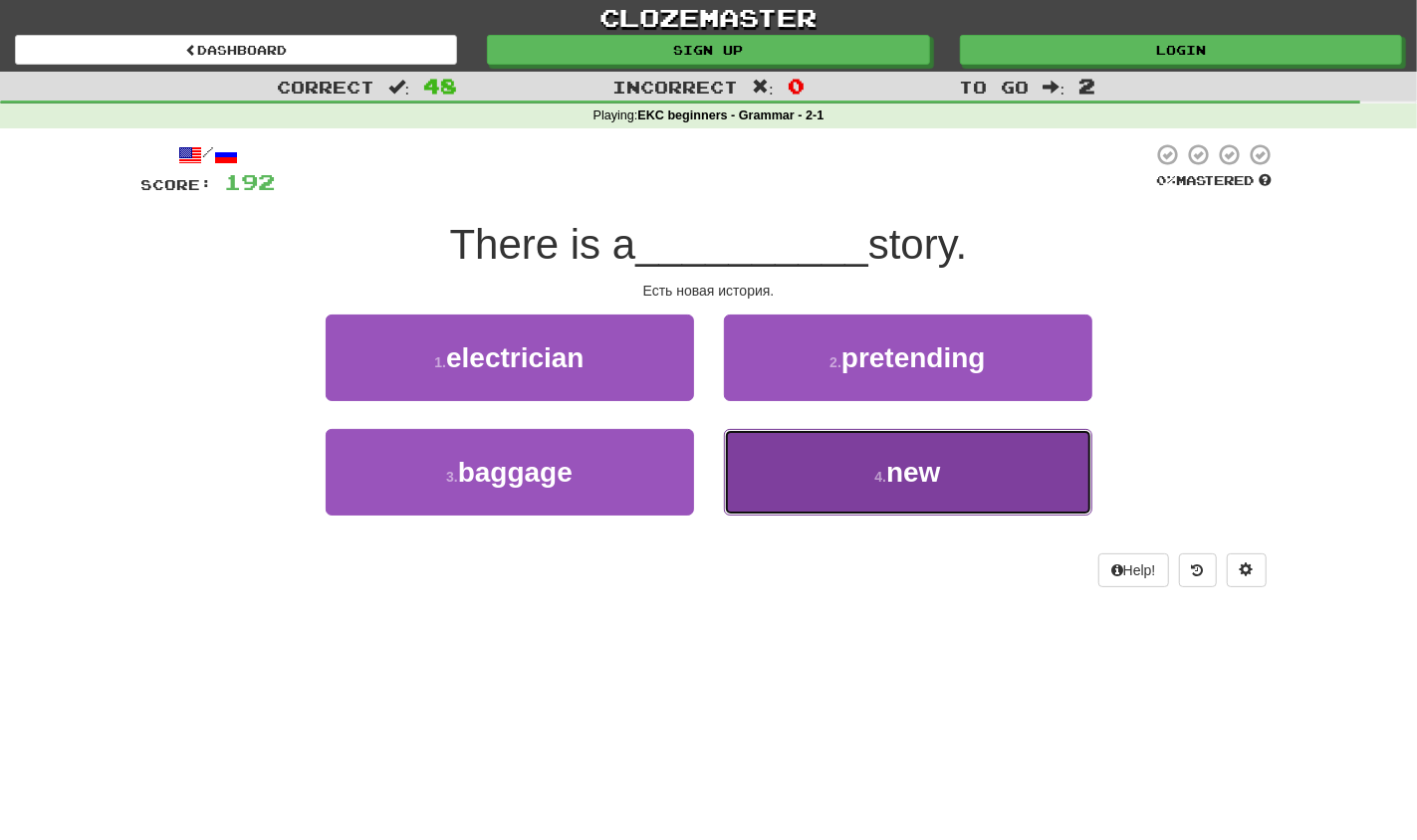 click on "4 ." at bounding box center (880, 477) 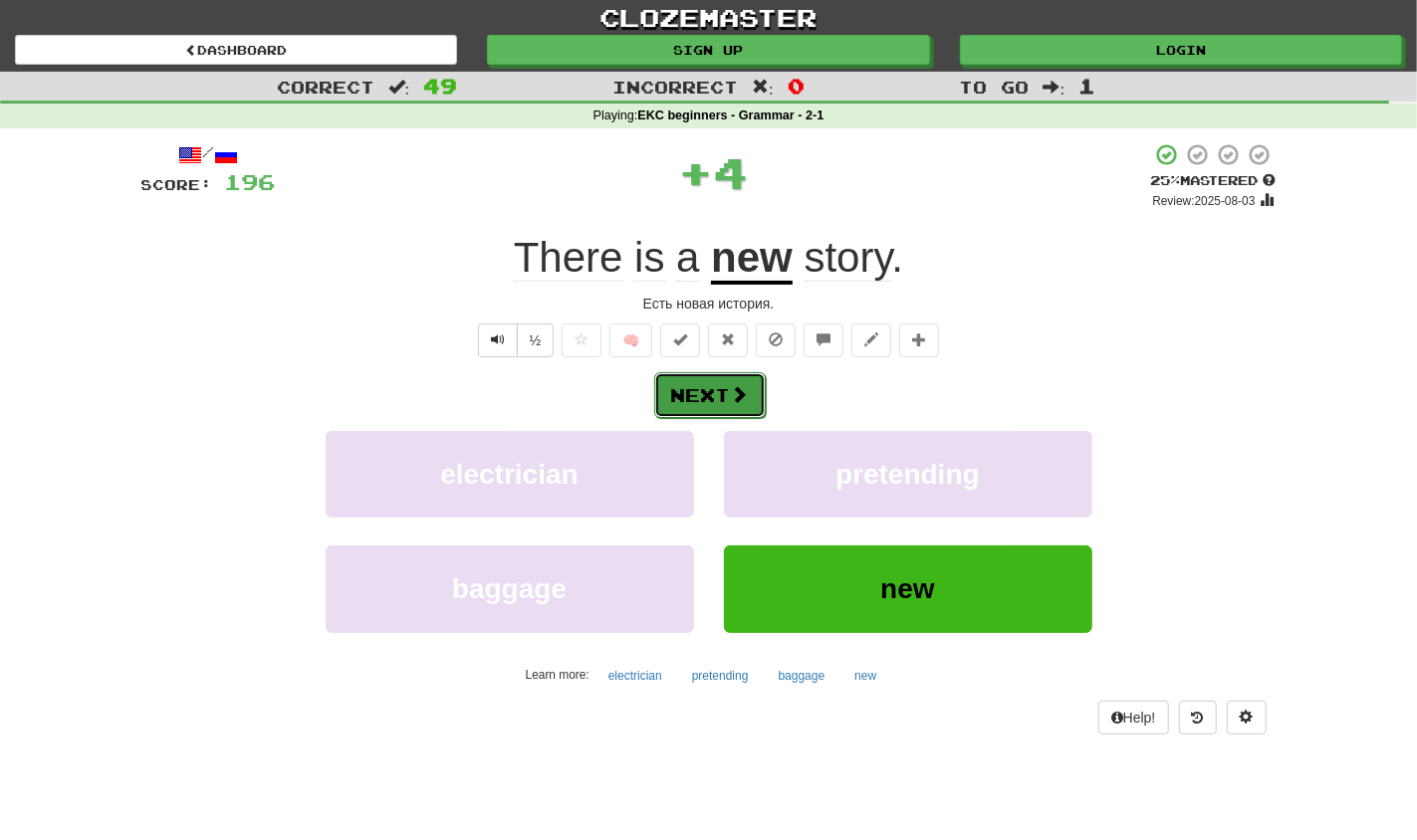 click on "Next" at bounding box center (710, 395) 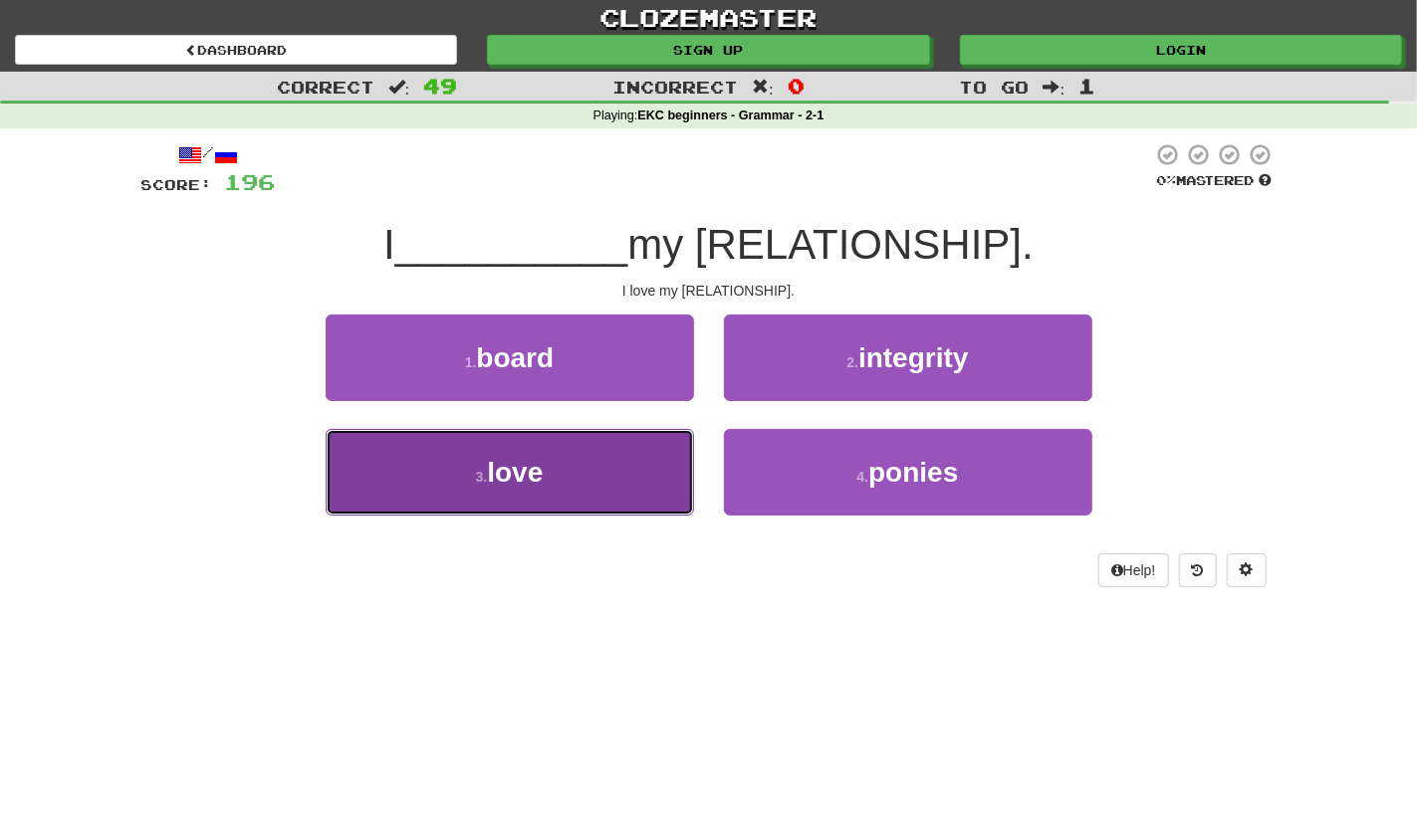 click on "3 .  love" at bounding box center [510, 472] 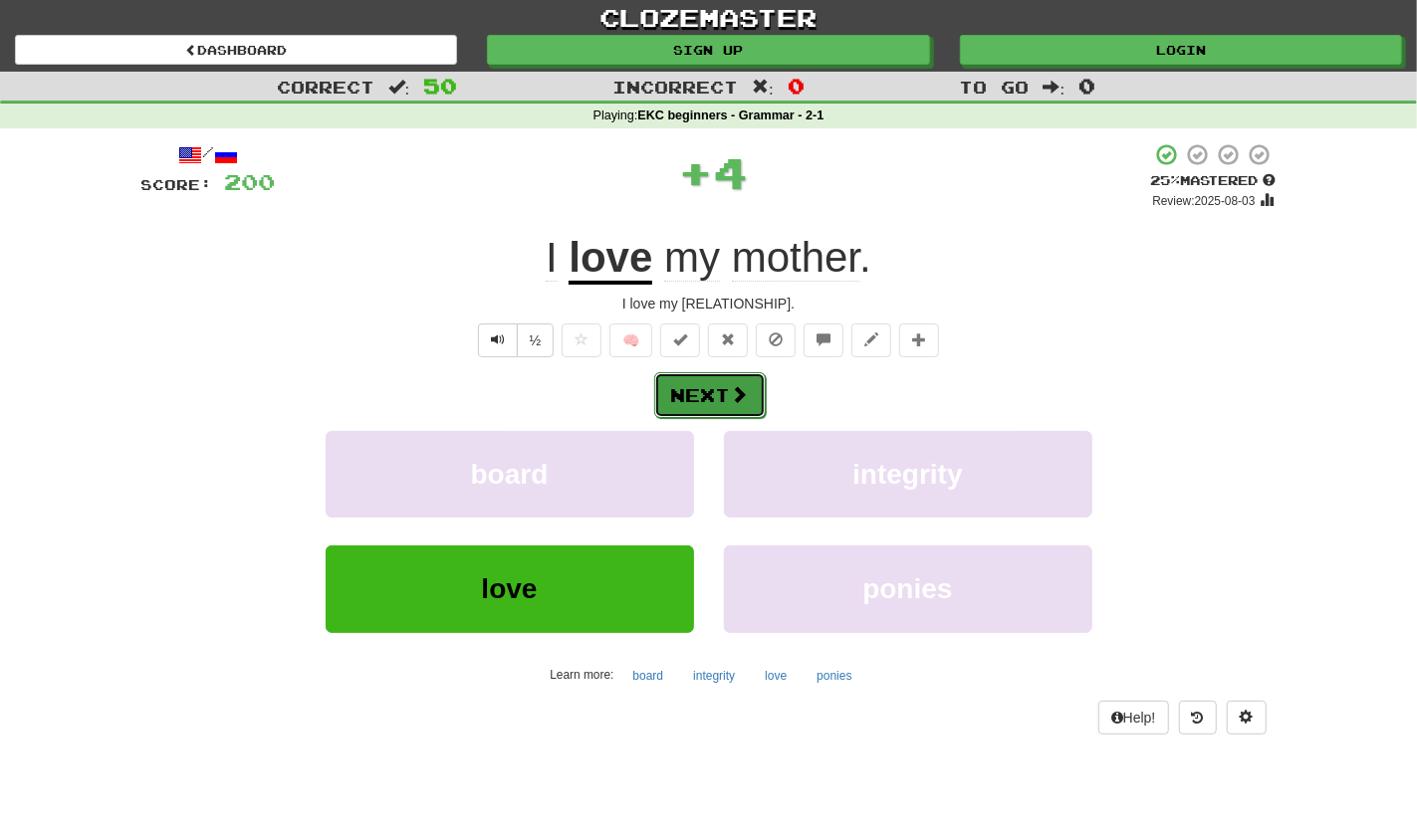 click at bounding box center (740, 394) 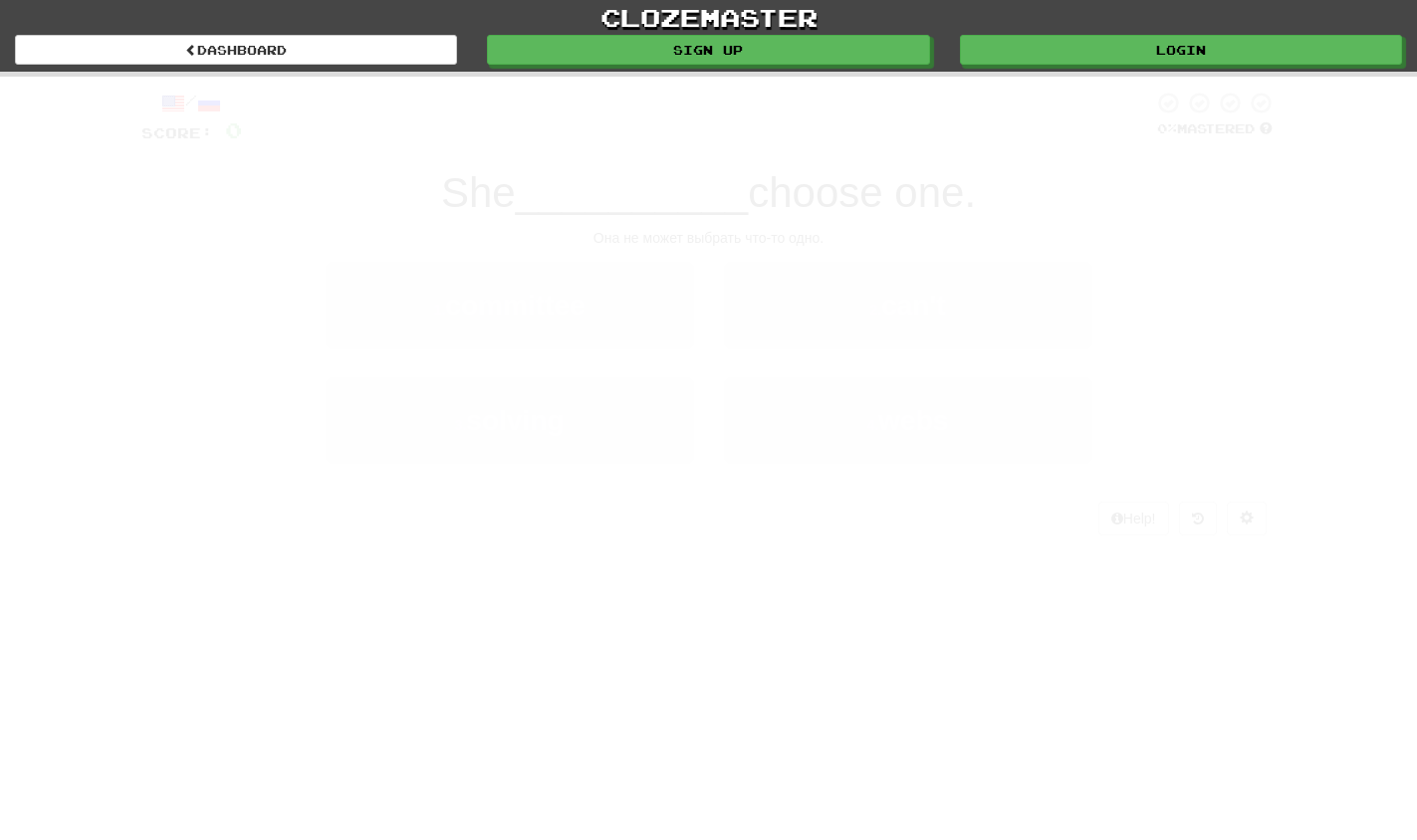 scroll, scrollTop: 0, scrollLeft: 0, axis: both 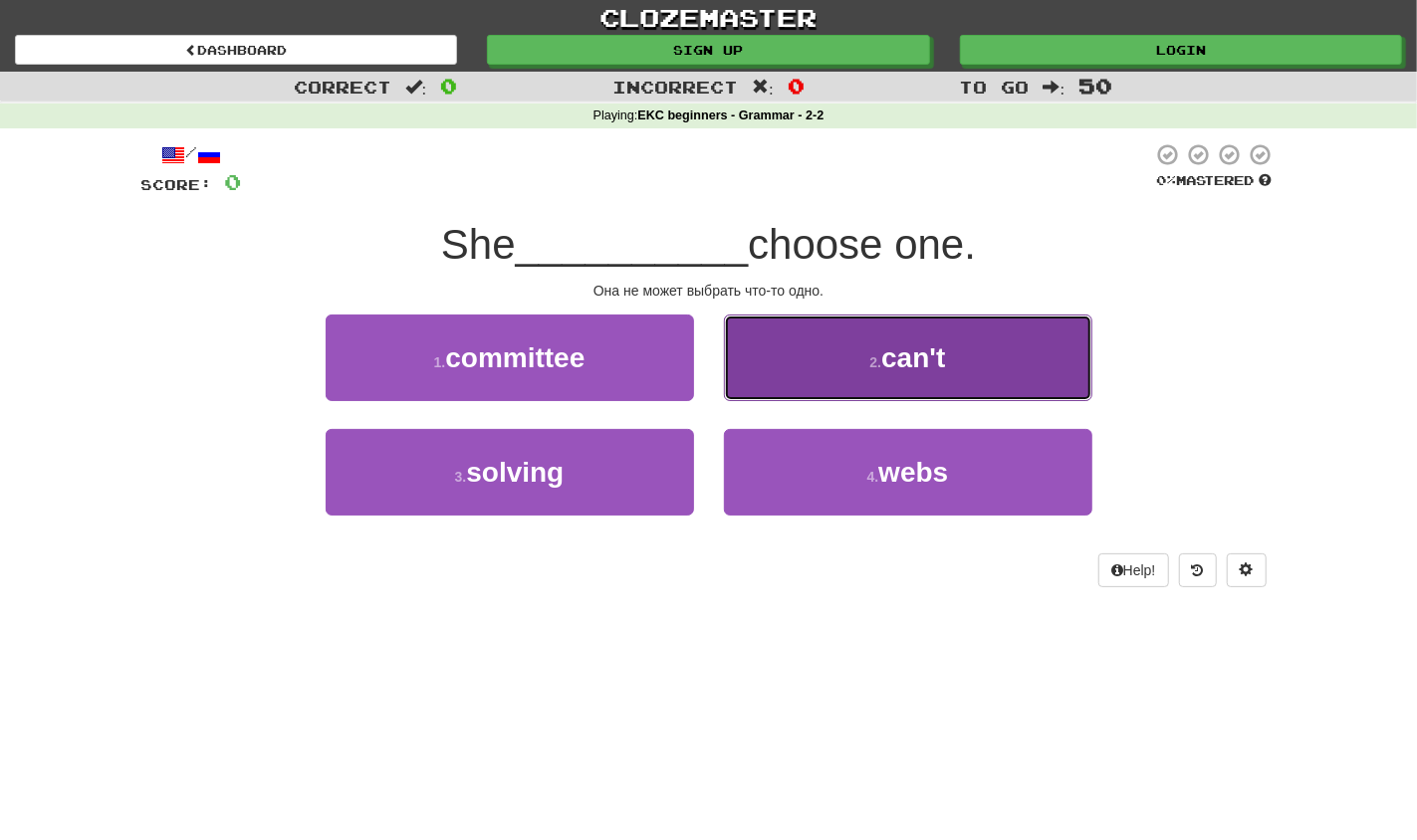 click on "2 ." at bounding box center [876, 362] 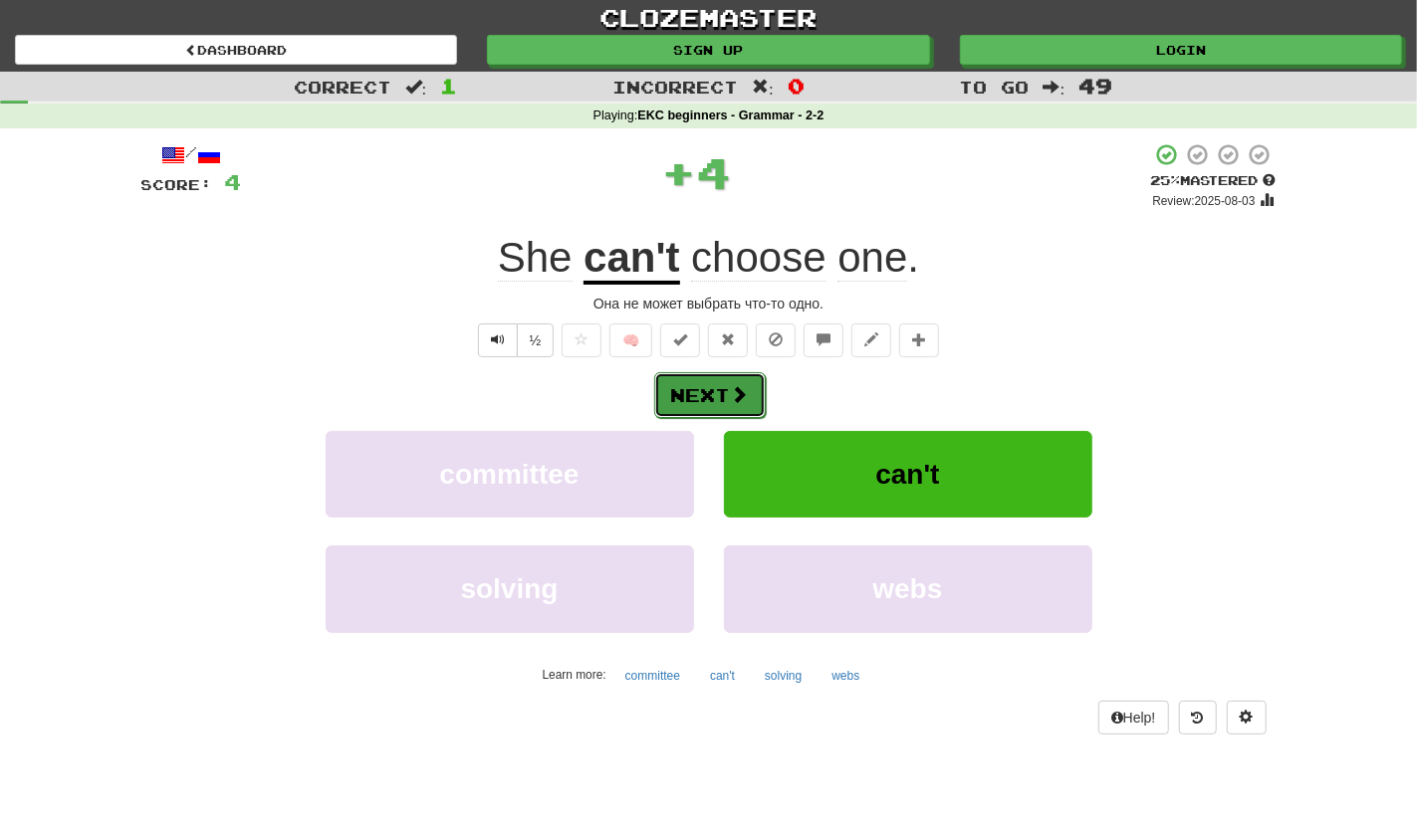 click on "Next" at bounding box center (710, 395) 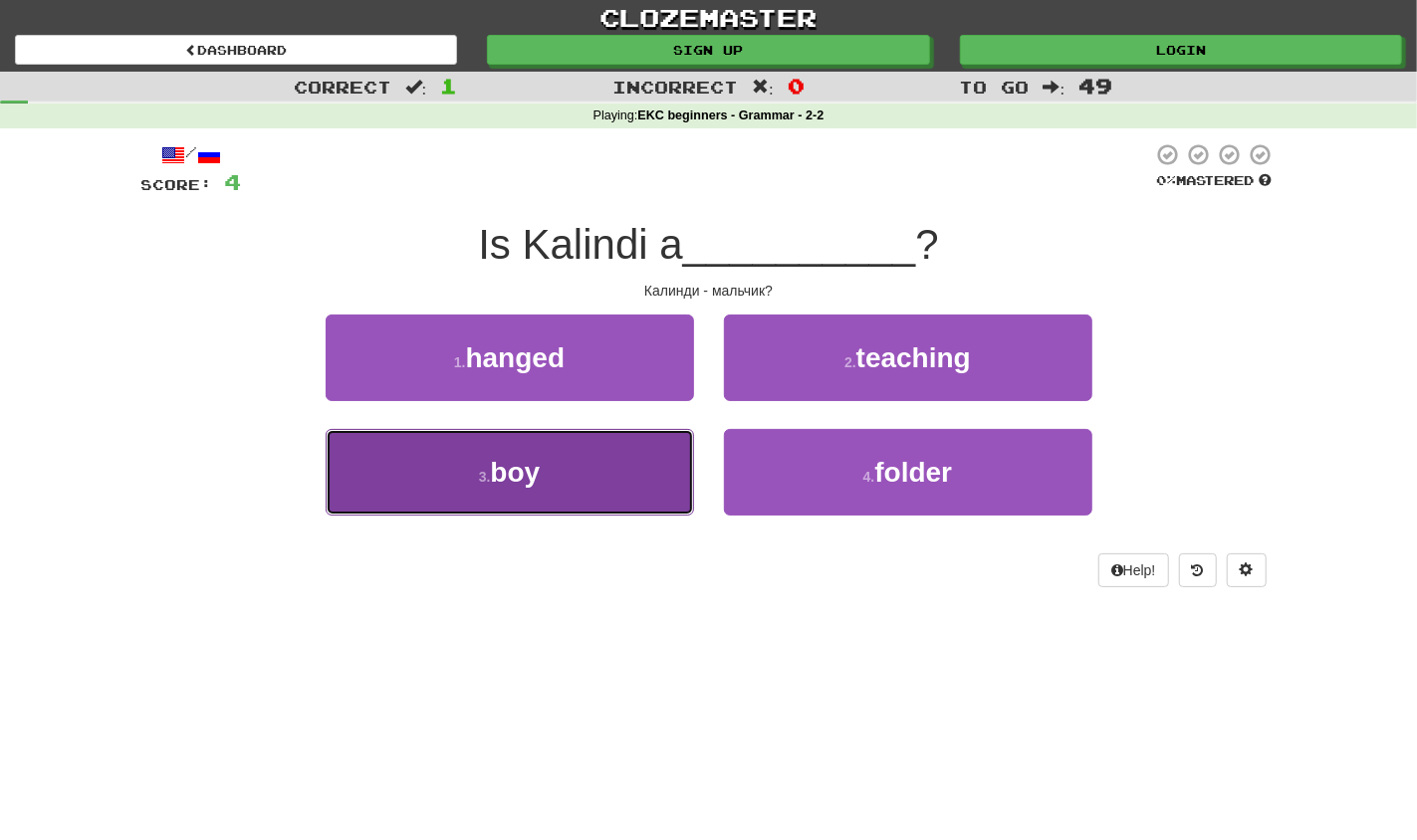 click on "3 .  boy" at bounding box center [510, 472] 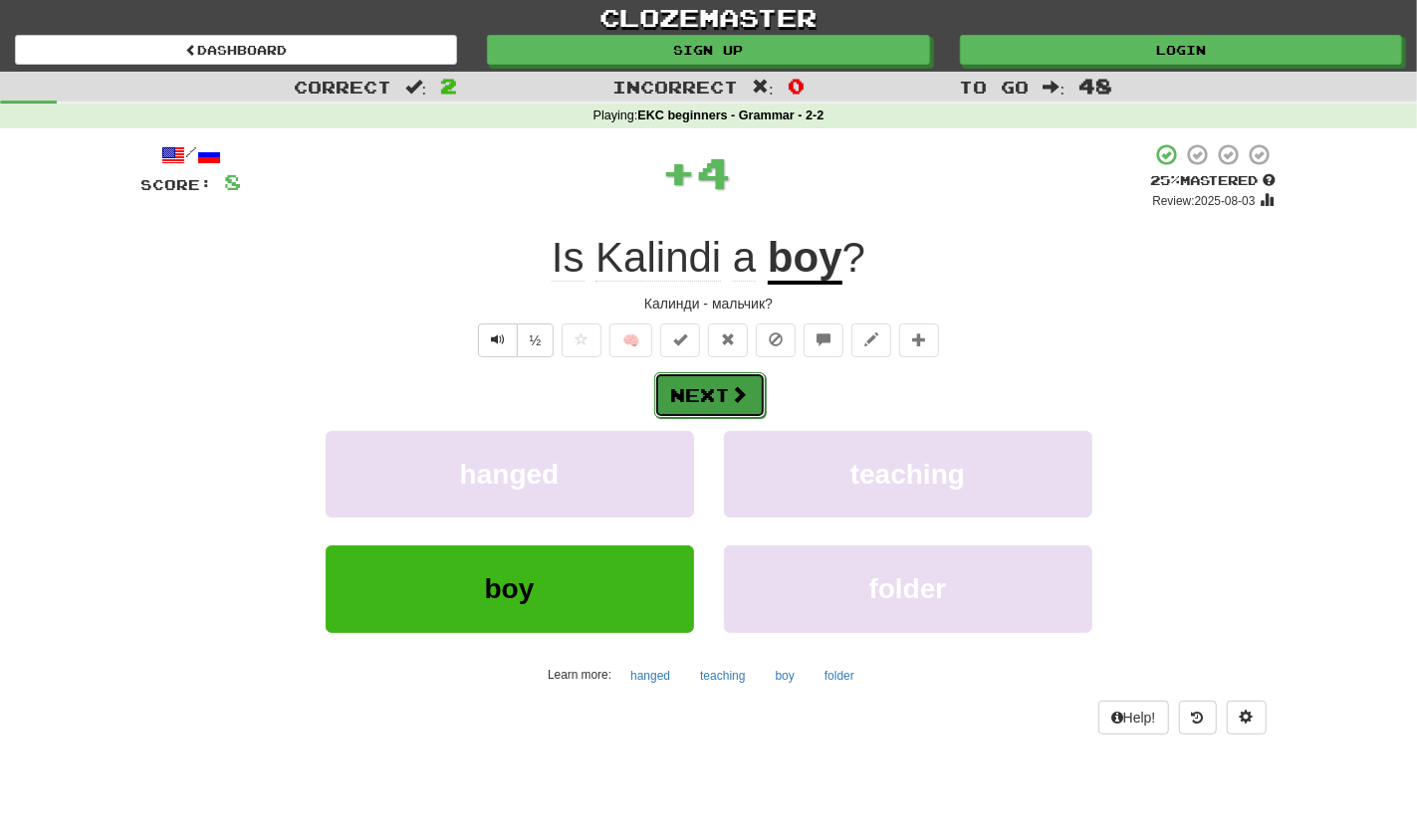click at bounding box center [740, 394] 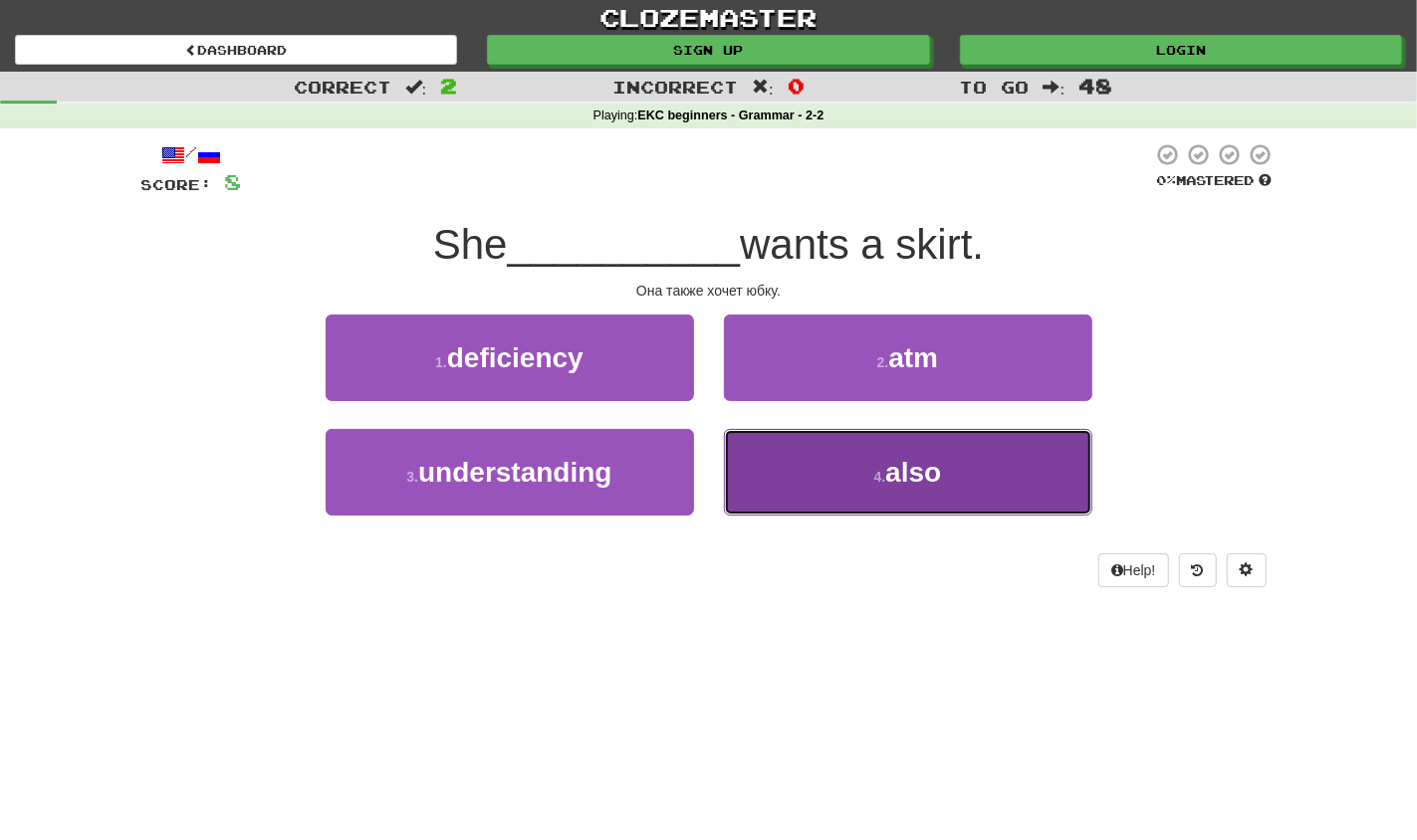 click on "also" at bounding box center (913, 472) 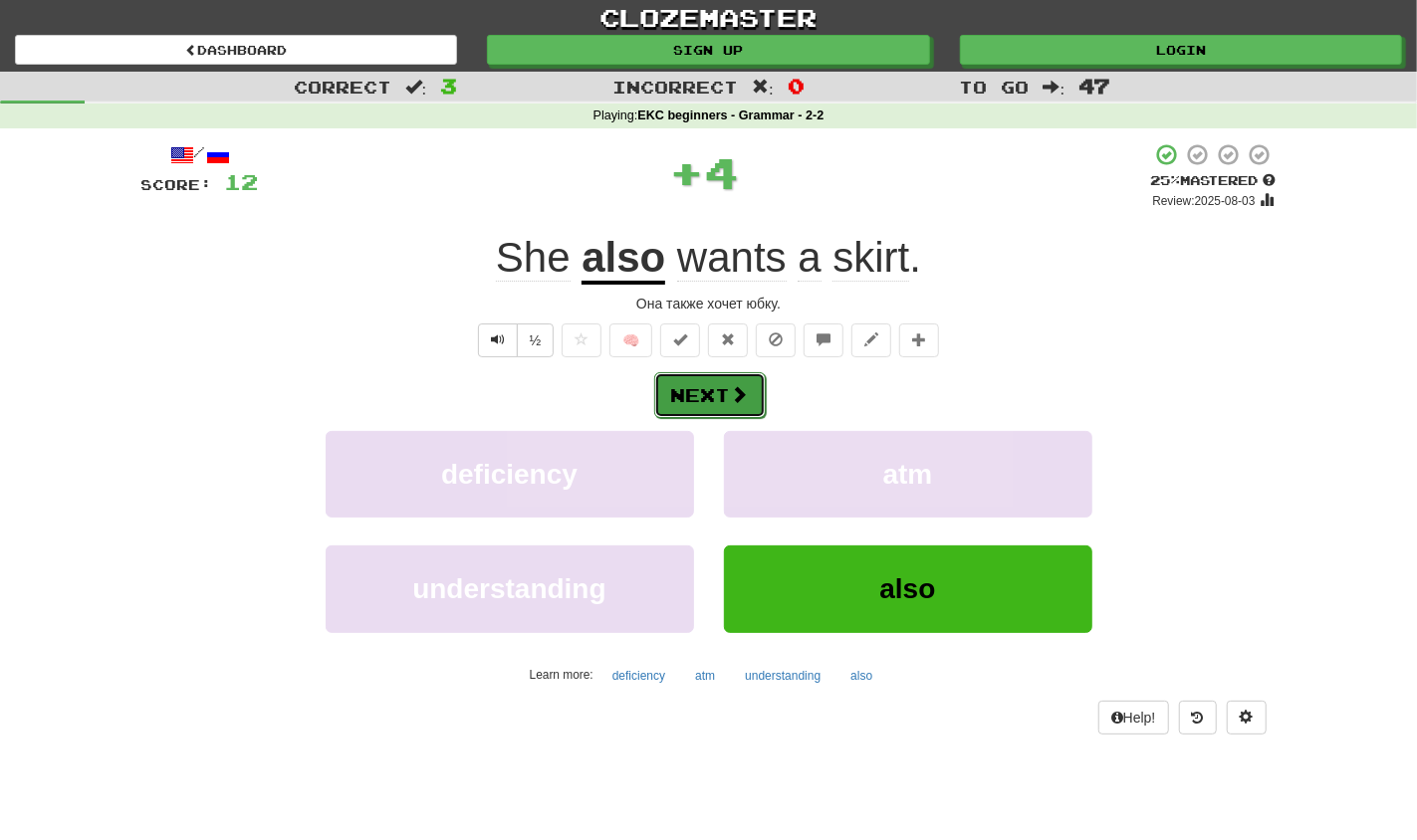 click on "Next" at bounding box center (710, 395) 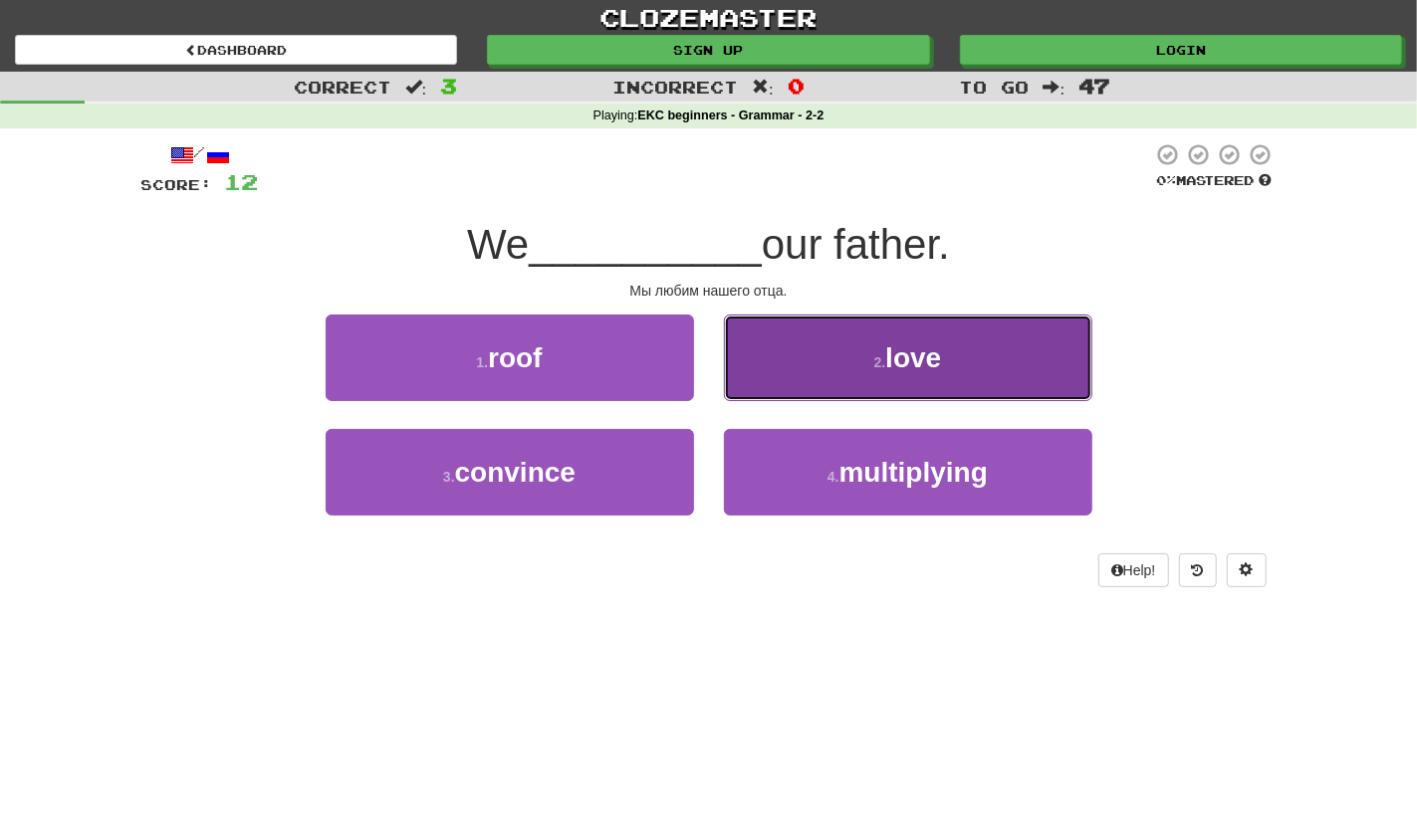 click on "2 .  love" at bounding box center [908, 357] 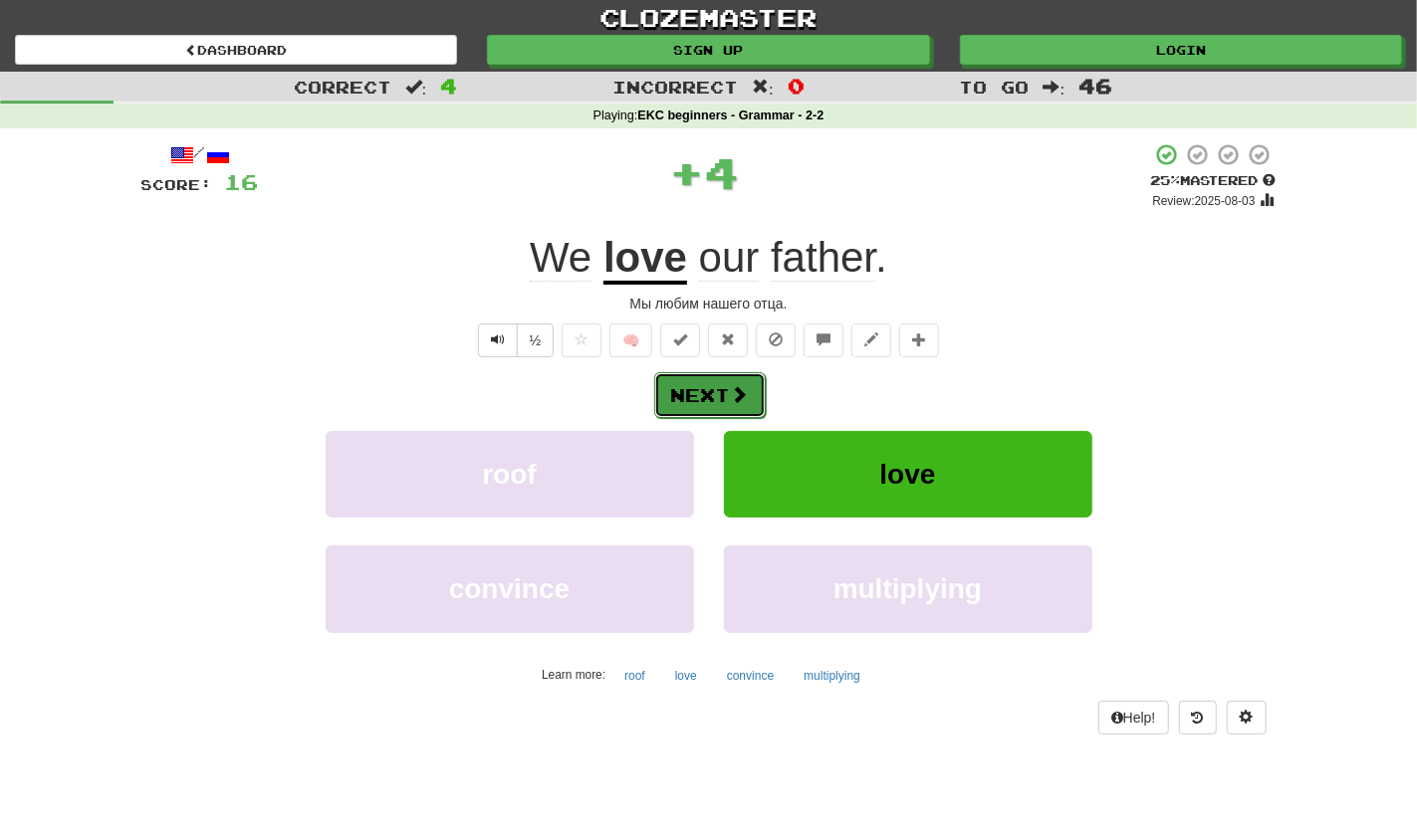 click at bounding box center (740, 394) 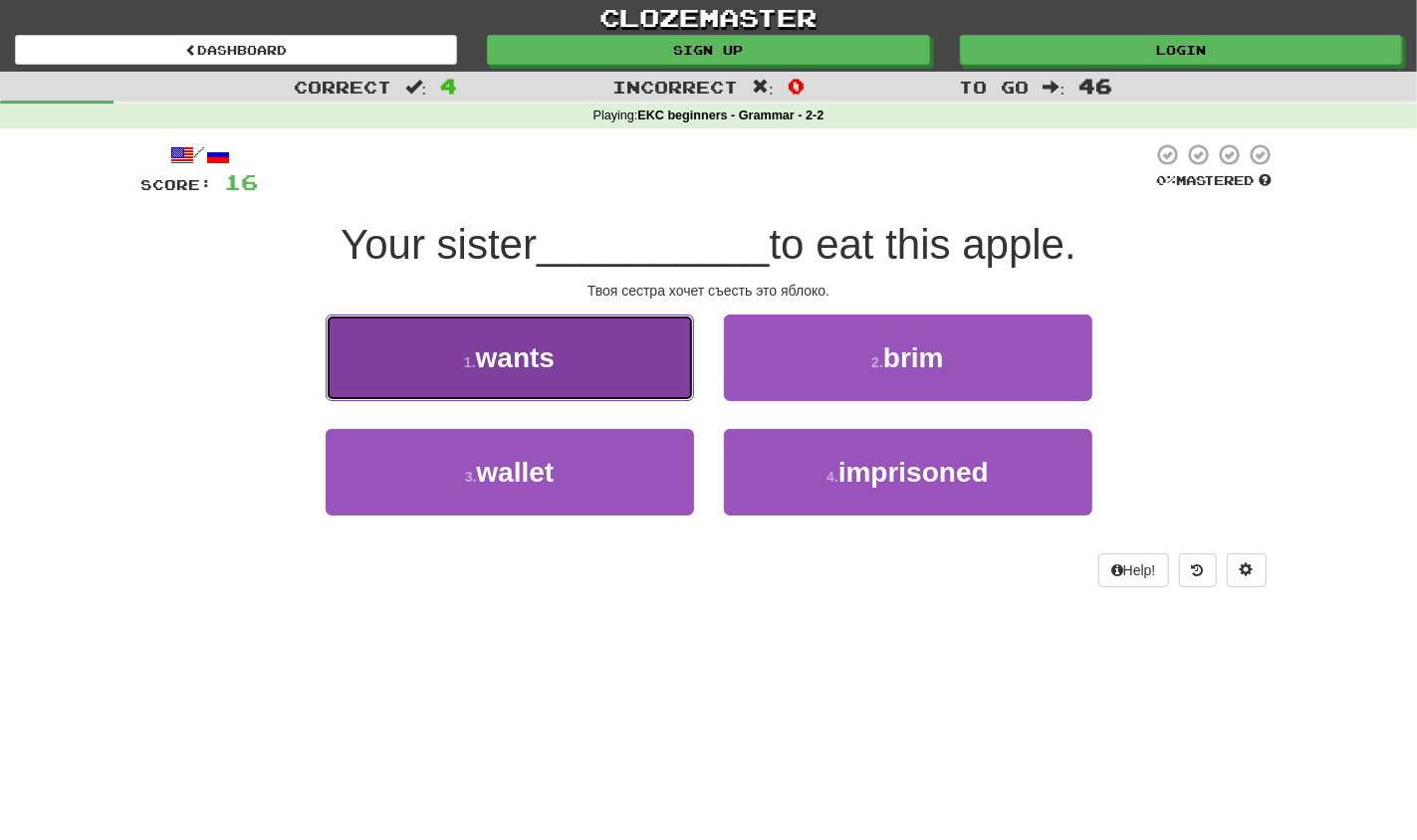 click on "1 .  wants" at bounding box center [510, 357] 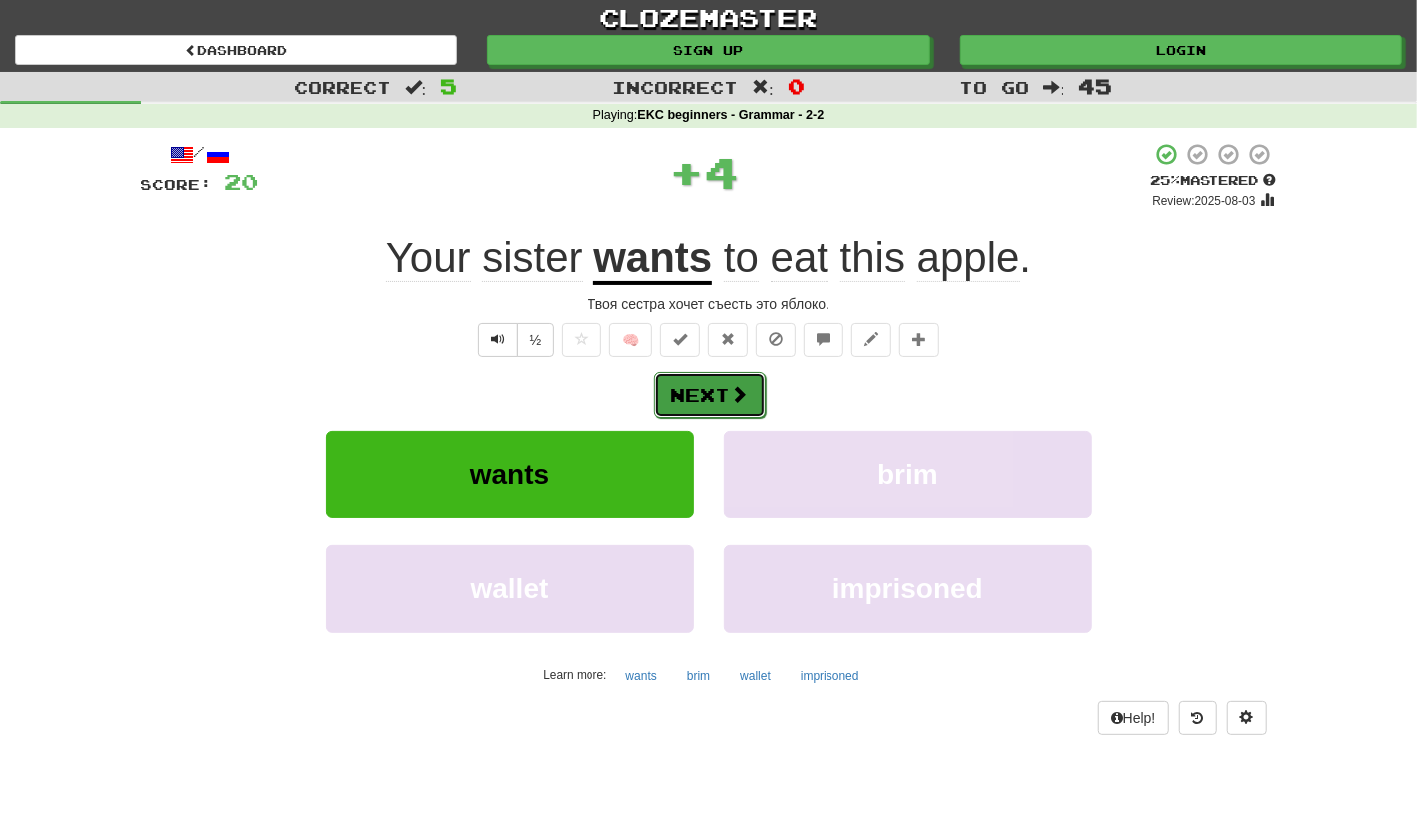 click at bounding box center (740, 394) 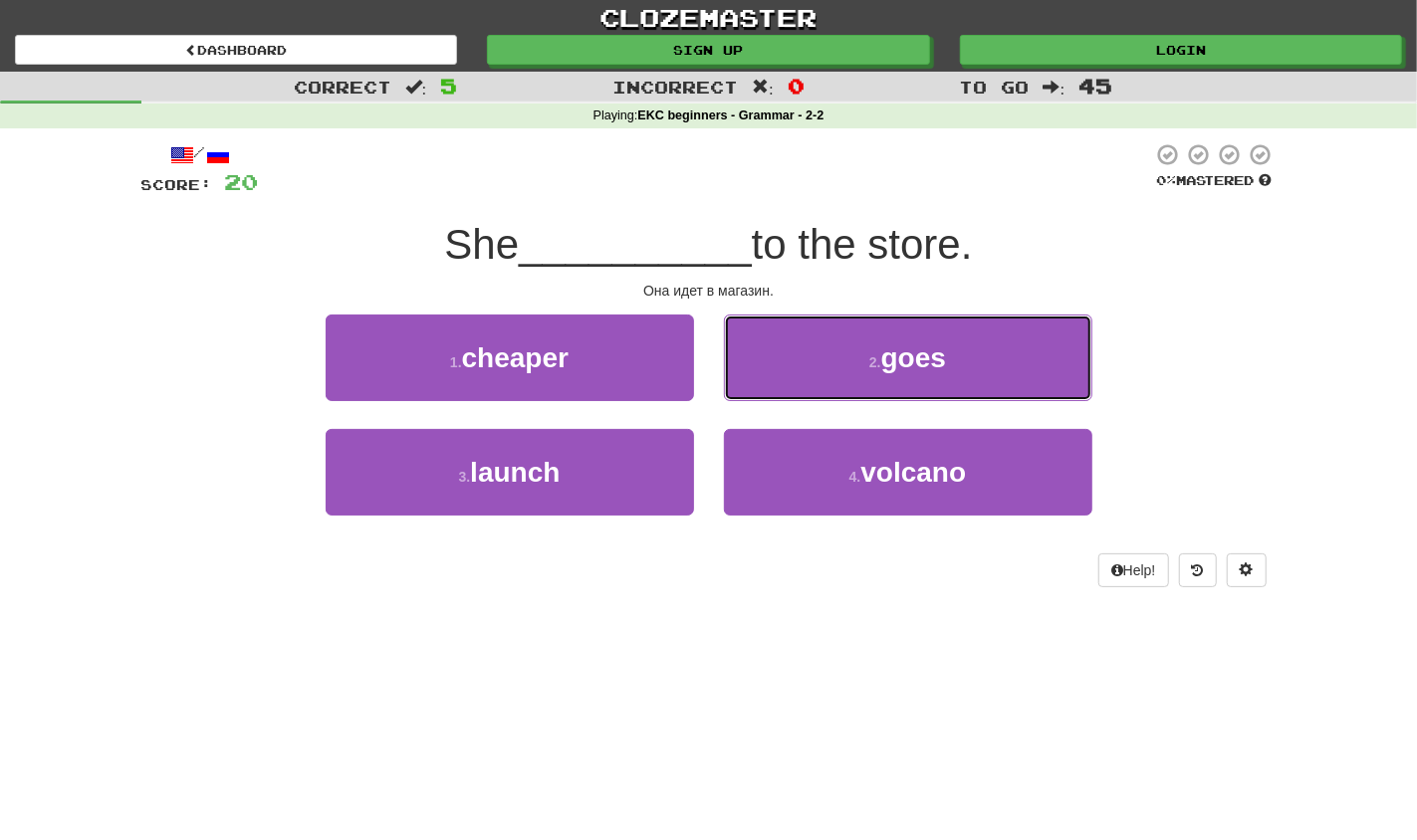 click on "2 .  goes" at bounding box center (908, 357) 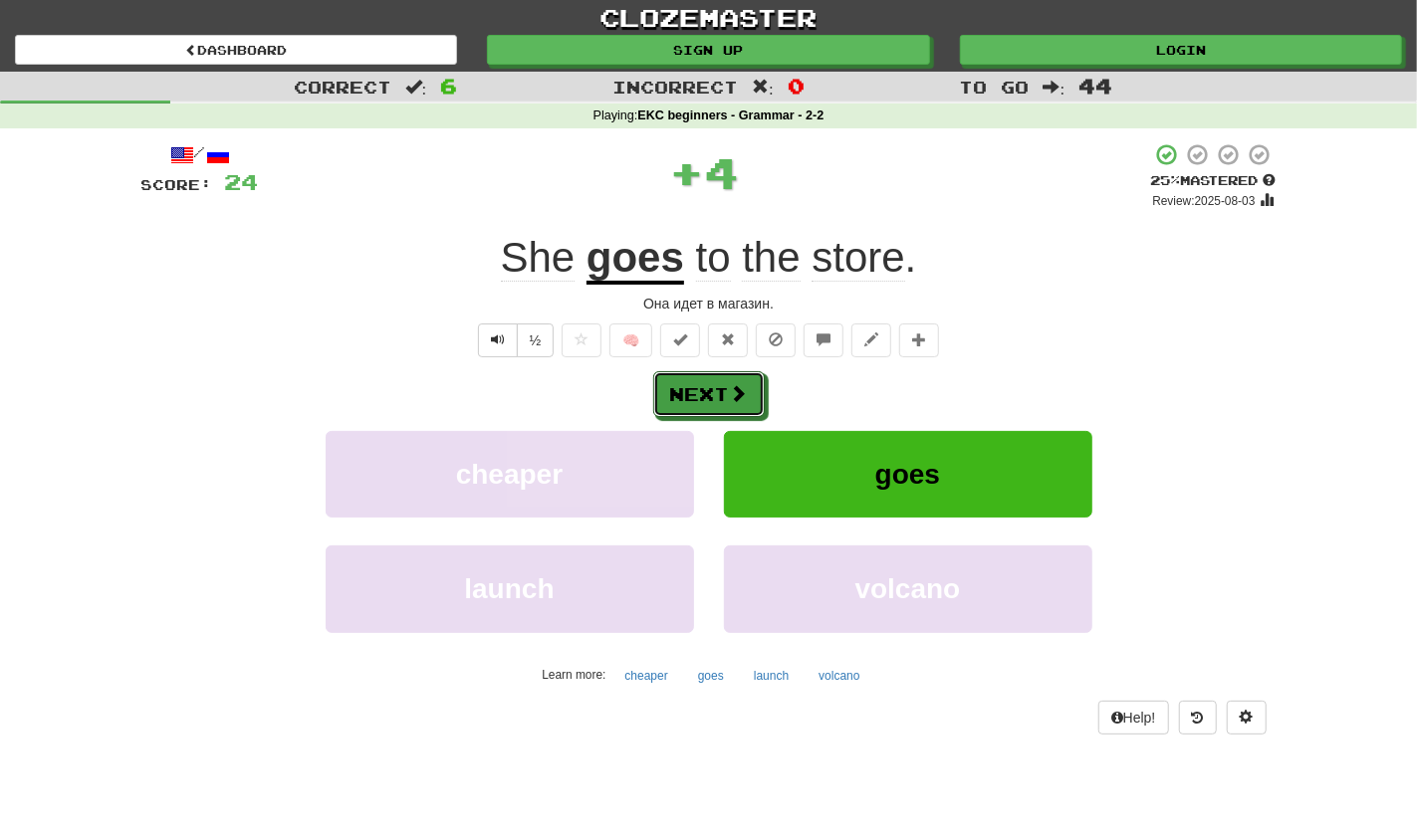 click at bounding box center [739, 393] 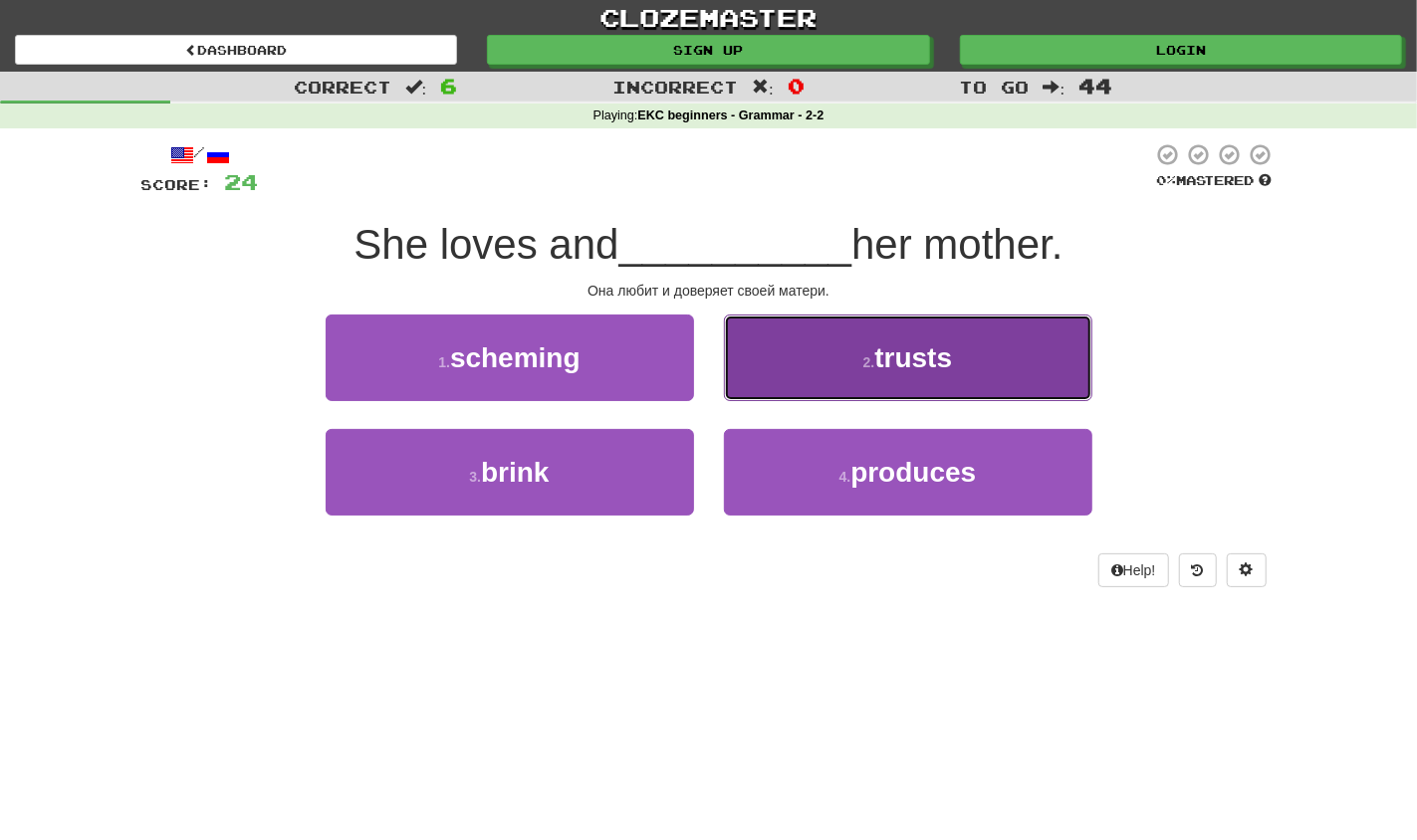 click on "2 .  trusts" at bounding box center [908, 357] 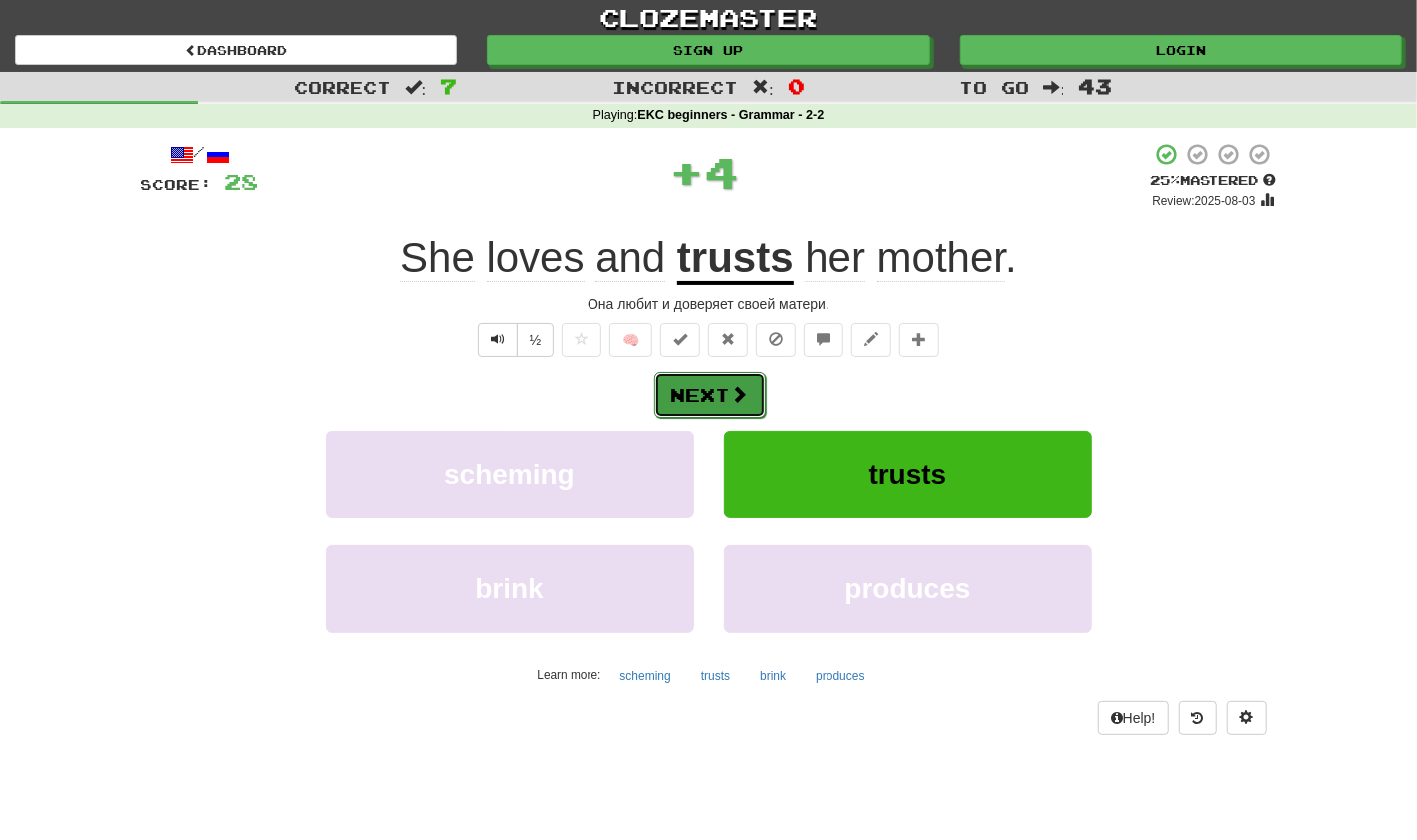 click at bounding box center (740, 394) 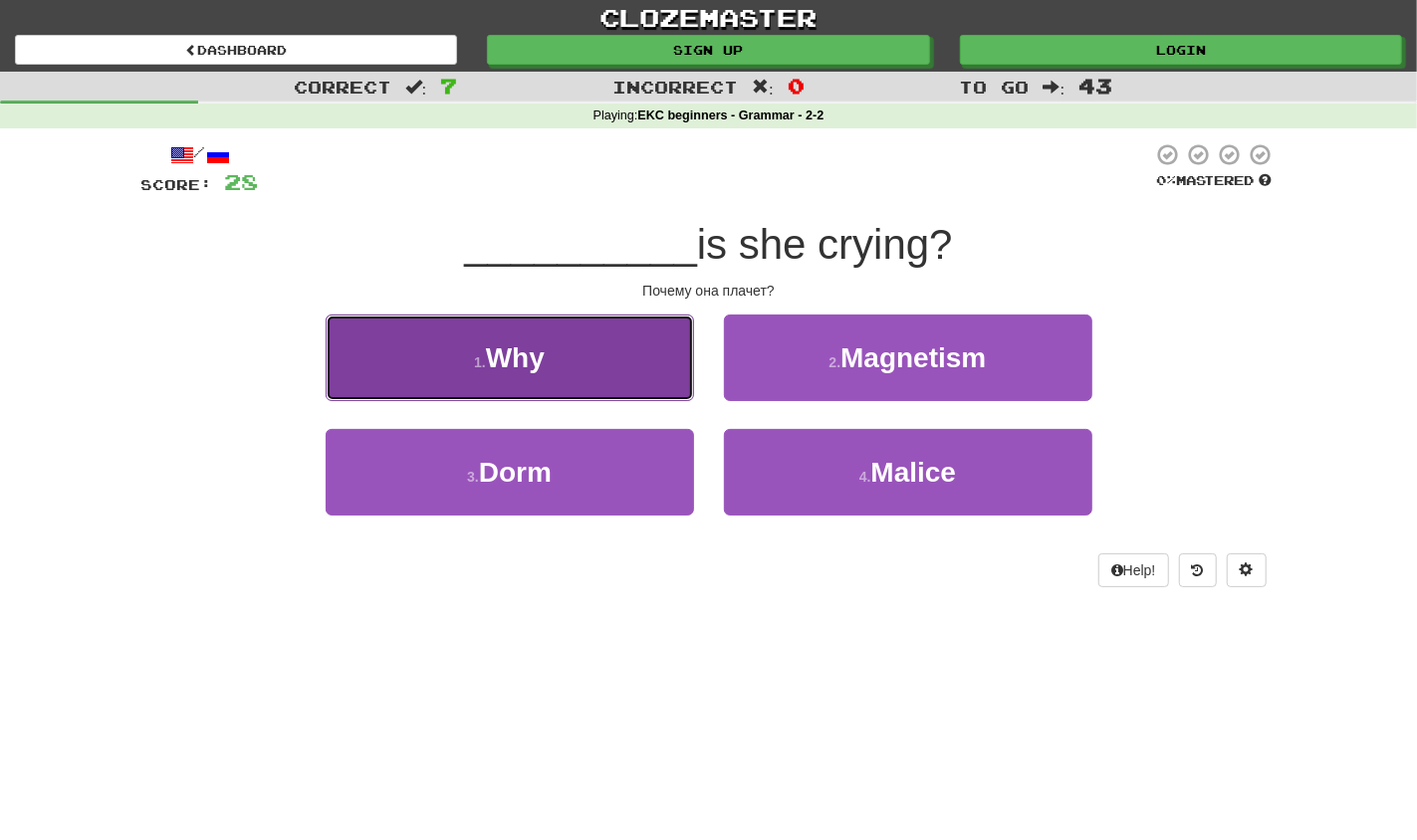 click on "1 .  Why" at bounding box center [510, 357] 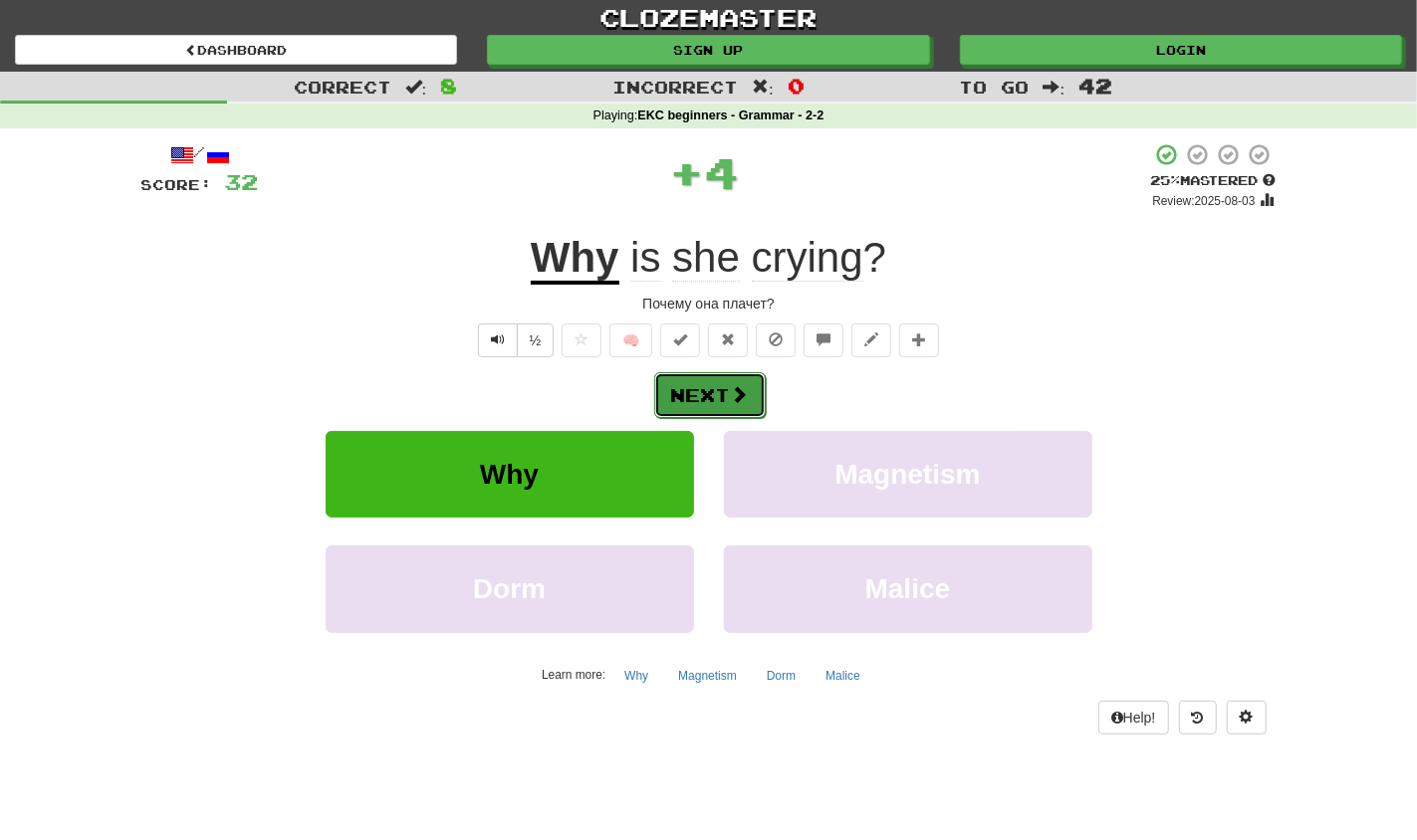 click at bounding box center (740, 394) 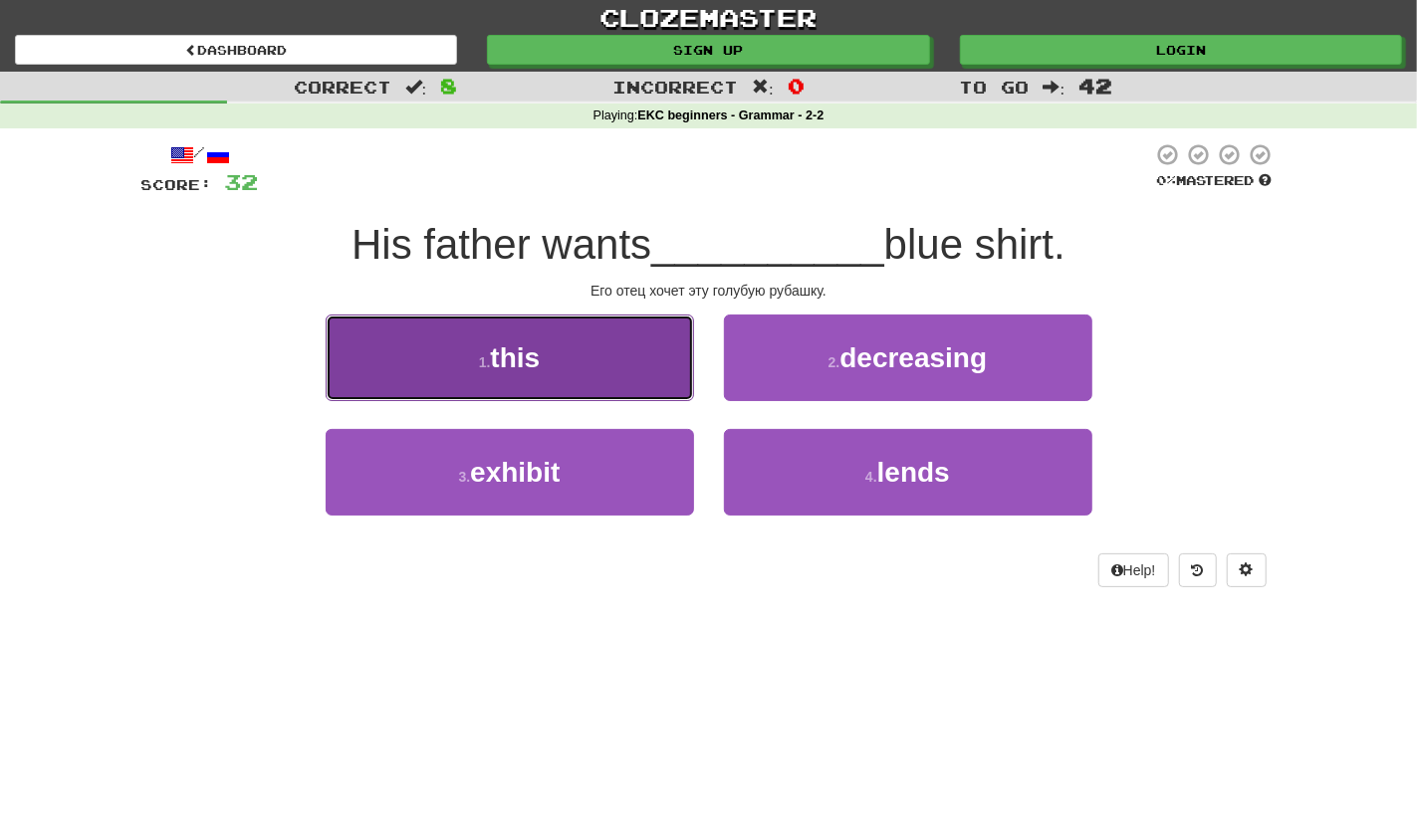 click on "1 .  this" at bounding box center (510, 357) 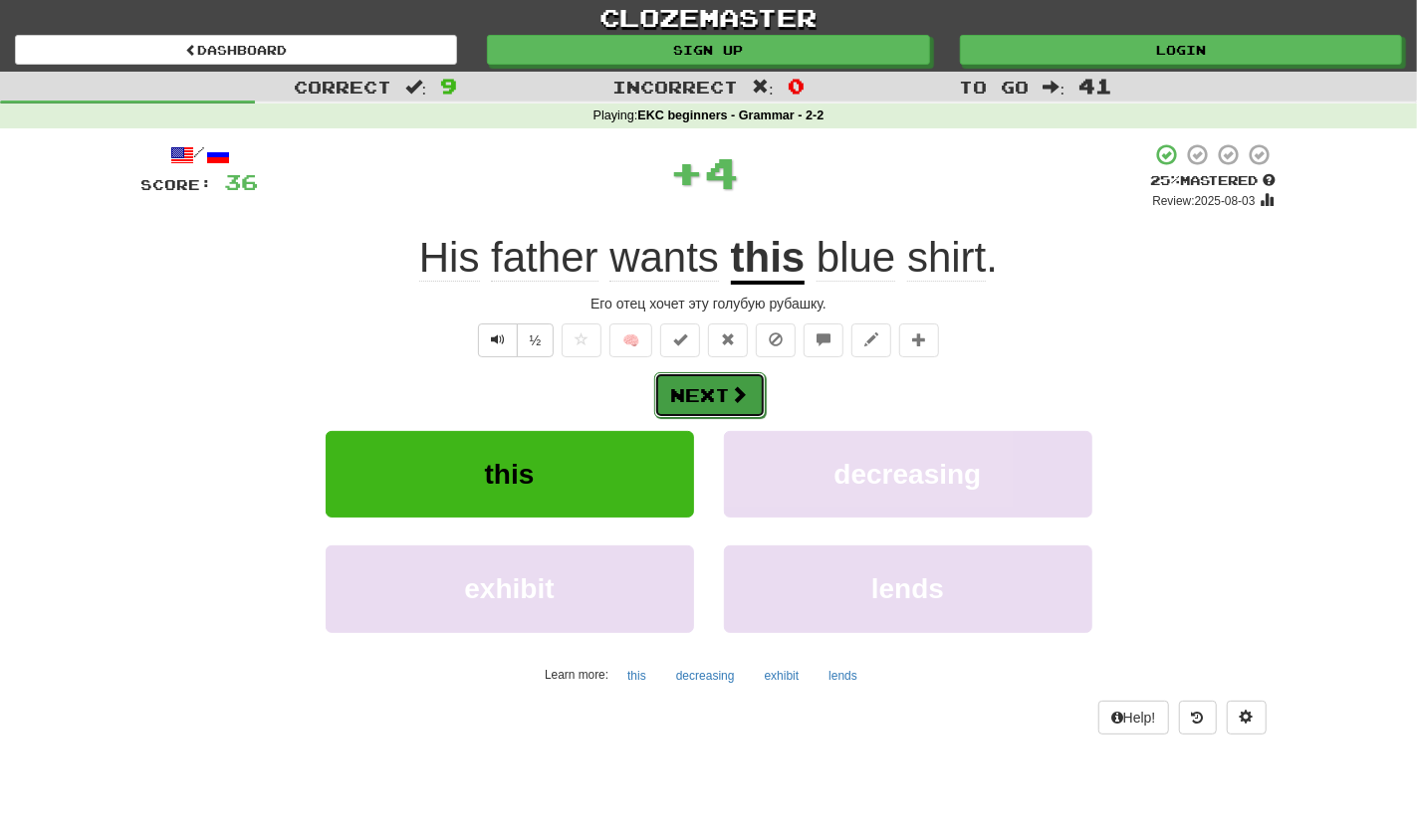 click at bounding box center [740, 394] 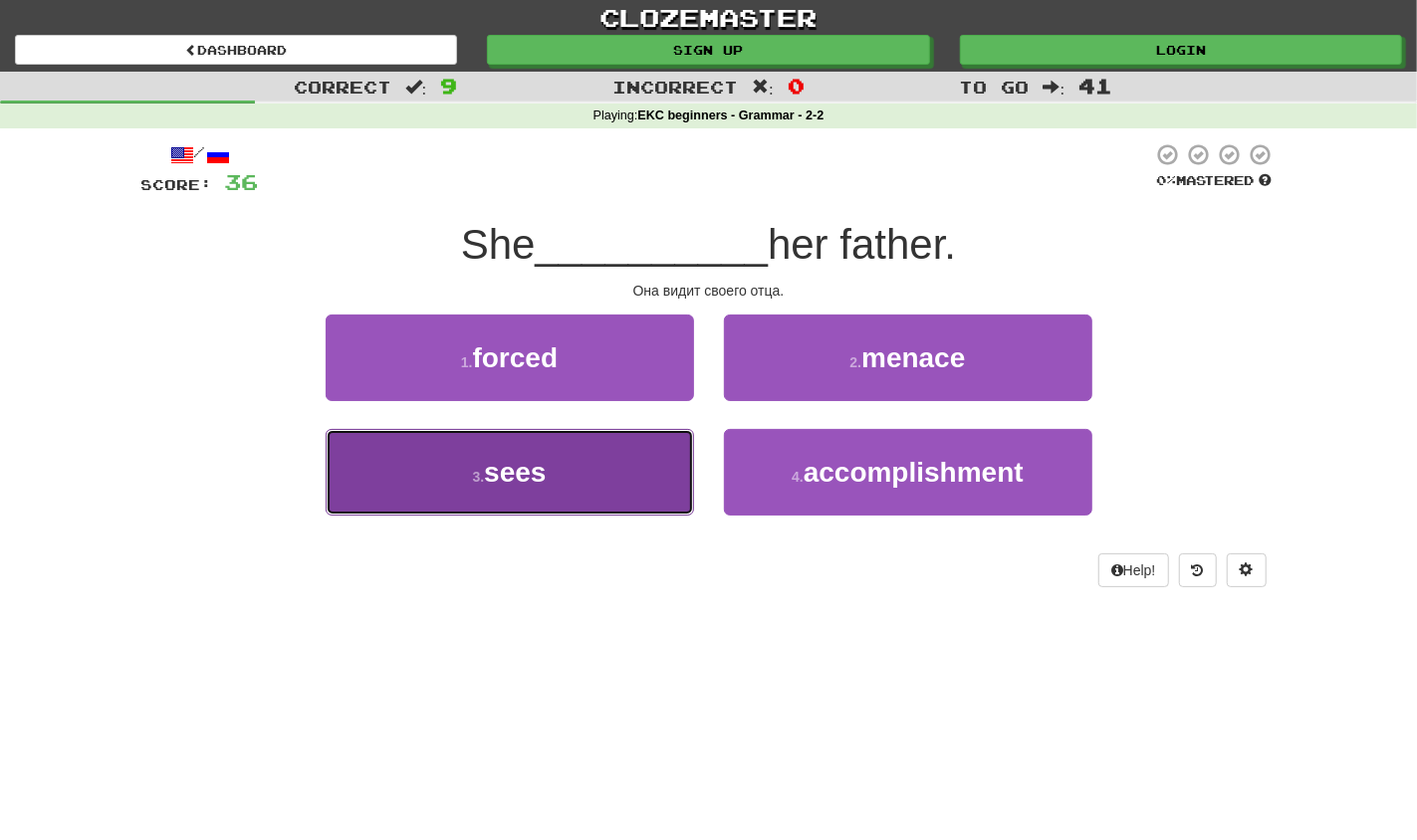click on "3 .  sees" at bounding box center [510, 472] 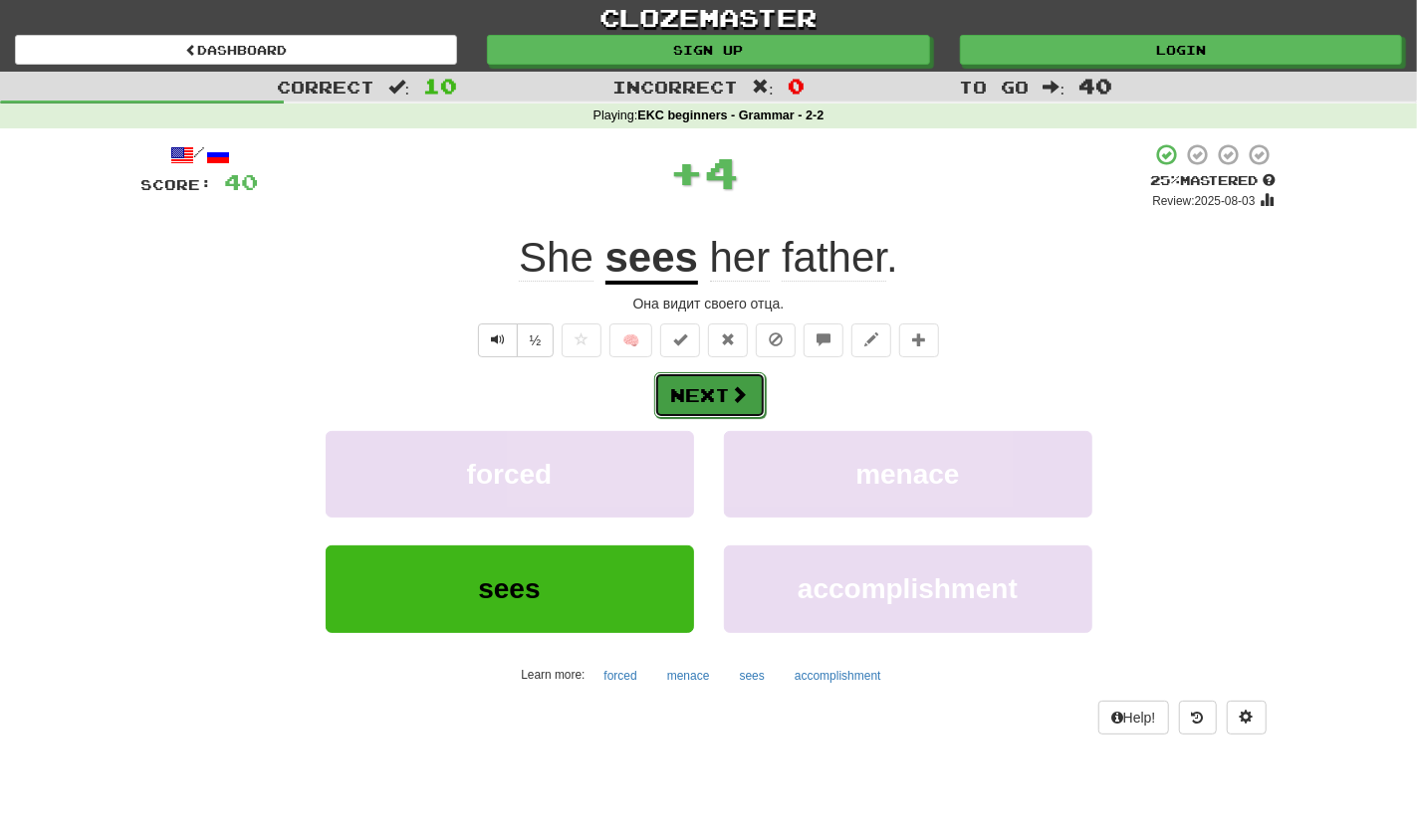click on "Next" at bounding box center (710, 395) 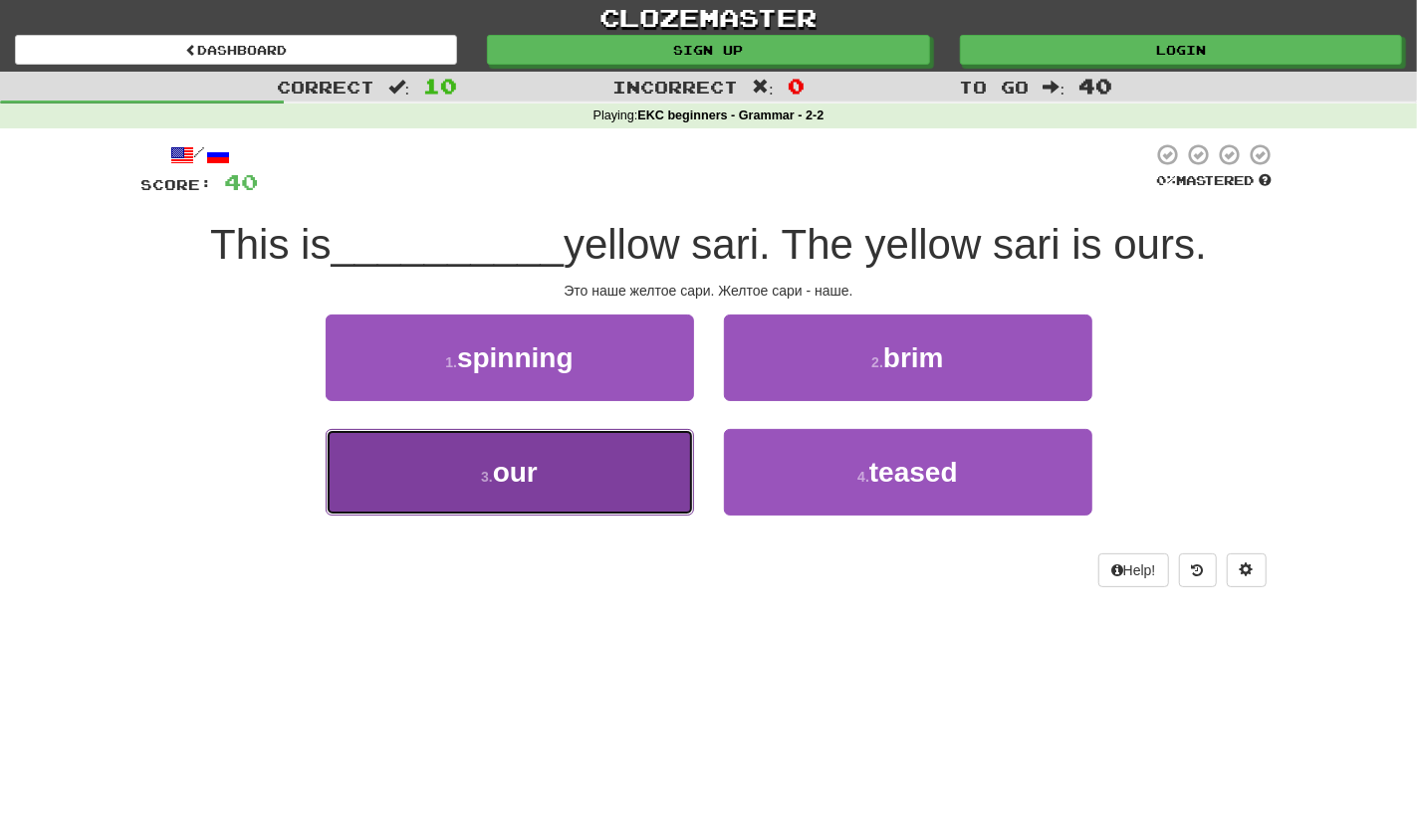 click on "3 .  our" at bounding box center (510, 472) 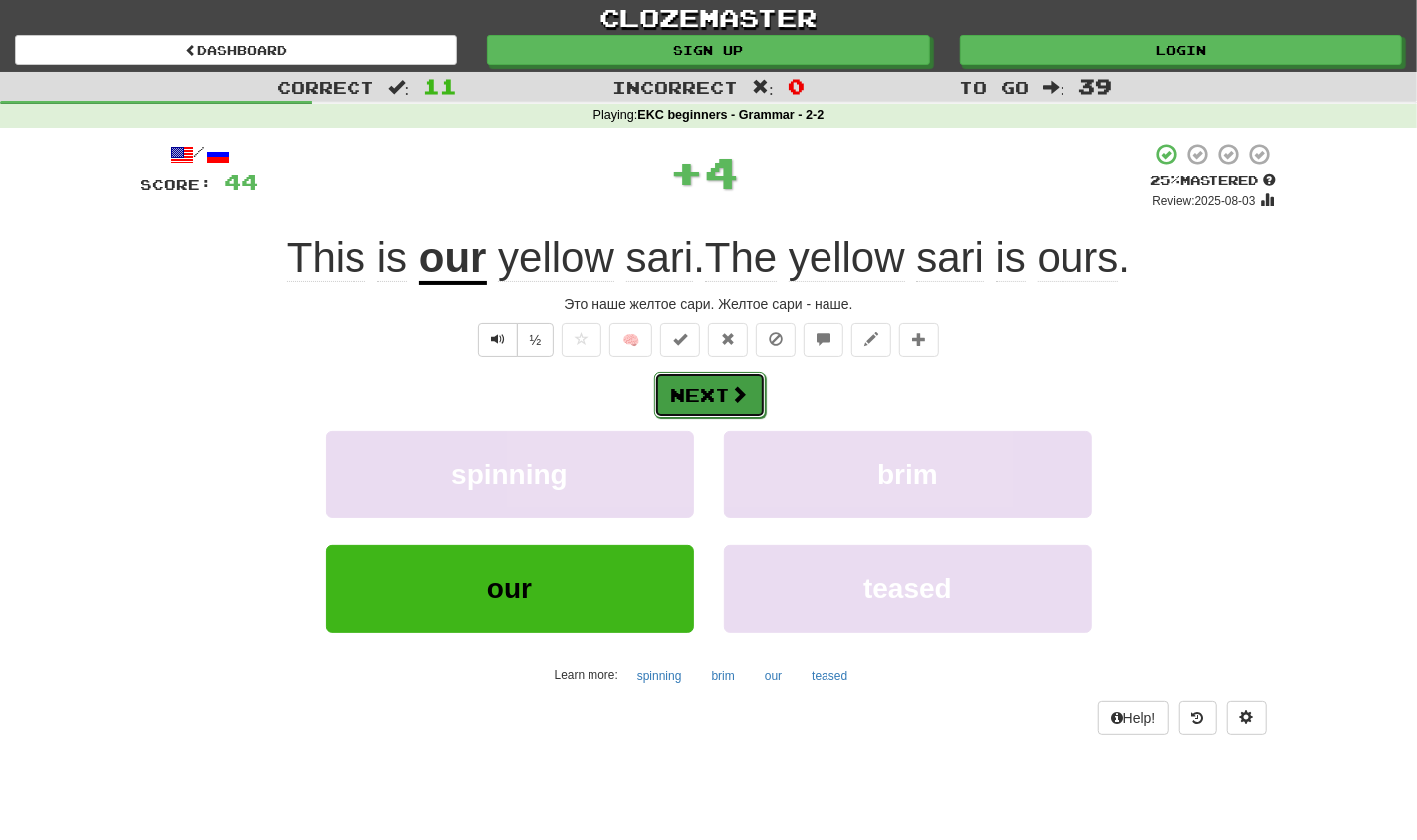 click on "Next" at bounding box center [710, 395] 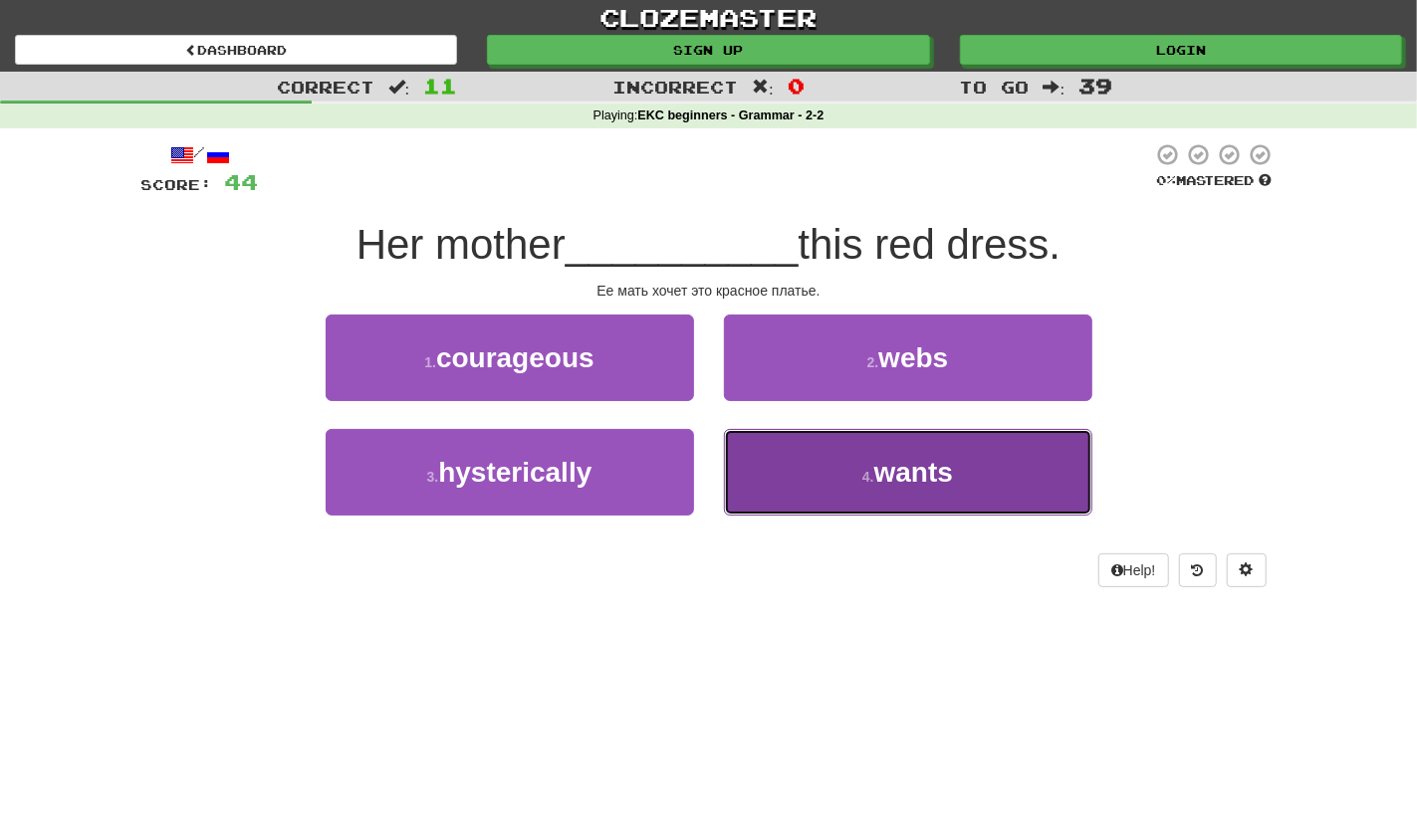click on "4 ." at bounding box center [868, 477] 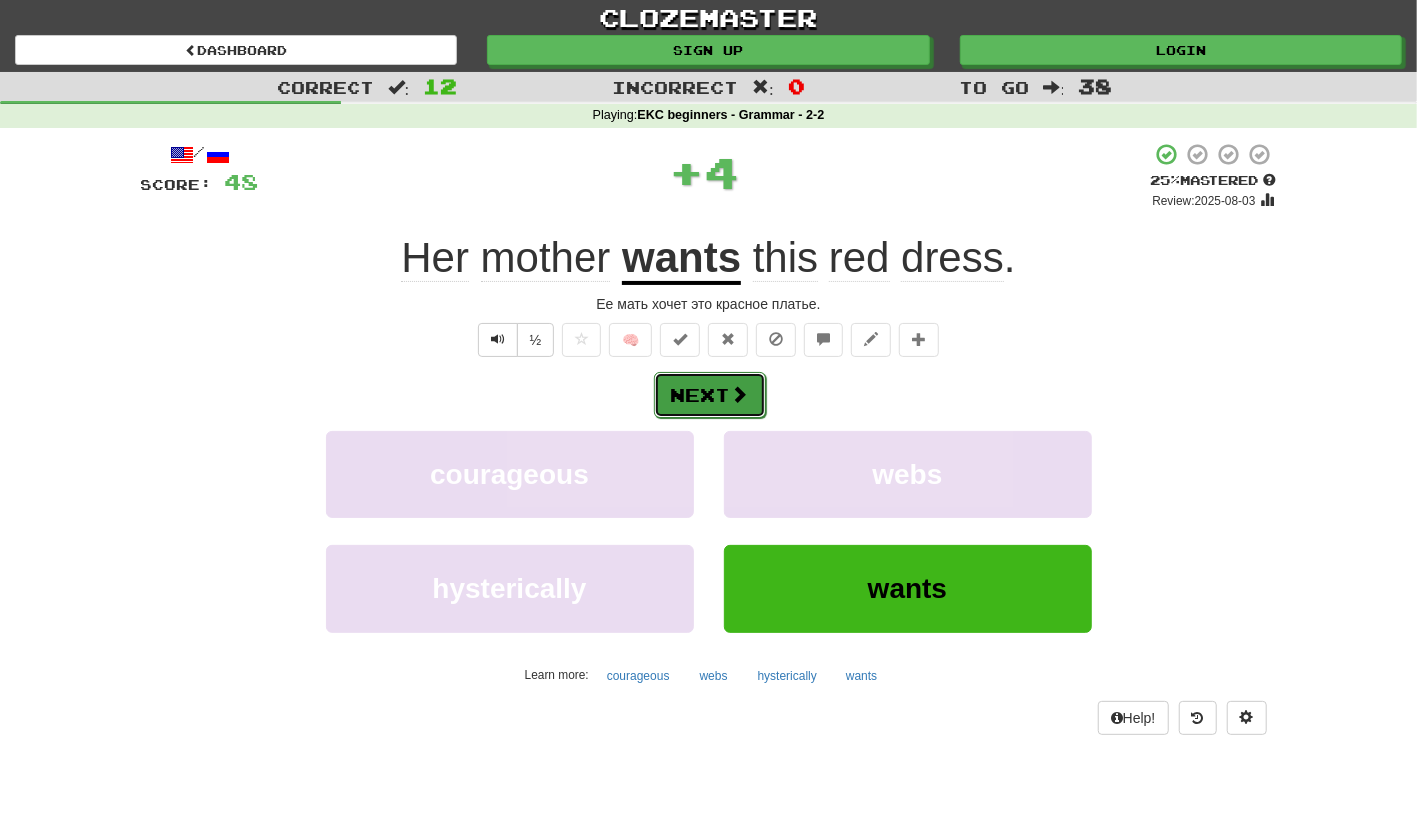 click on "Next" at bounding box center (710, 395) 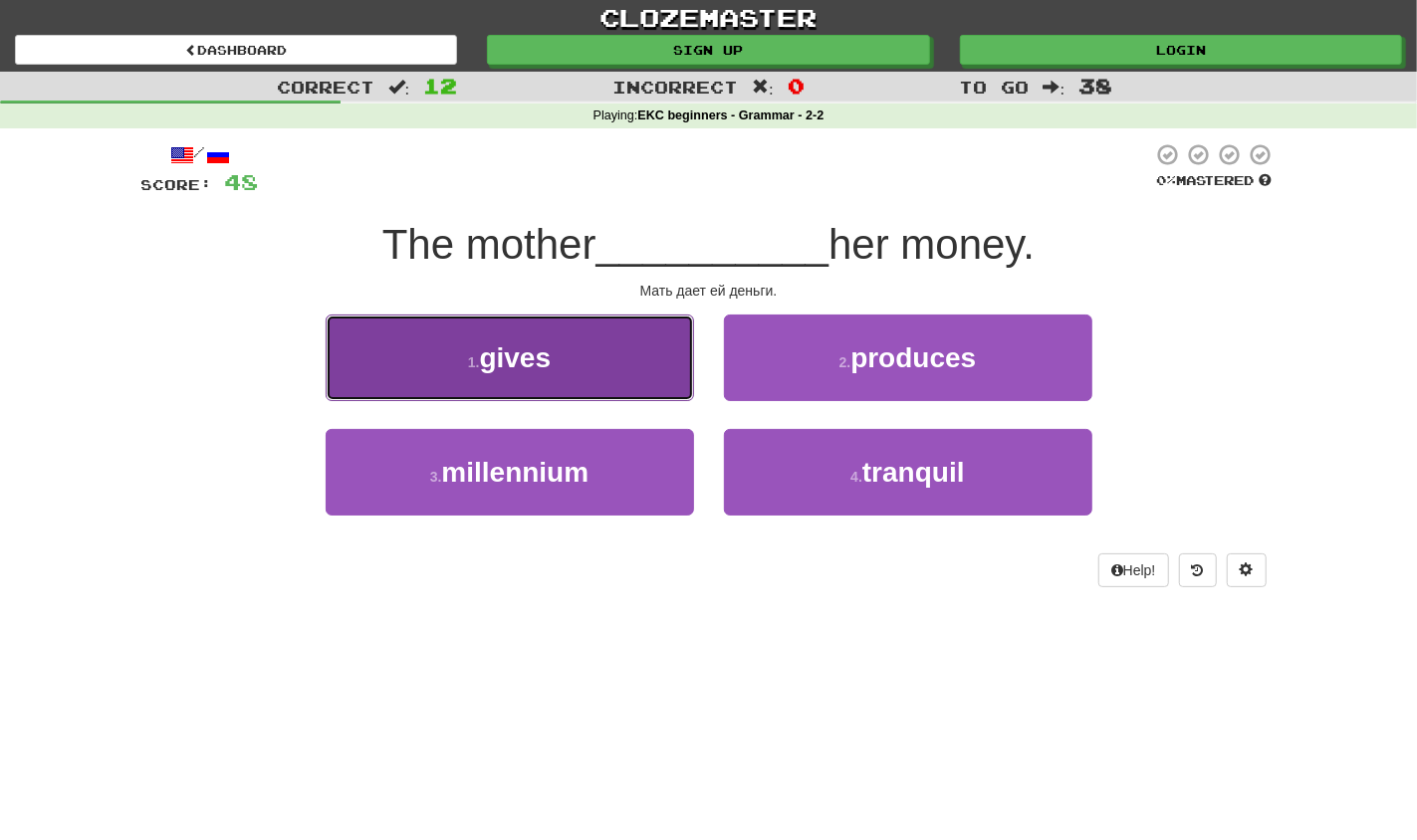 click on "1 .  gives" at bounding box center (510, 357) 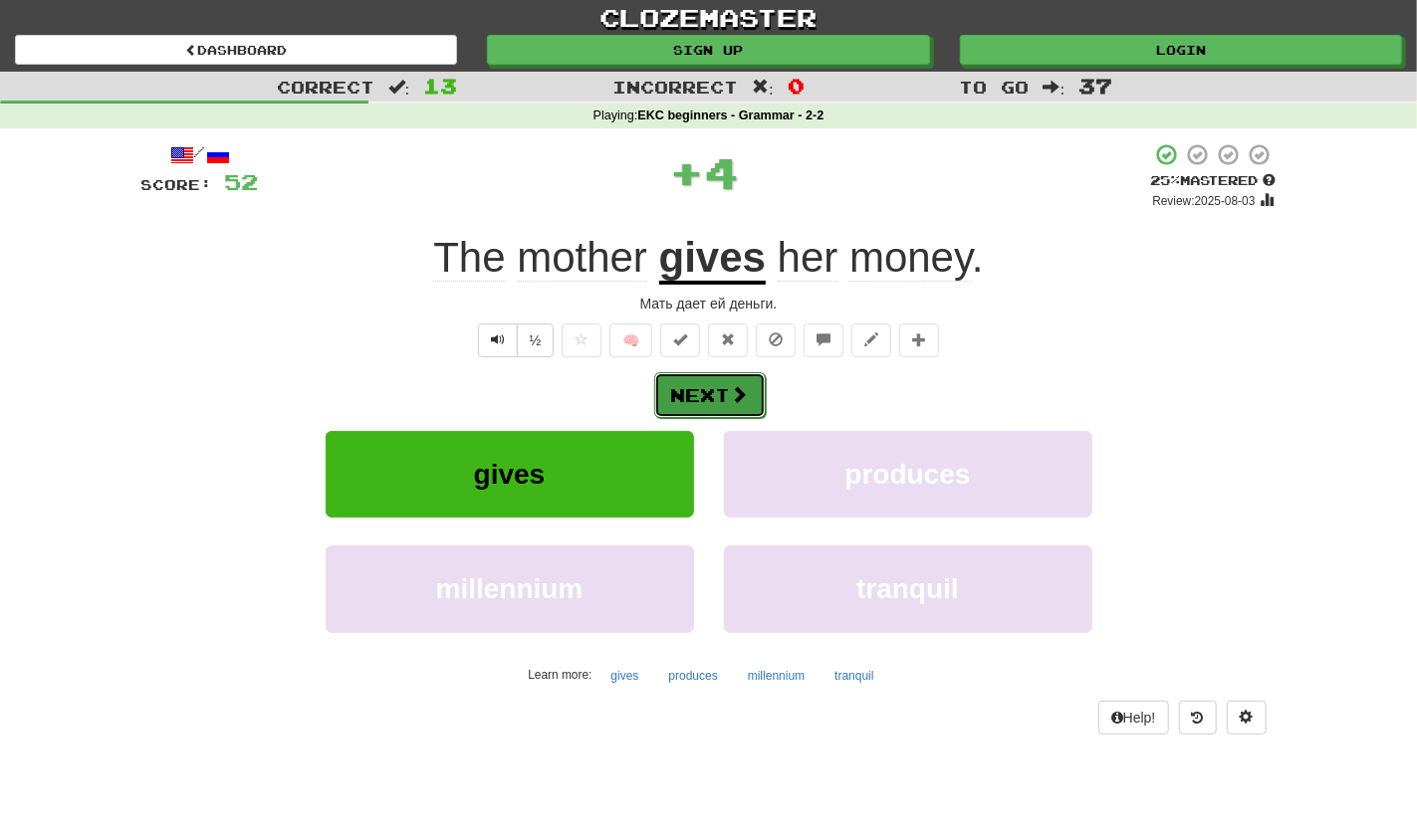 click at bounding box center [740, 394] 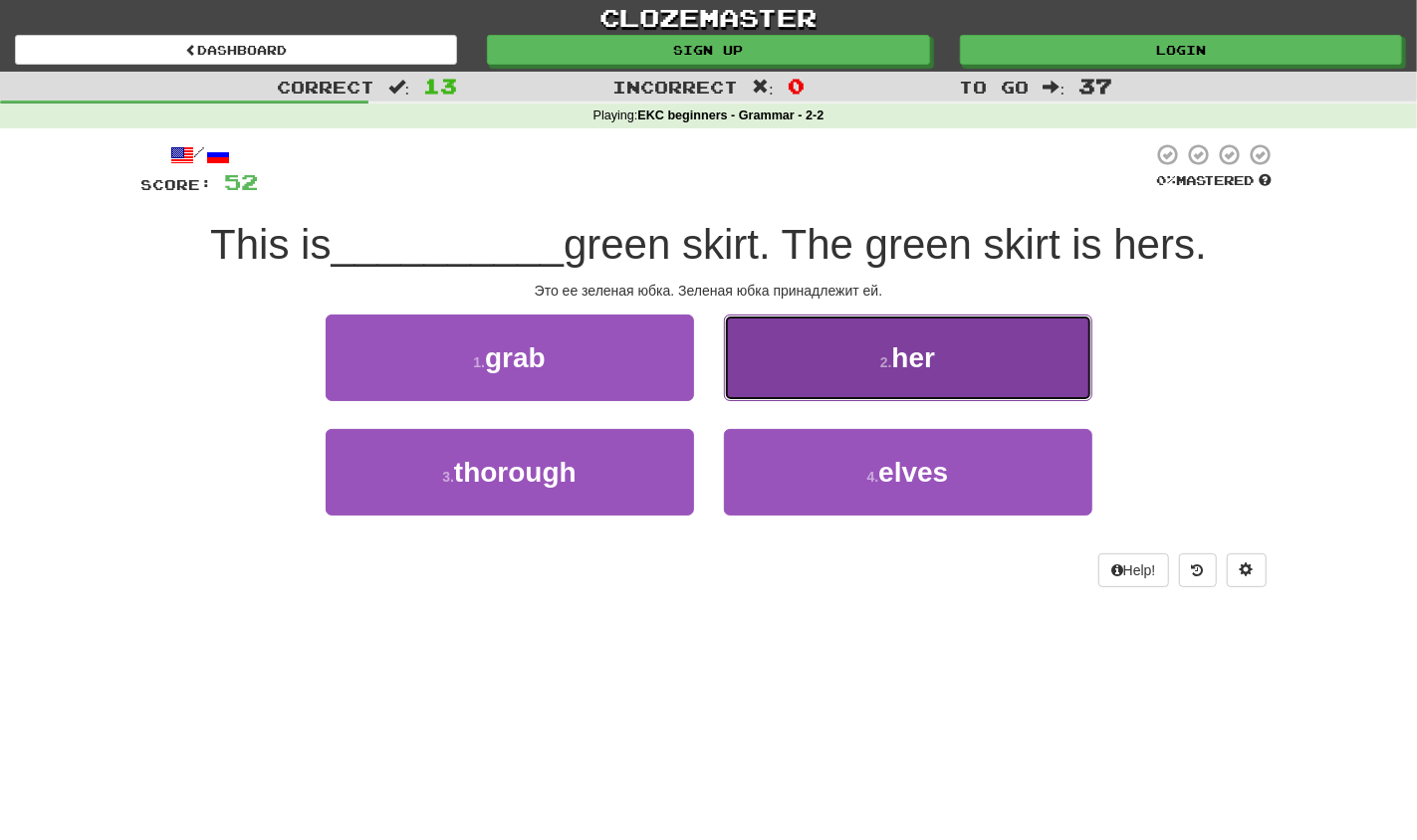 click on "her" at bounding box center [914, 357] 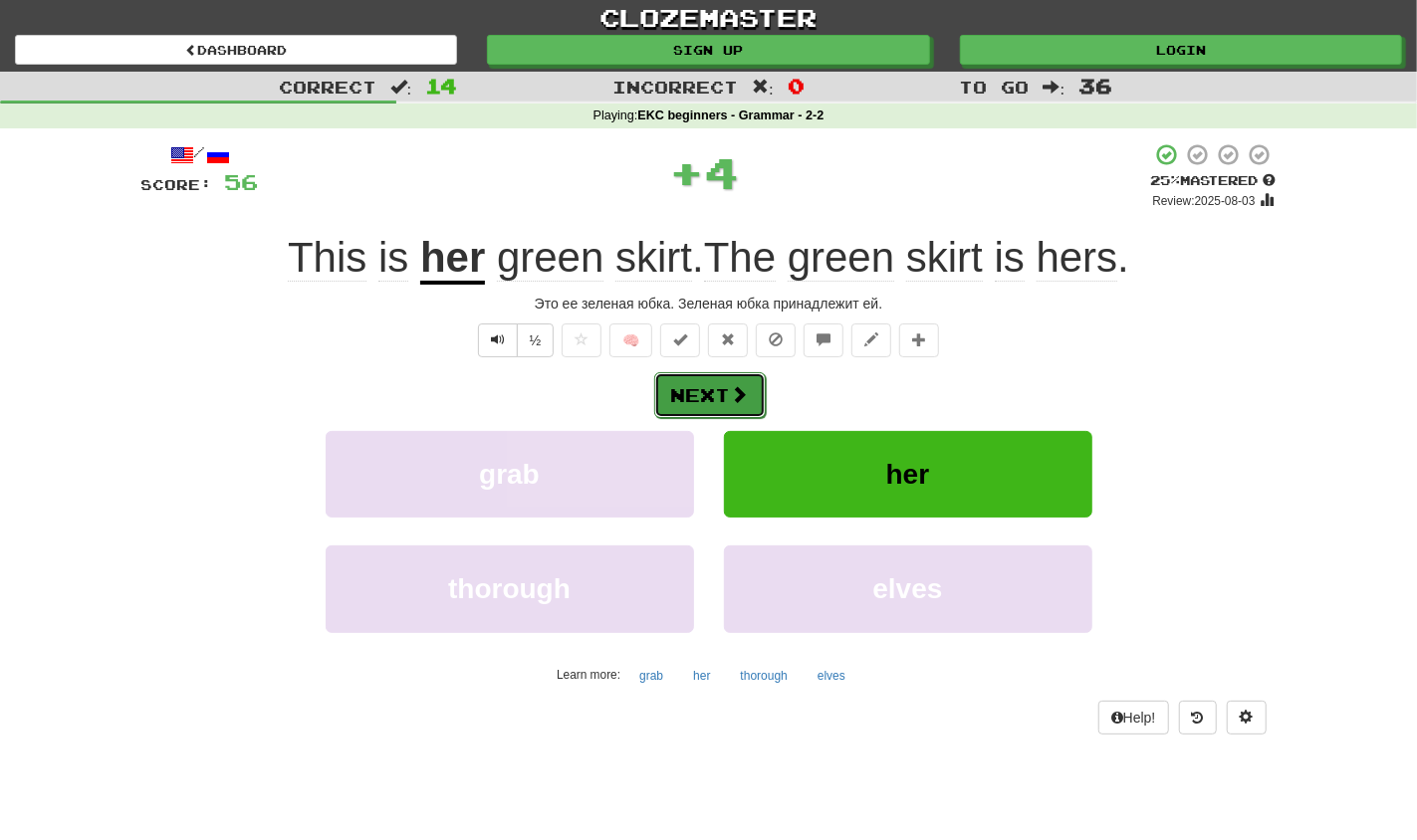 click on "Next" at bounding box center (710, 395) 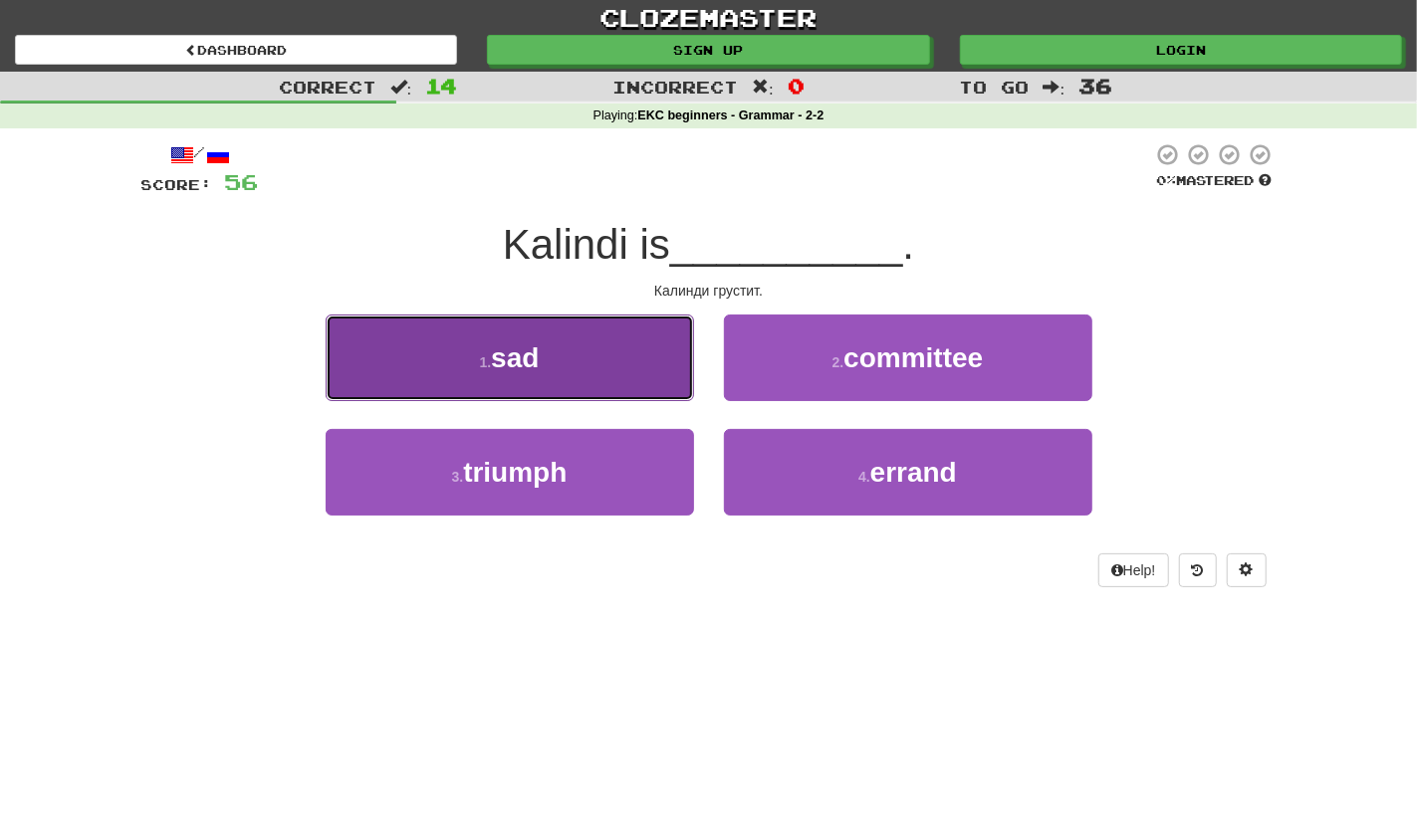 click on "1 .  sad" at bounding box center [510, 357] 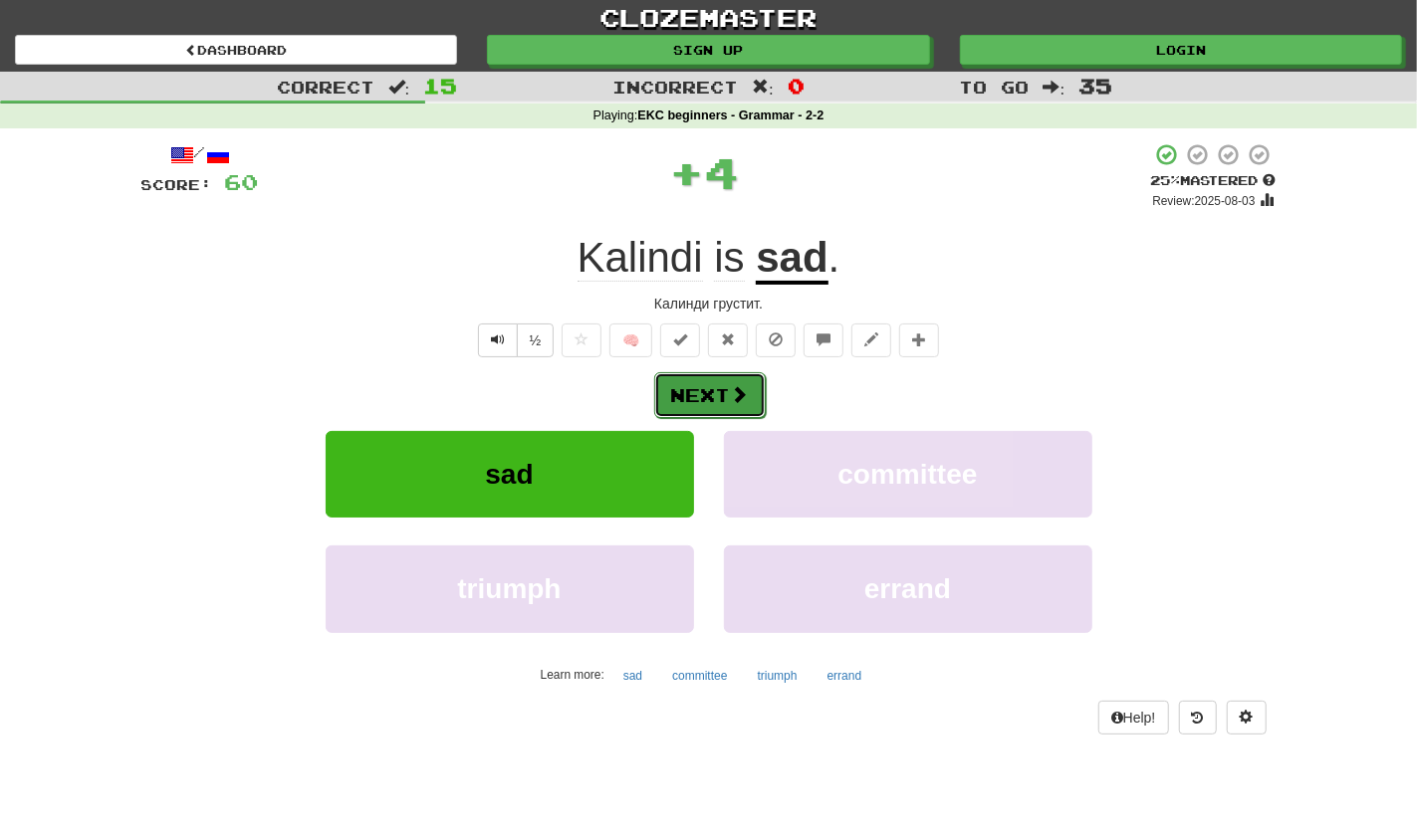 click on "Next" at bounding box center [710, 395] 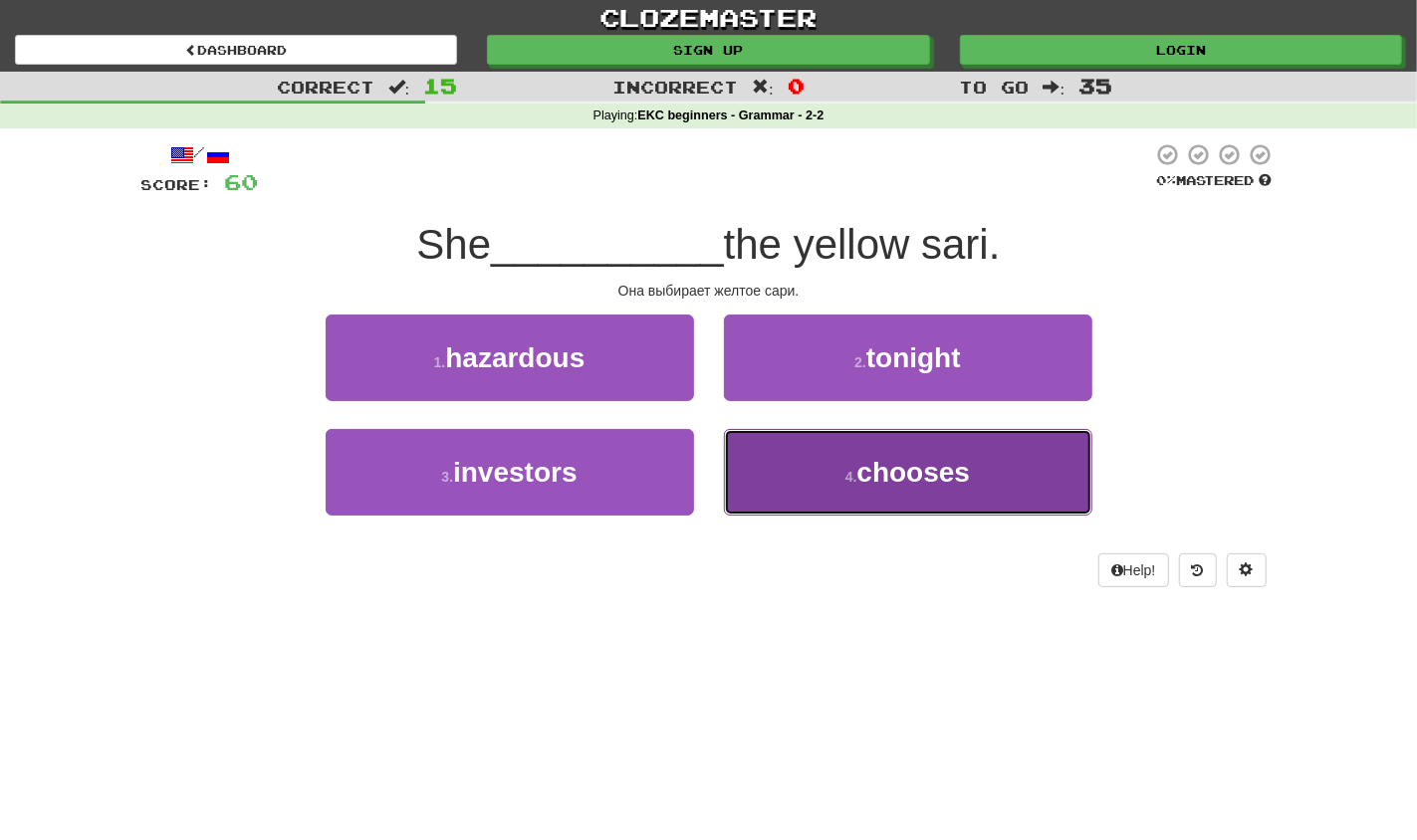 click on "chooses" at bounding box center [914, 472] 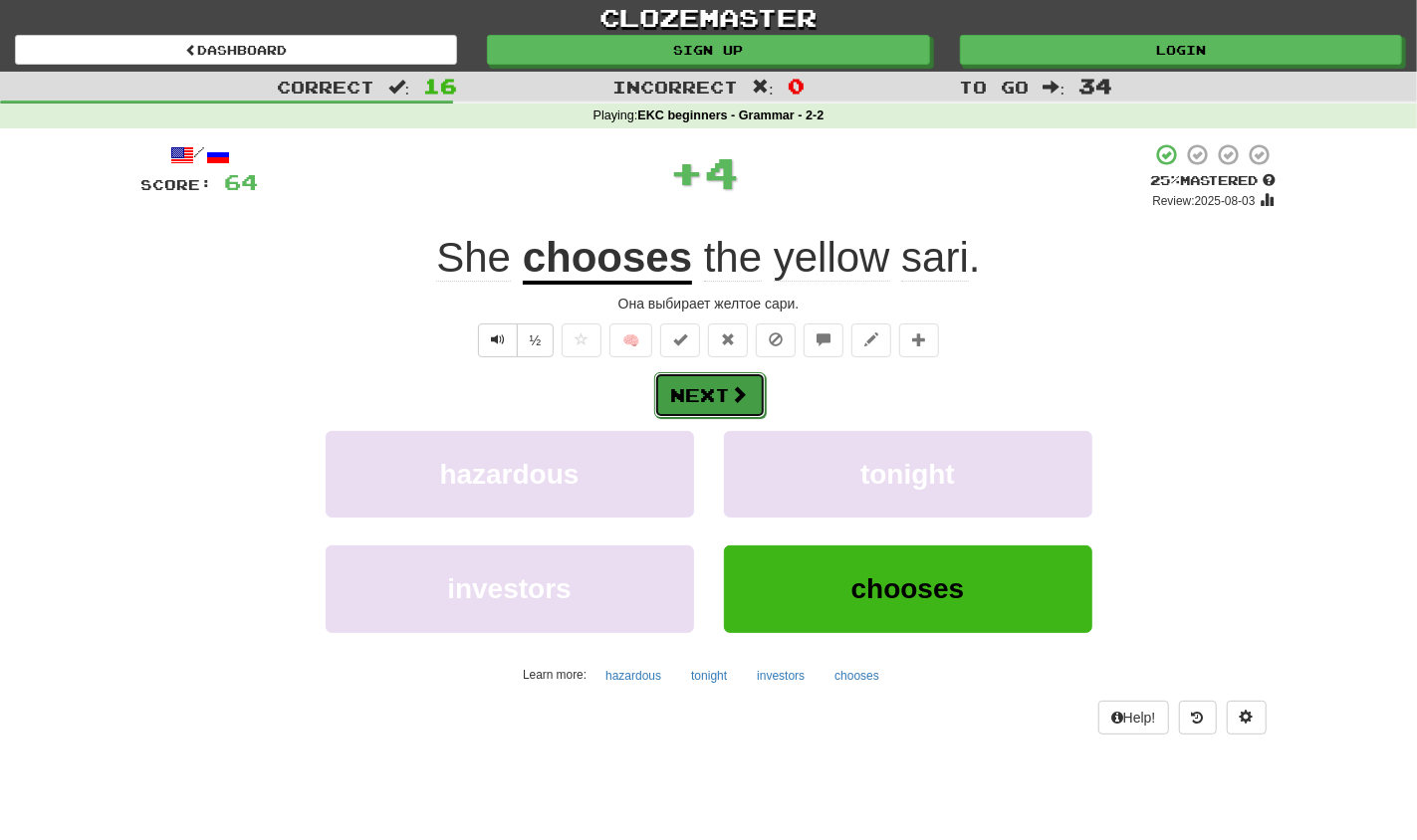 click on "Next" at bounding box center (710, 395) 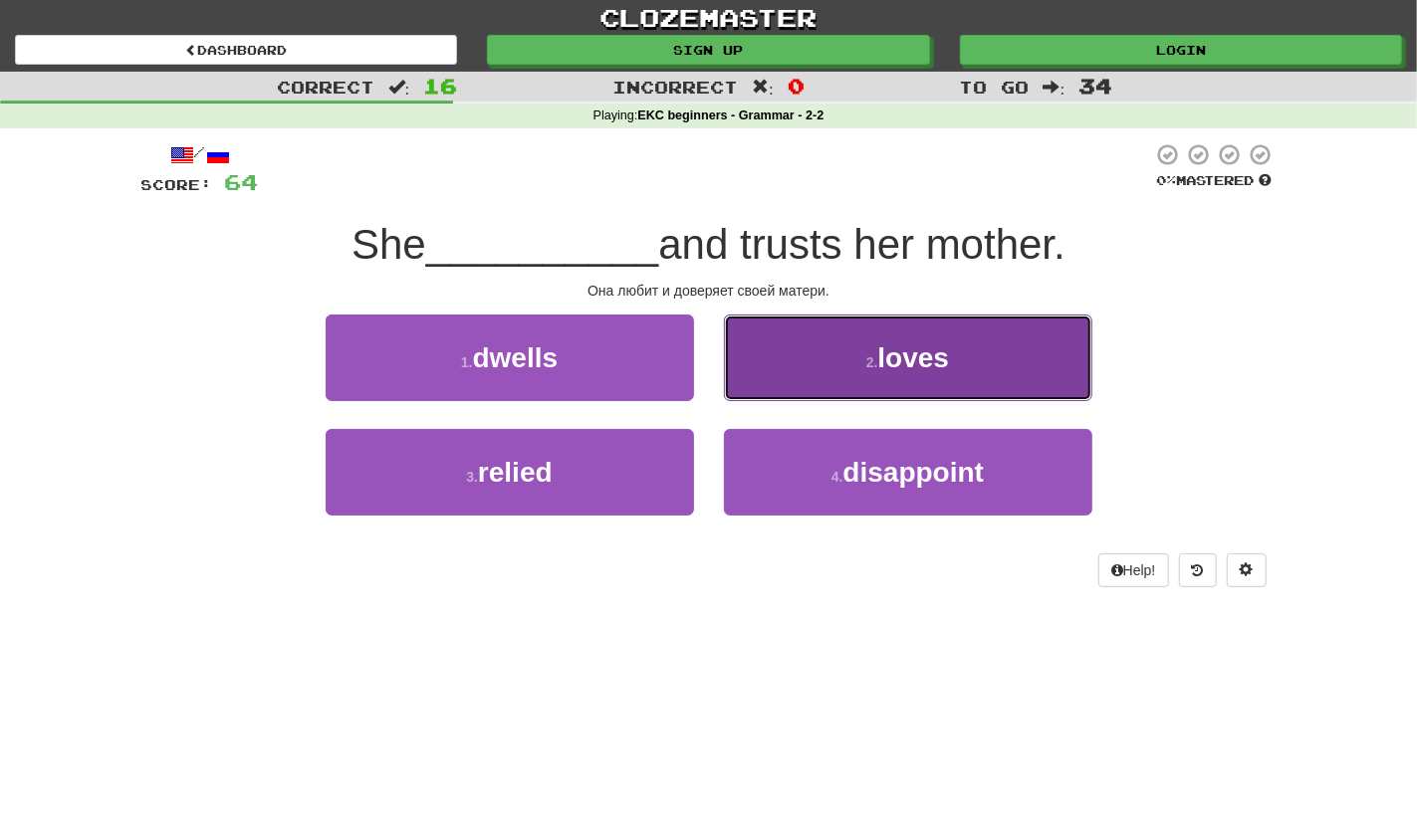 click on "loves" at bounding box center (914, 357) 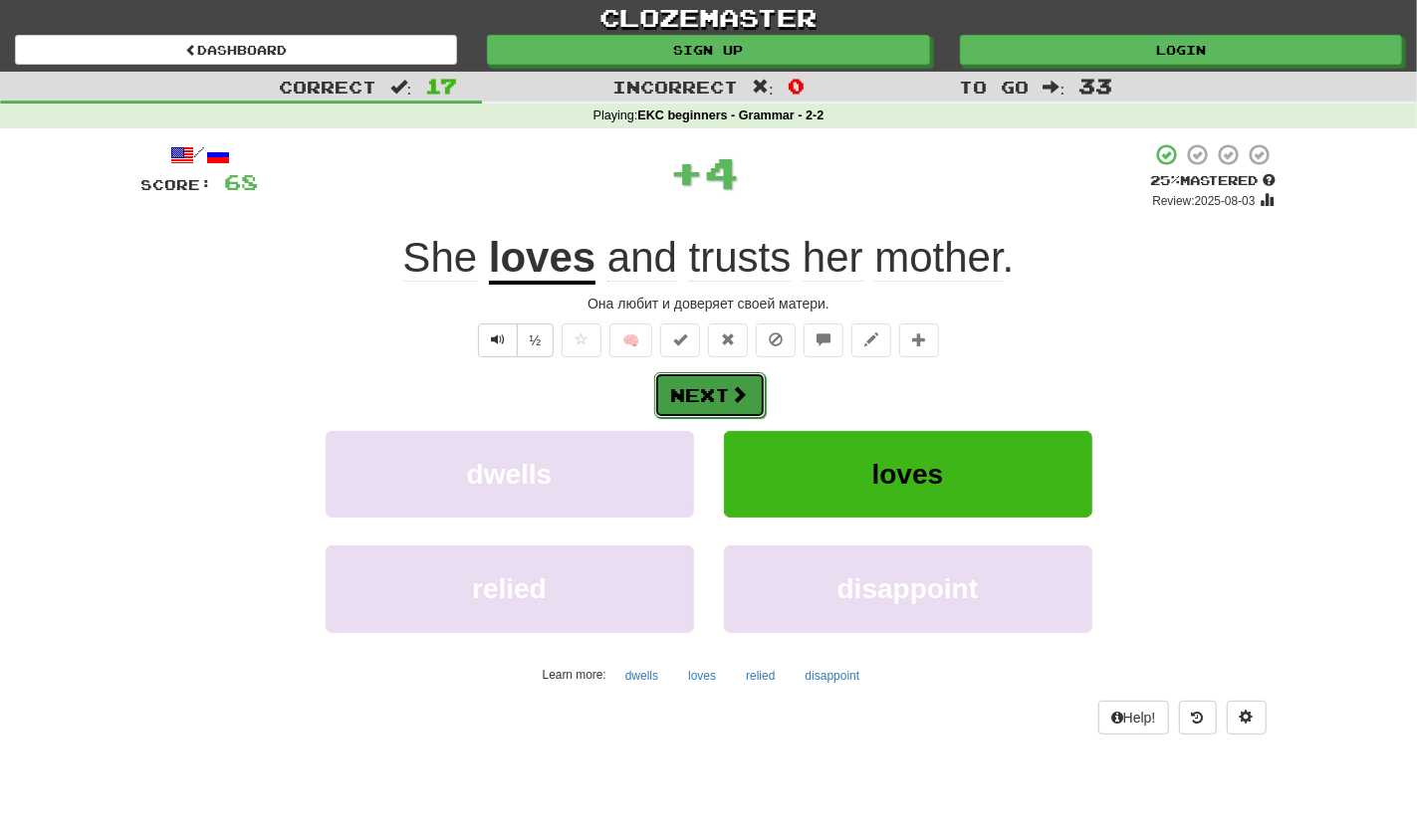 click at bounding box center (740, 394) 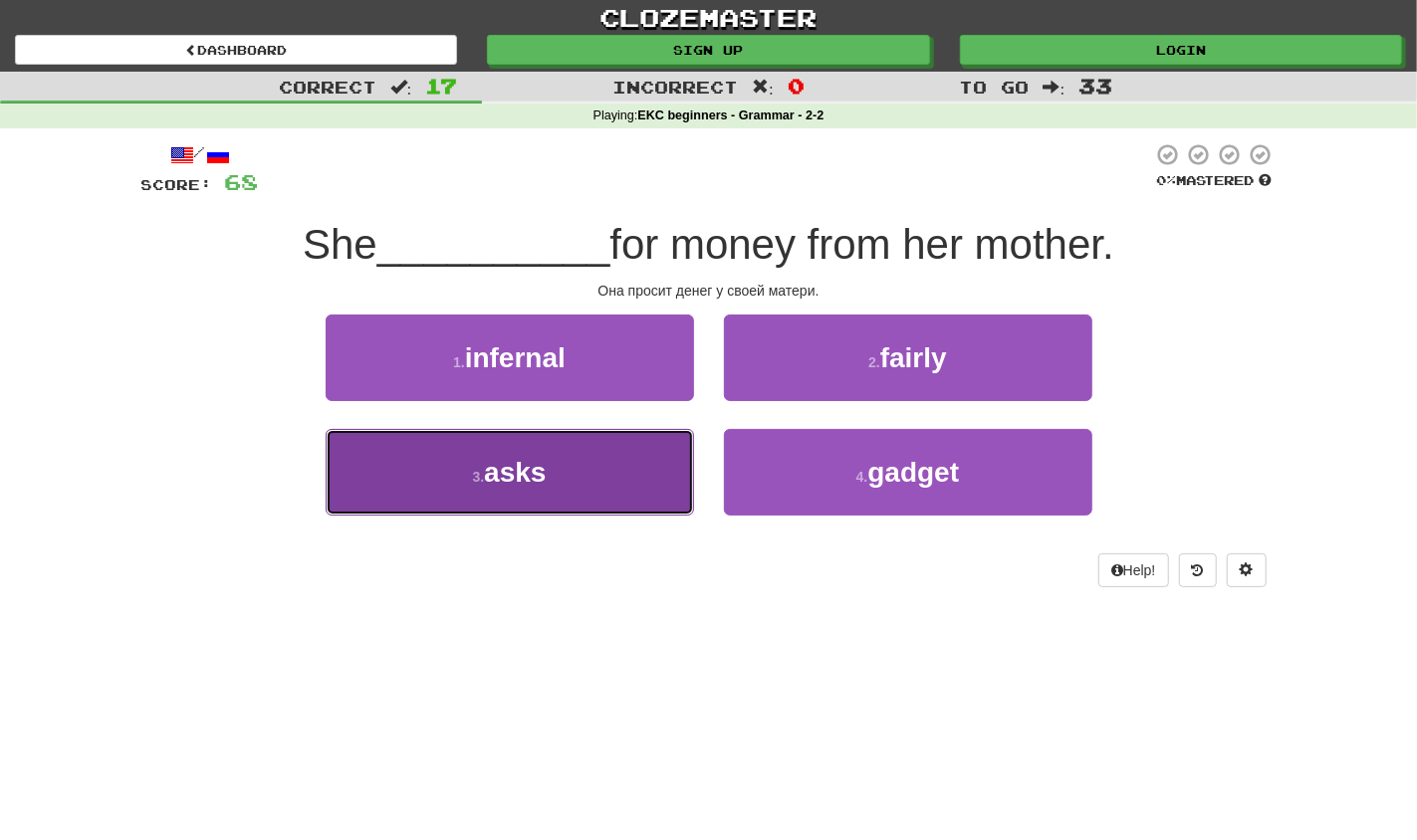 click on "3 .  asks" at bounding box center [510, 472] 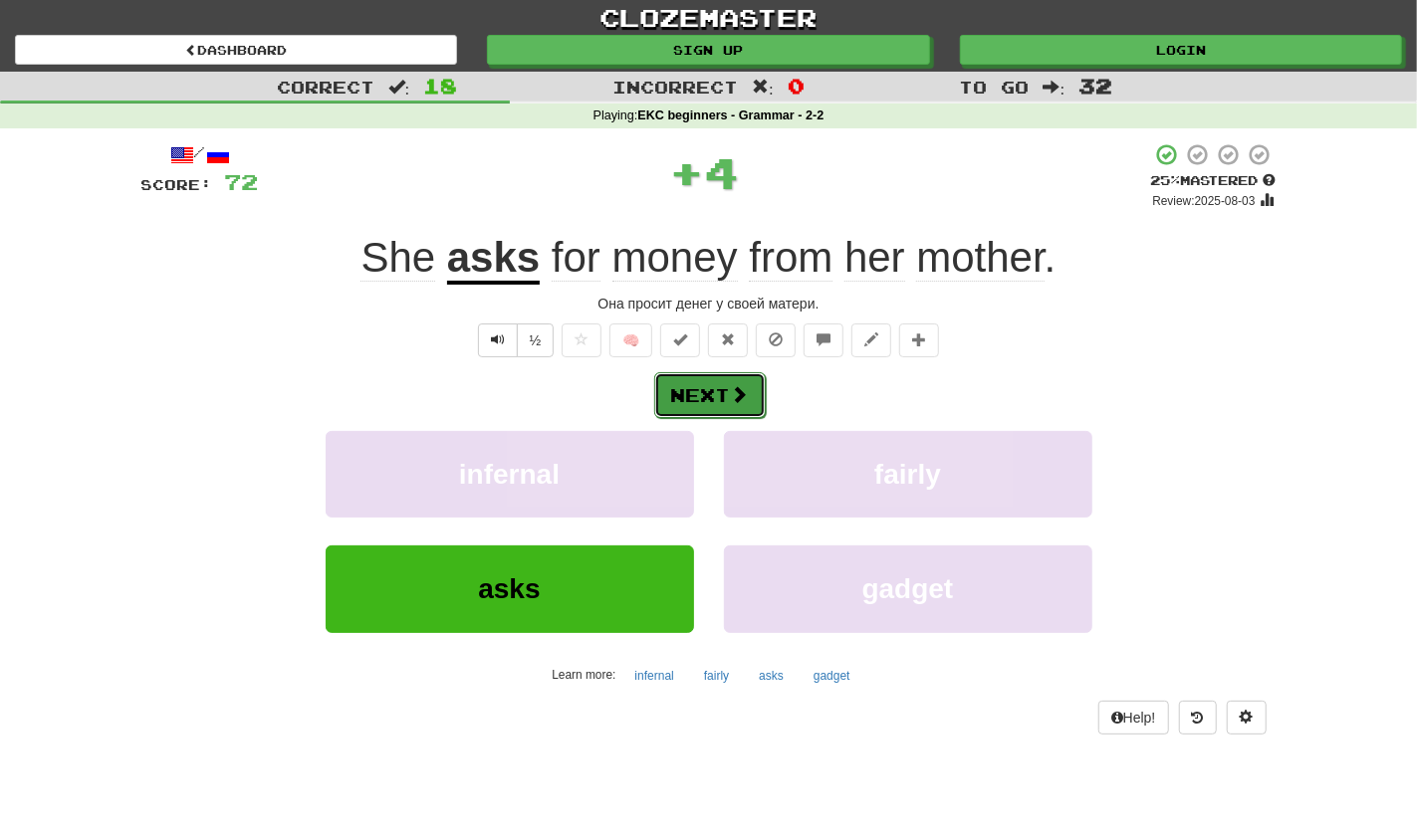 click on "Next" at bounding box center [710, 395] 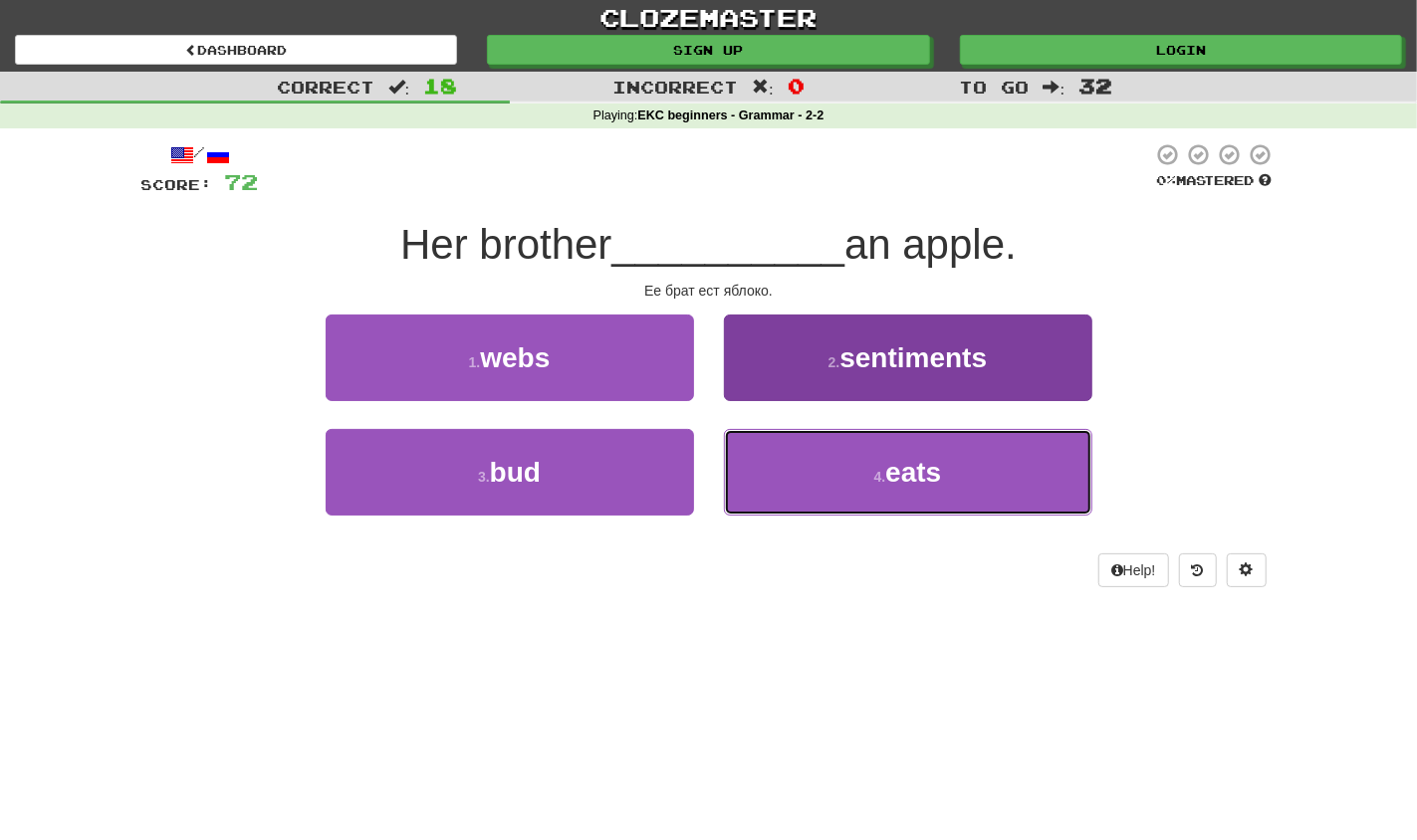 click on "4 .  eats" at bounding box center (908, 472) 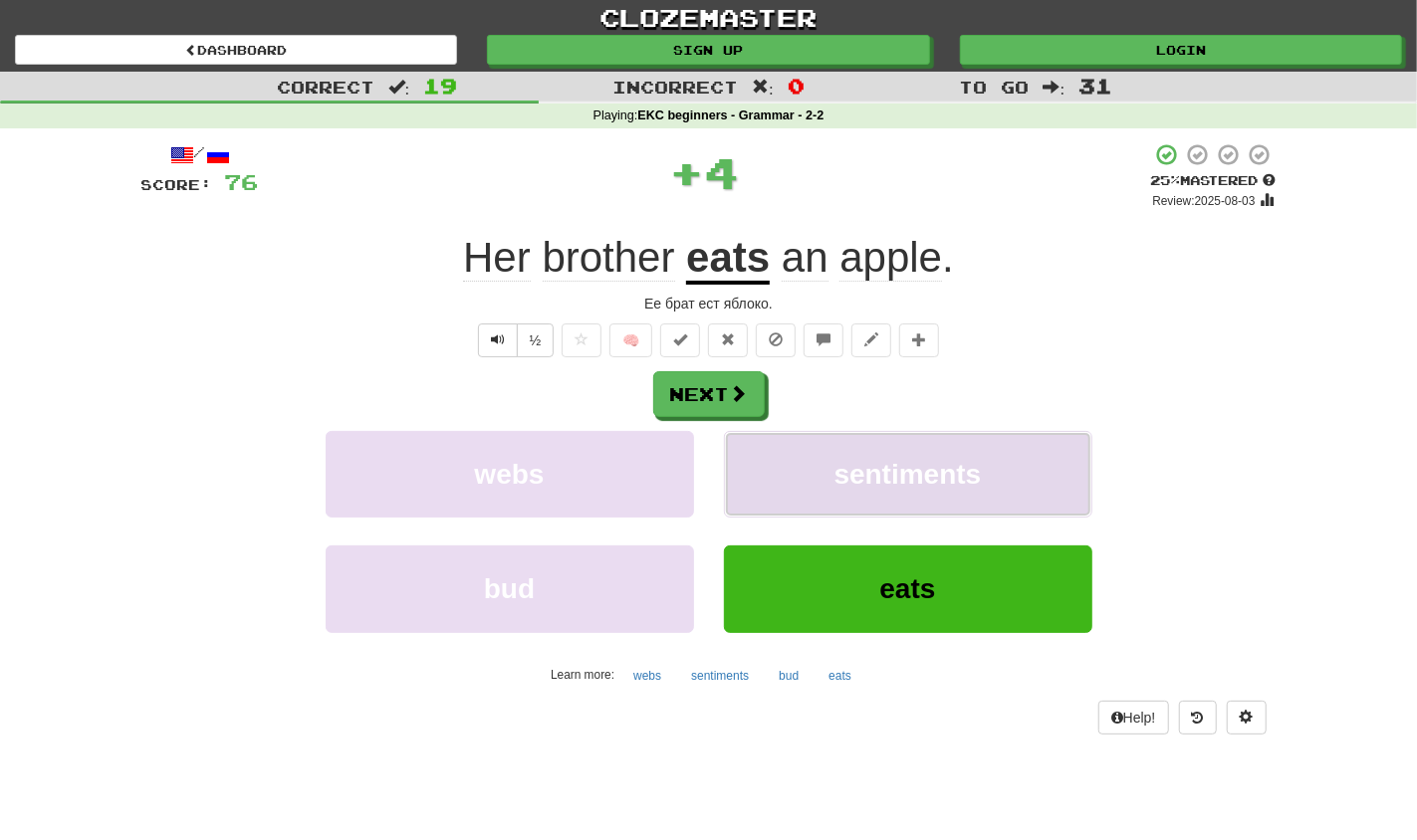 click on "sentiments" at bounding box center (908, 474) 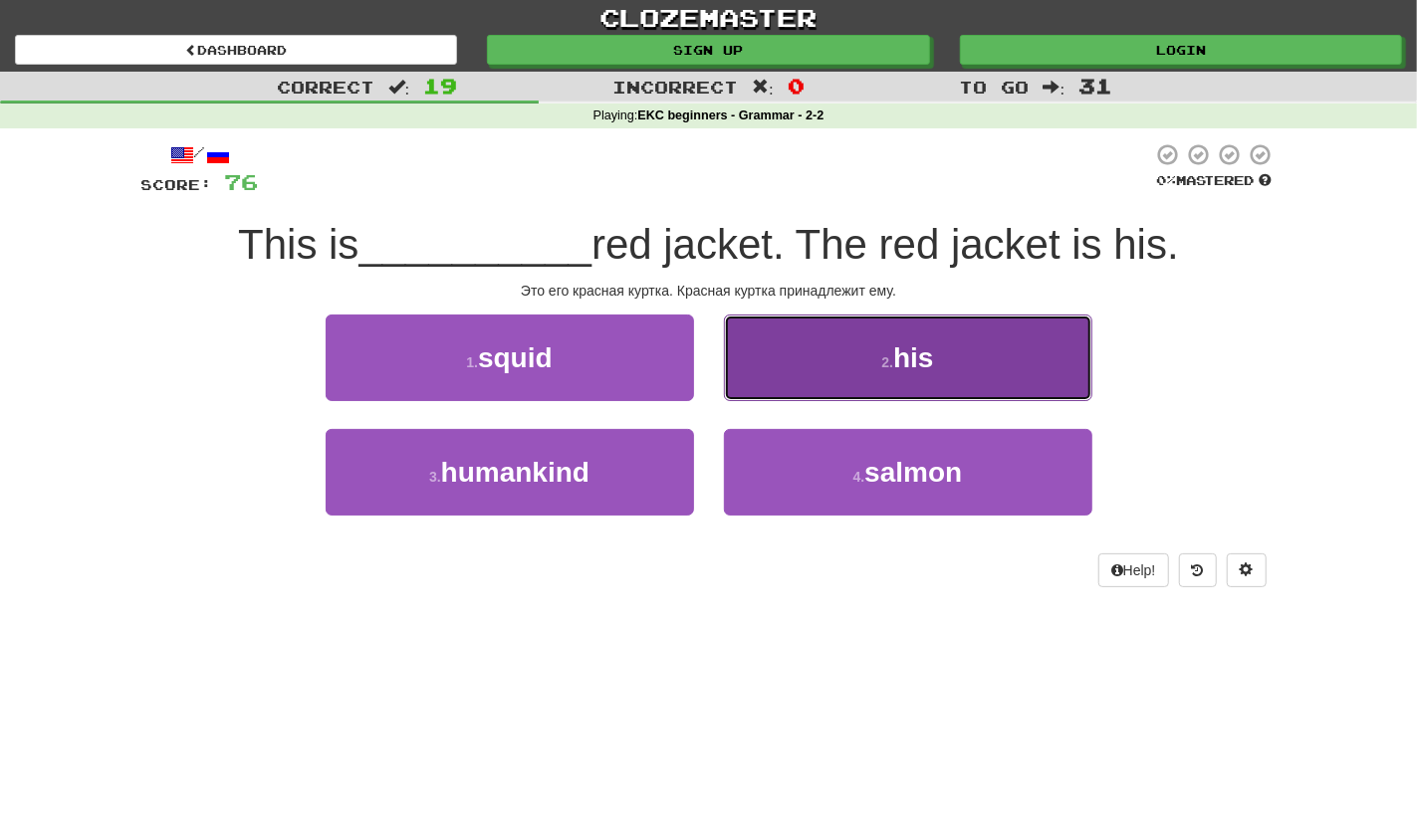 click on "2 .  his" at bounding box center (908, 357) 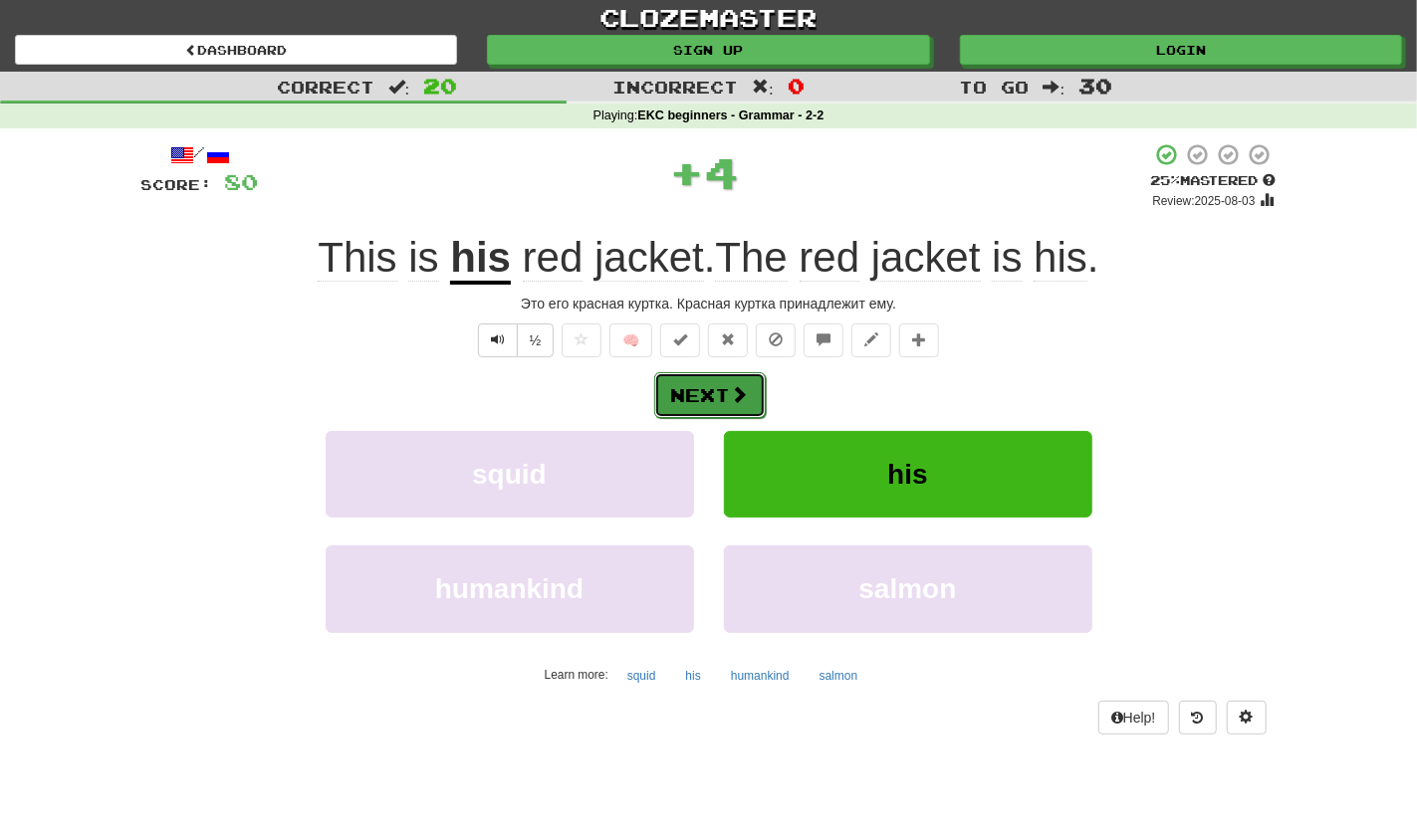 click on "Next" at bounding box center (710, 395) 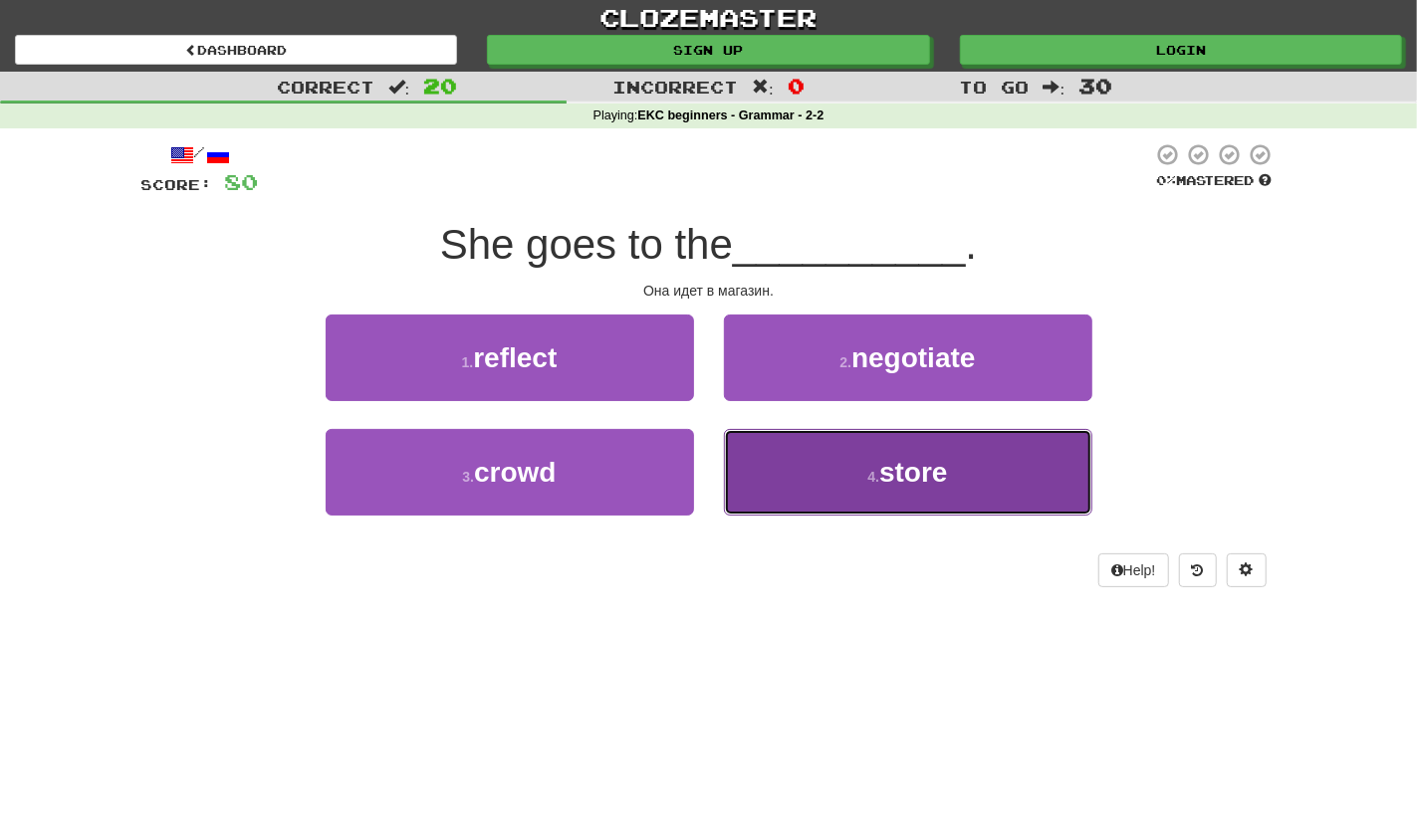 click on "store" at bounding box center (913, 472) 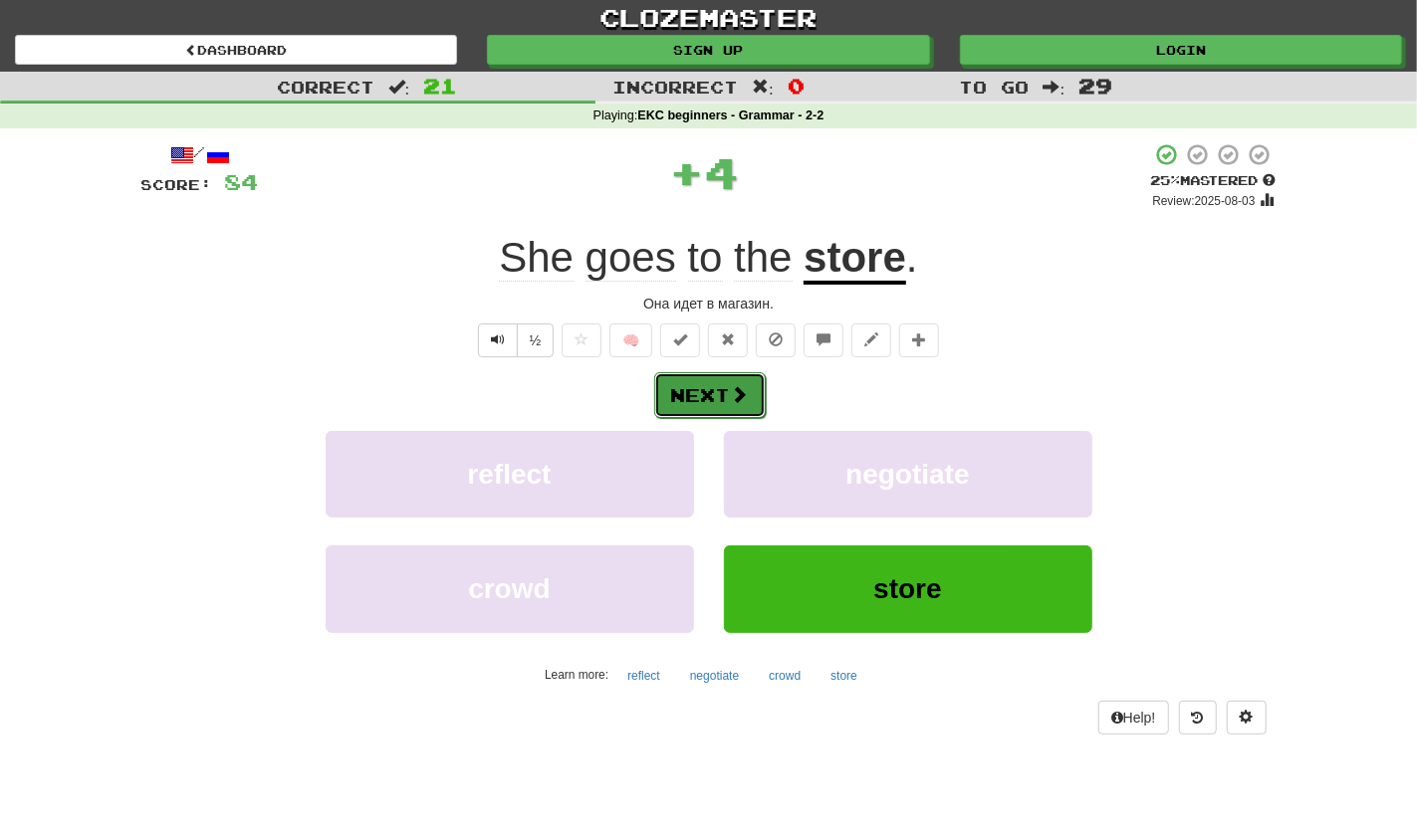 click at bounding box center [740, 394] 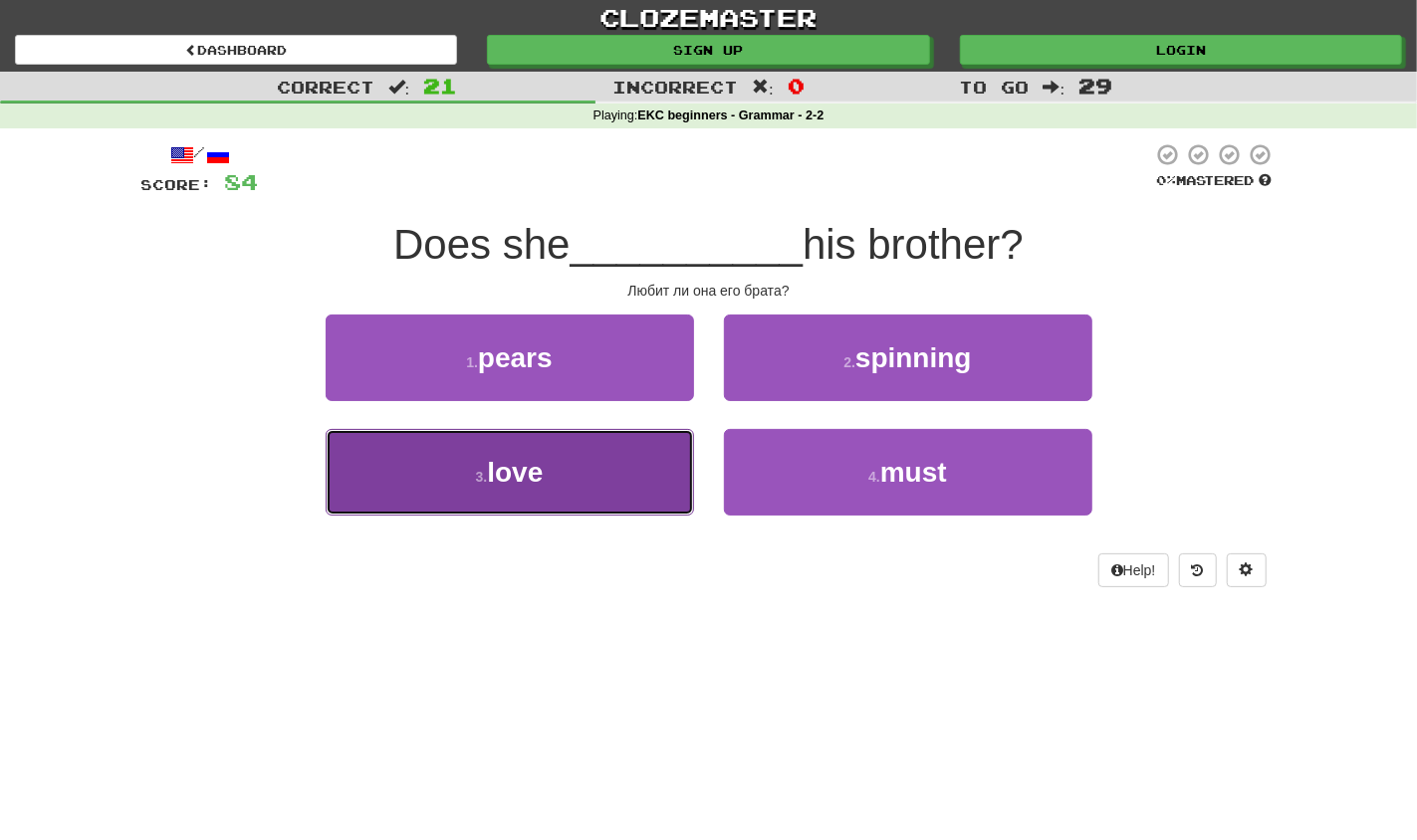 click on "3 .  love" at bounding box center (510, 472) 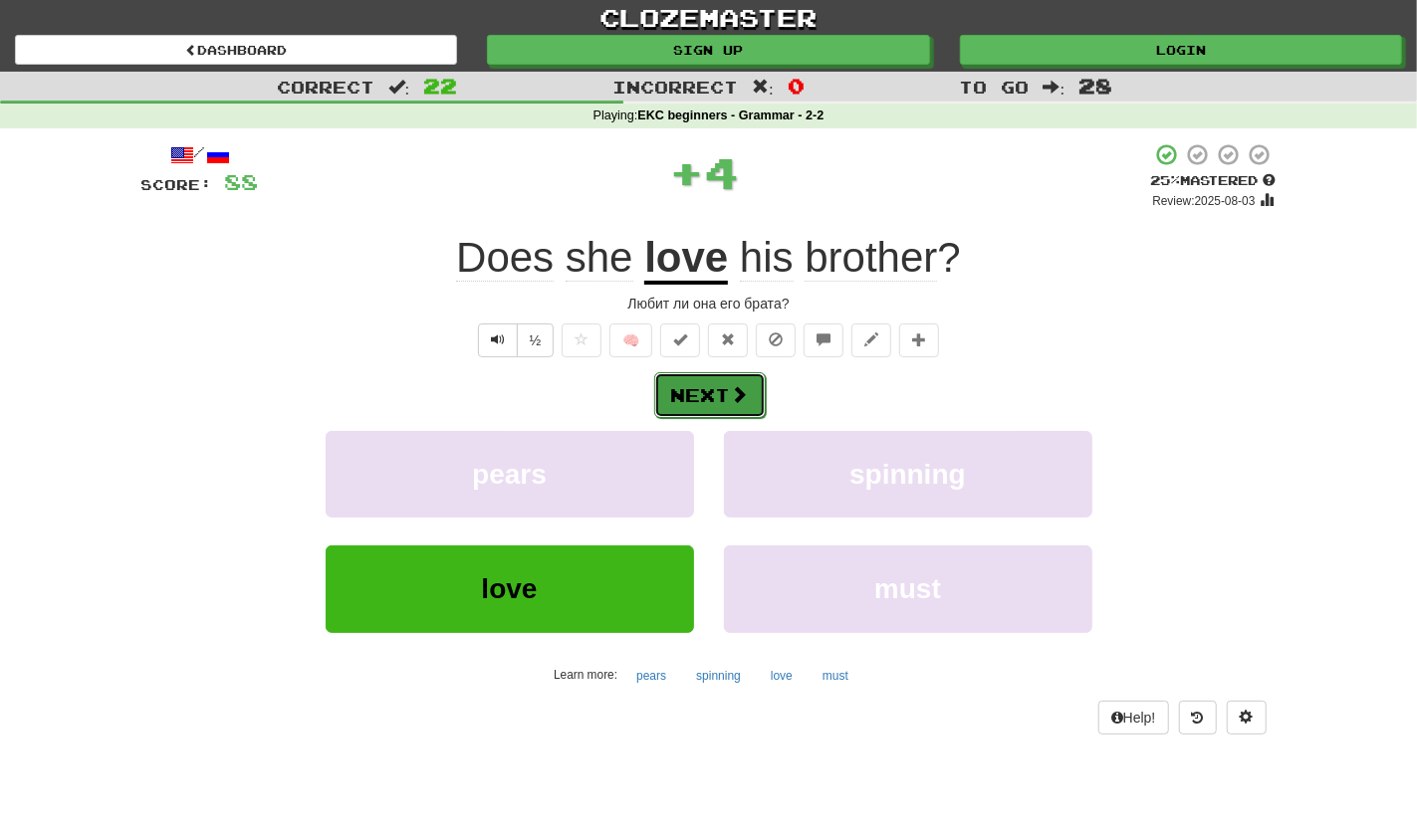 click on "Next" at bounding box center (710, 395) 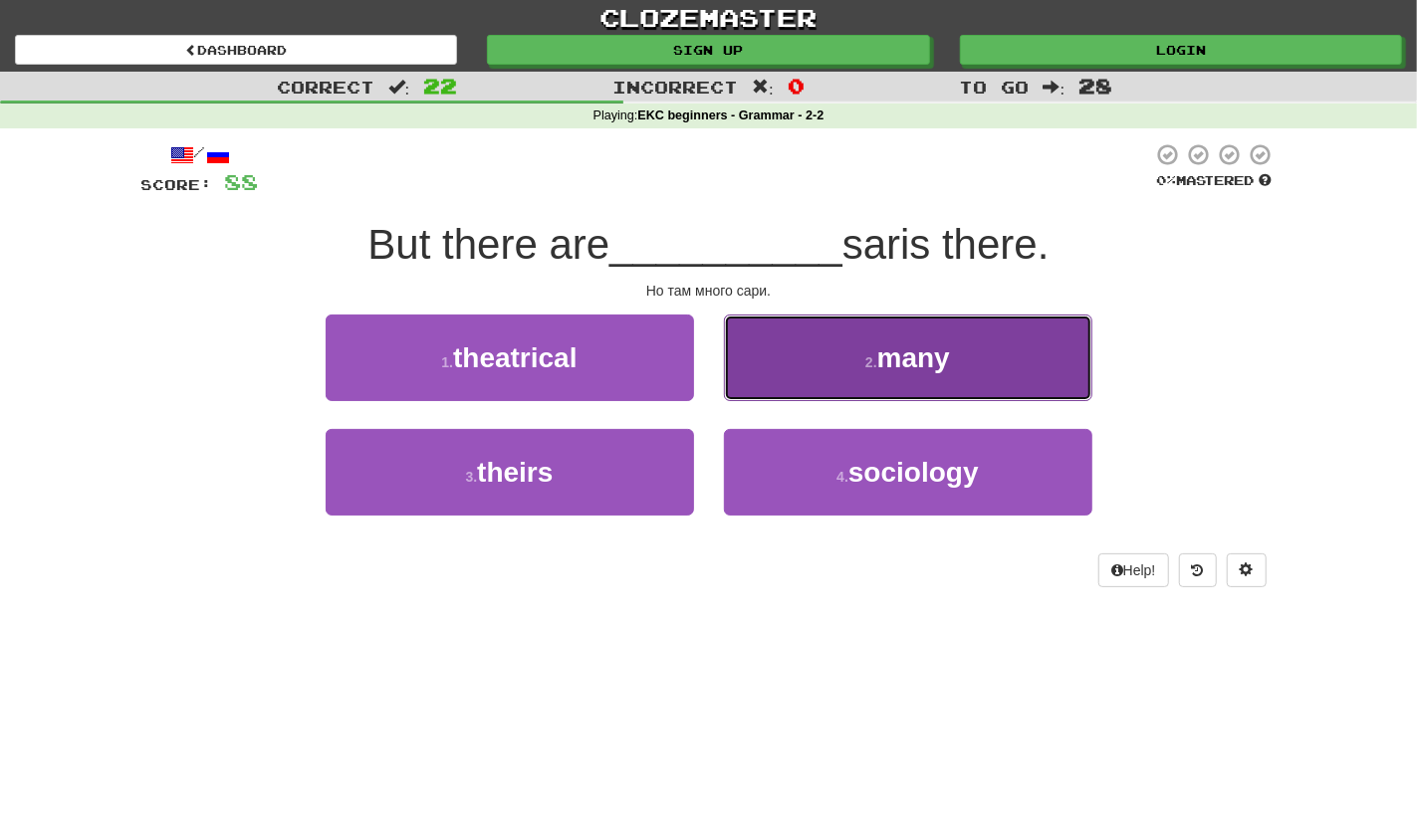 click on "2 .  many" at bounding box center (908, 357) 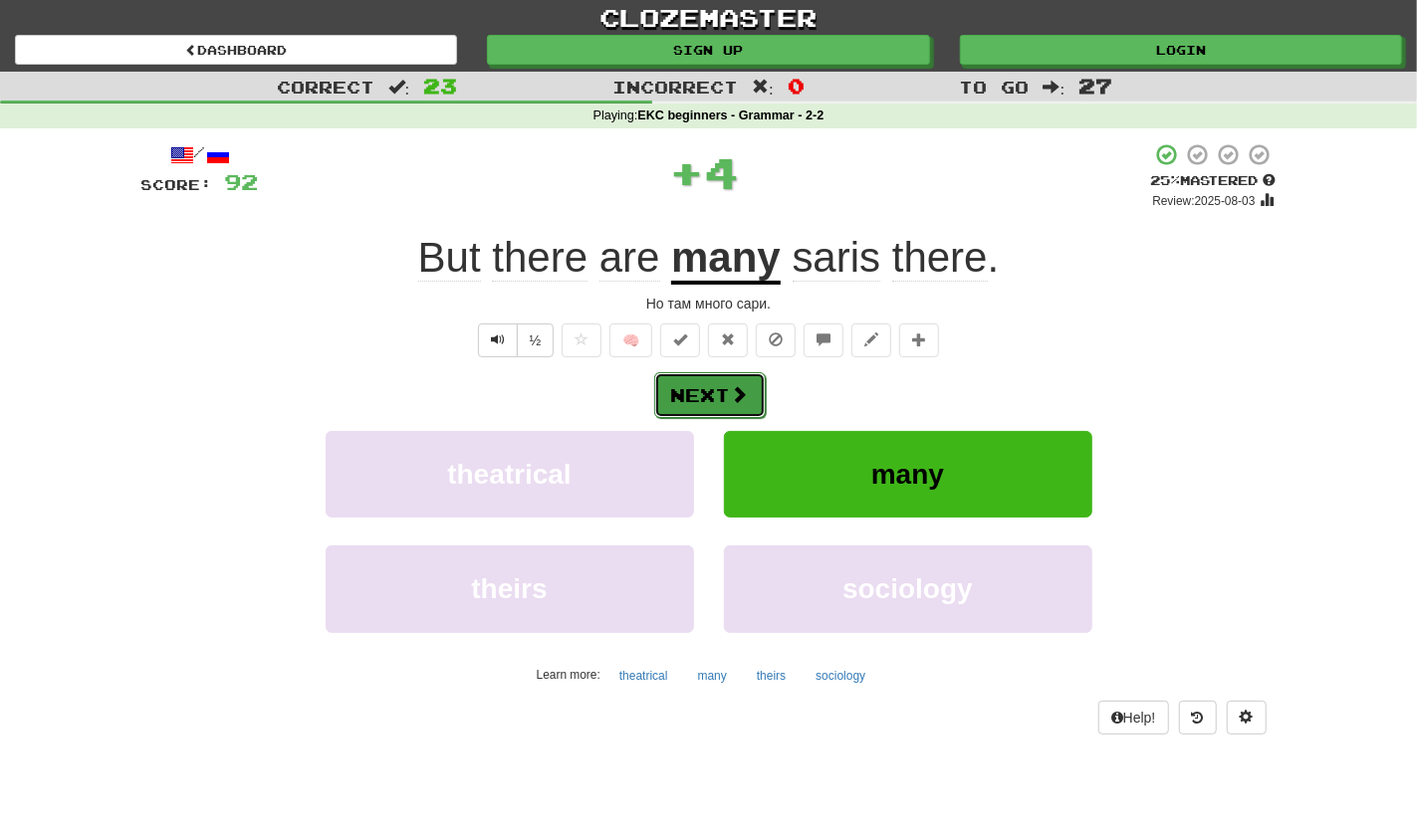 click on "Next" at bounding box center (710, 395) 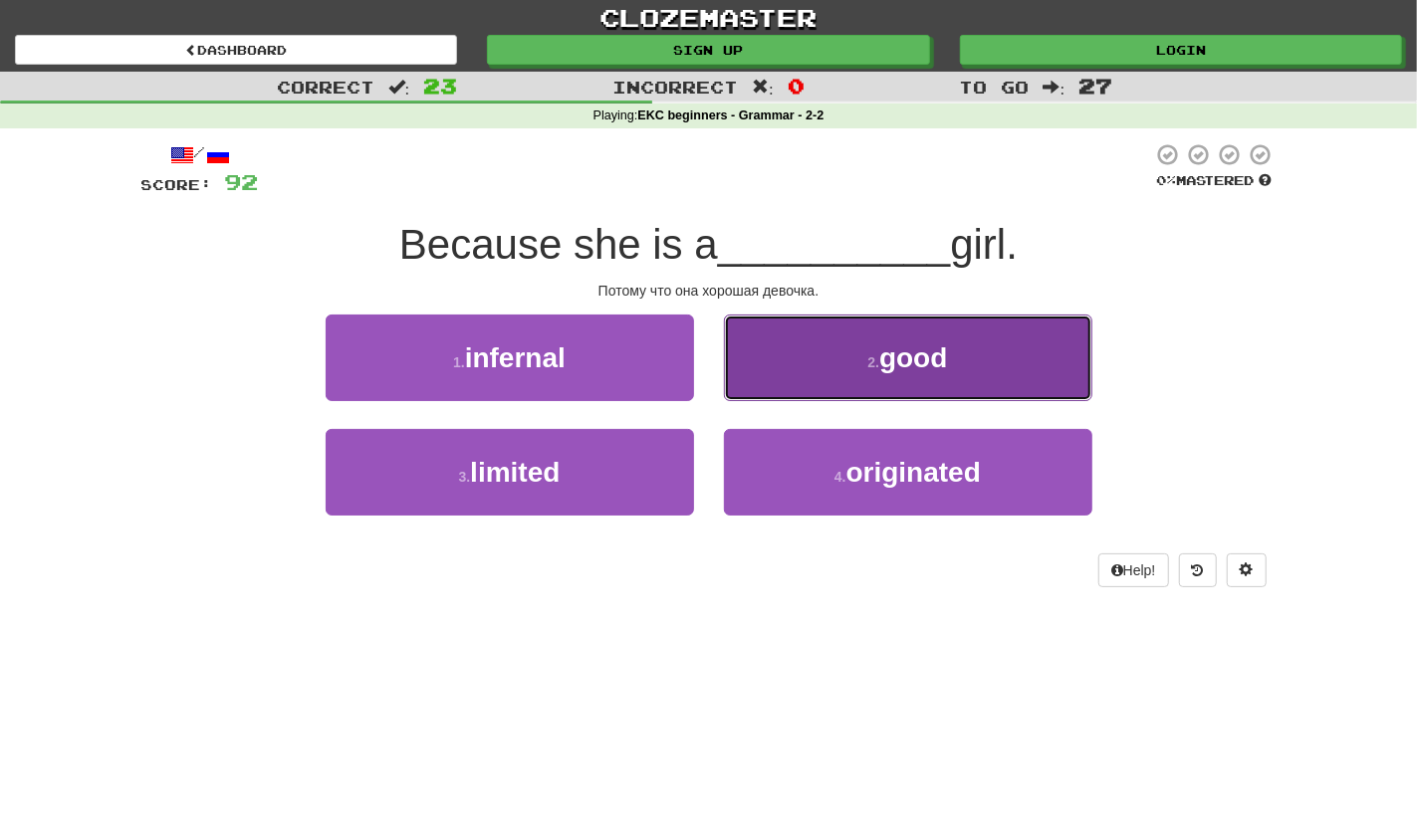 click on "2 .  good" at bounding box center (908, 357) 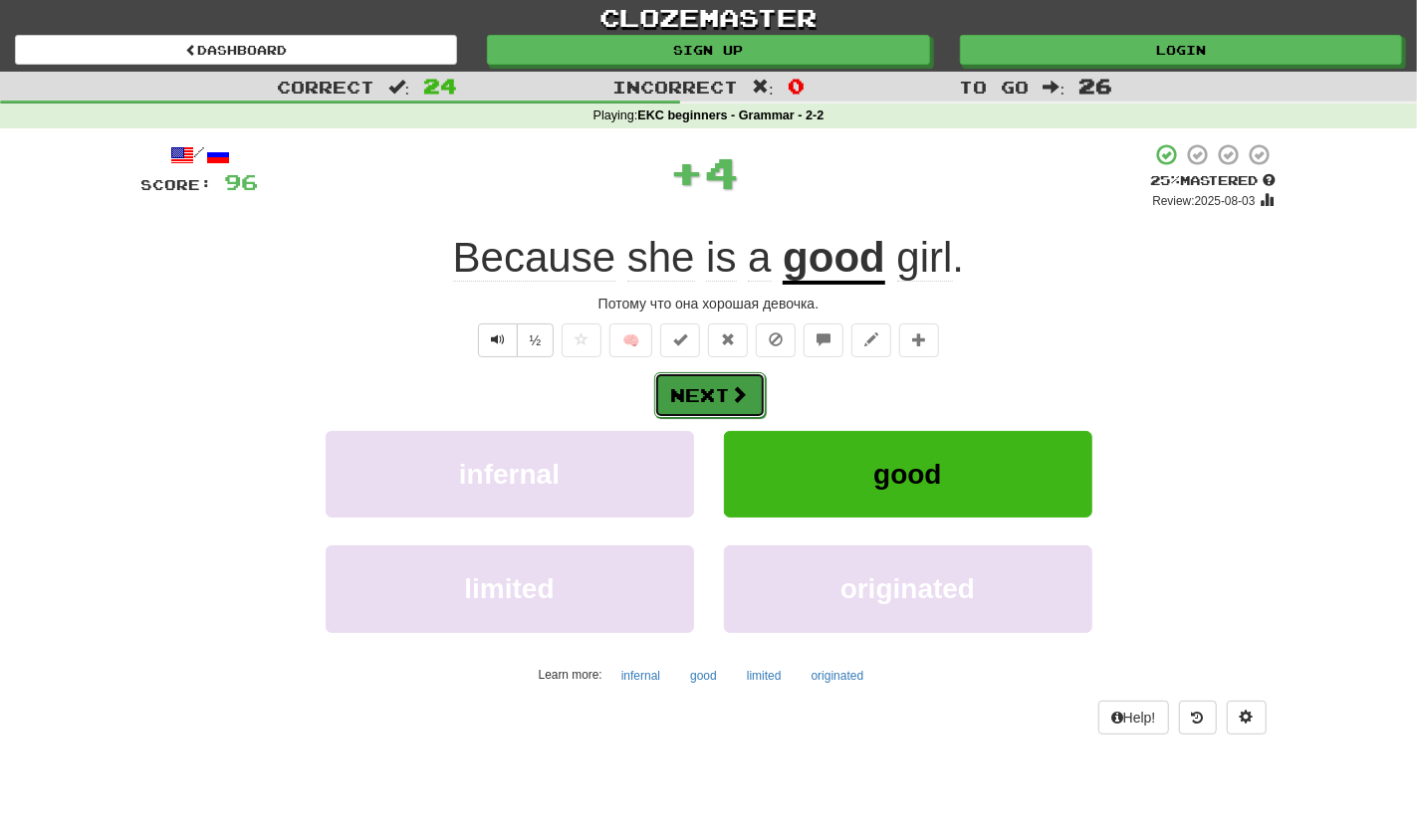 click at bounding box center [740, 394] 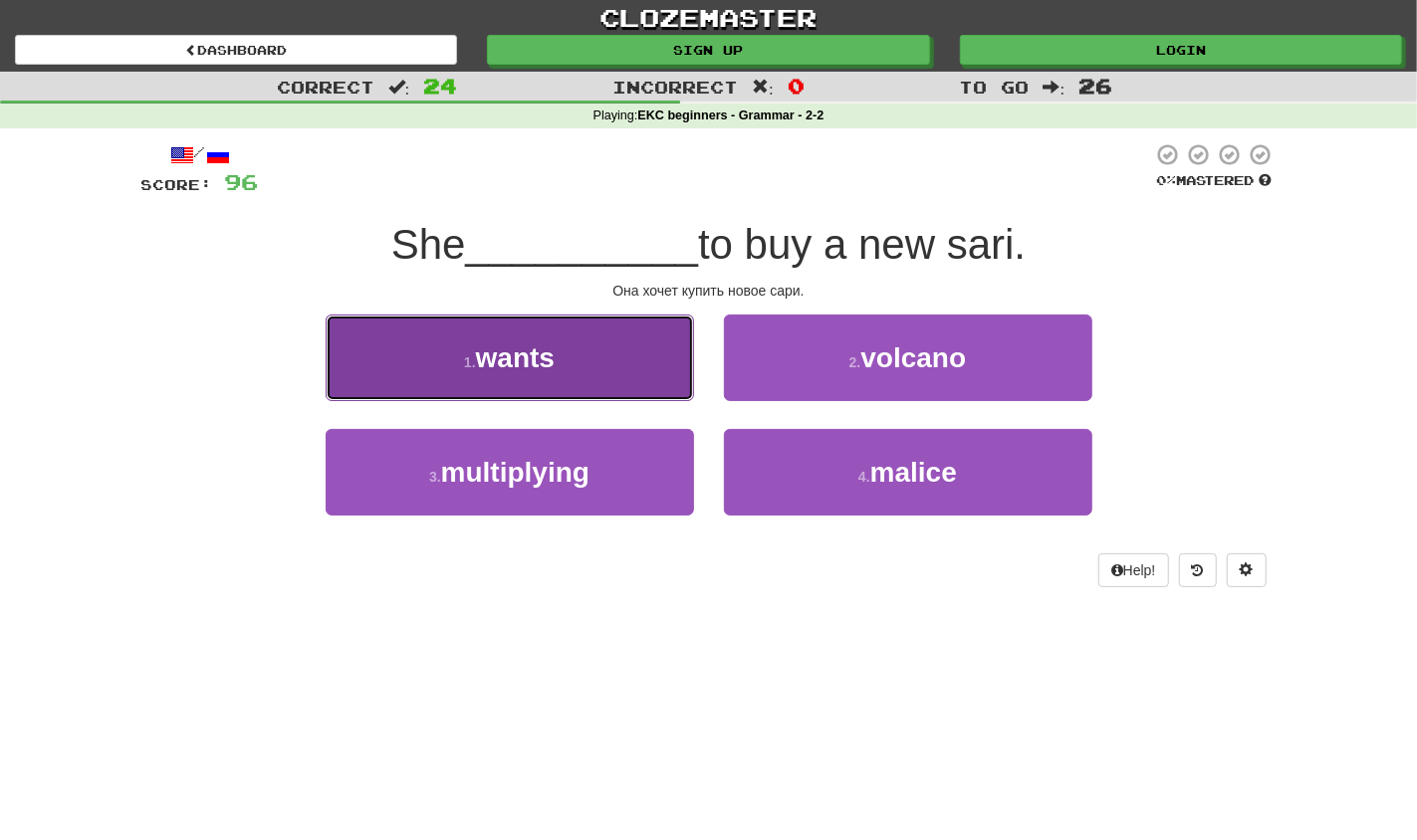 click on "1 .  wants" at bounding box center [510, 357] 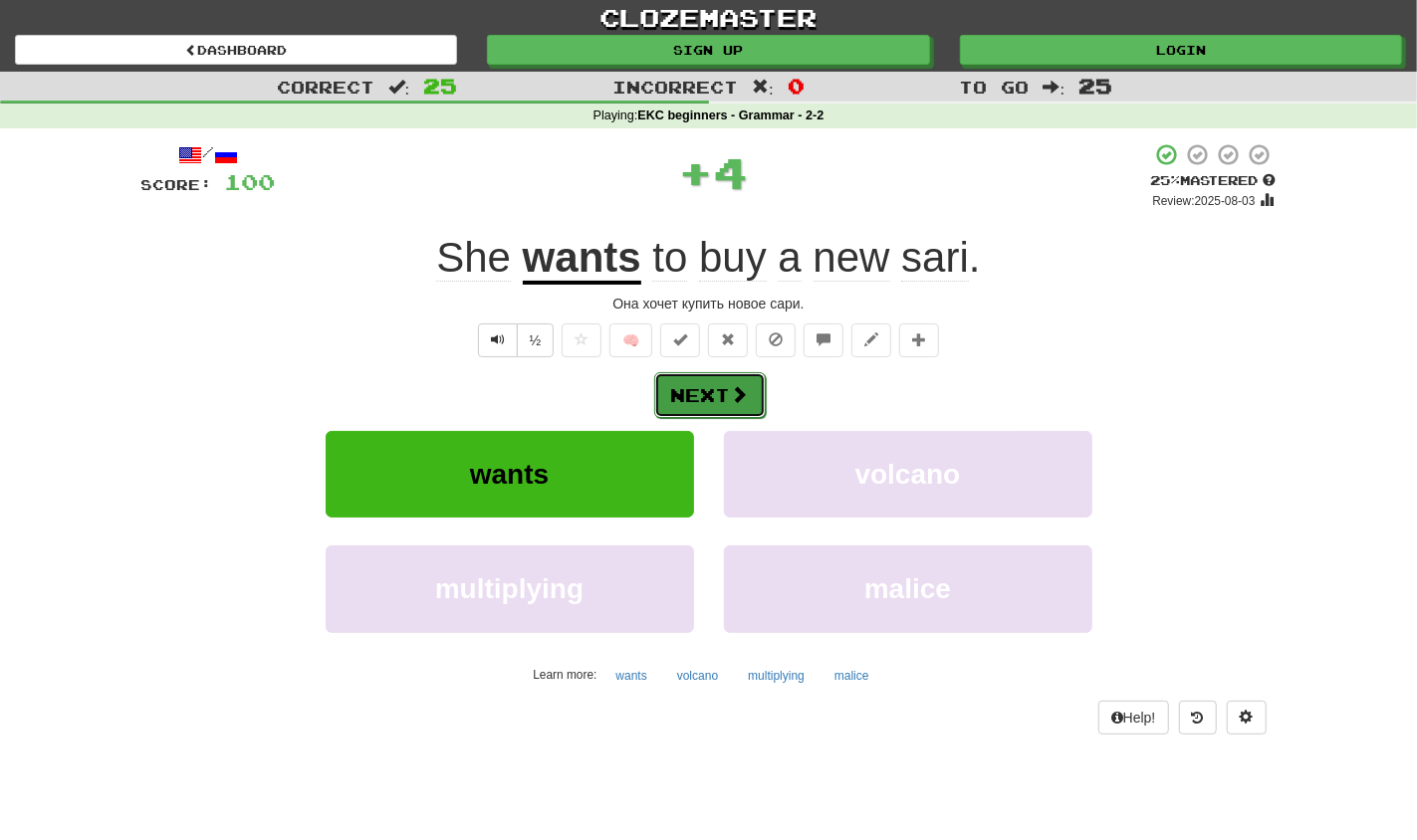 click on "Next" at bounding box center [710, 395] 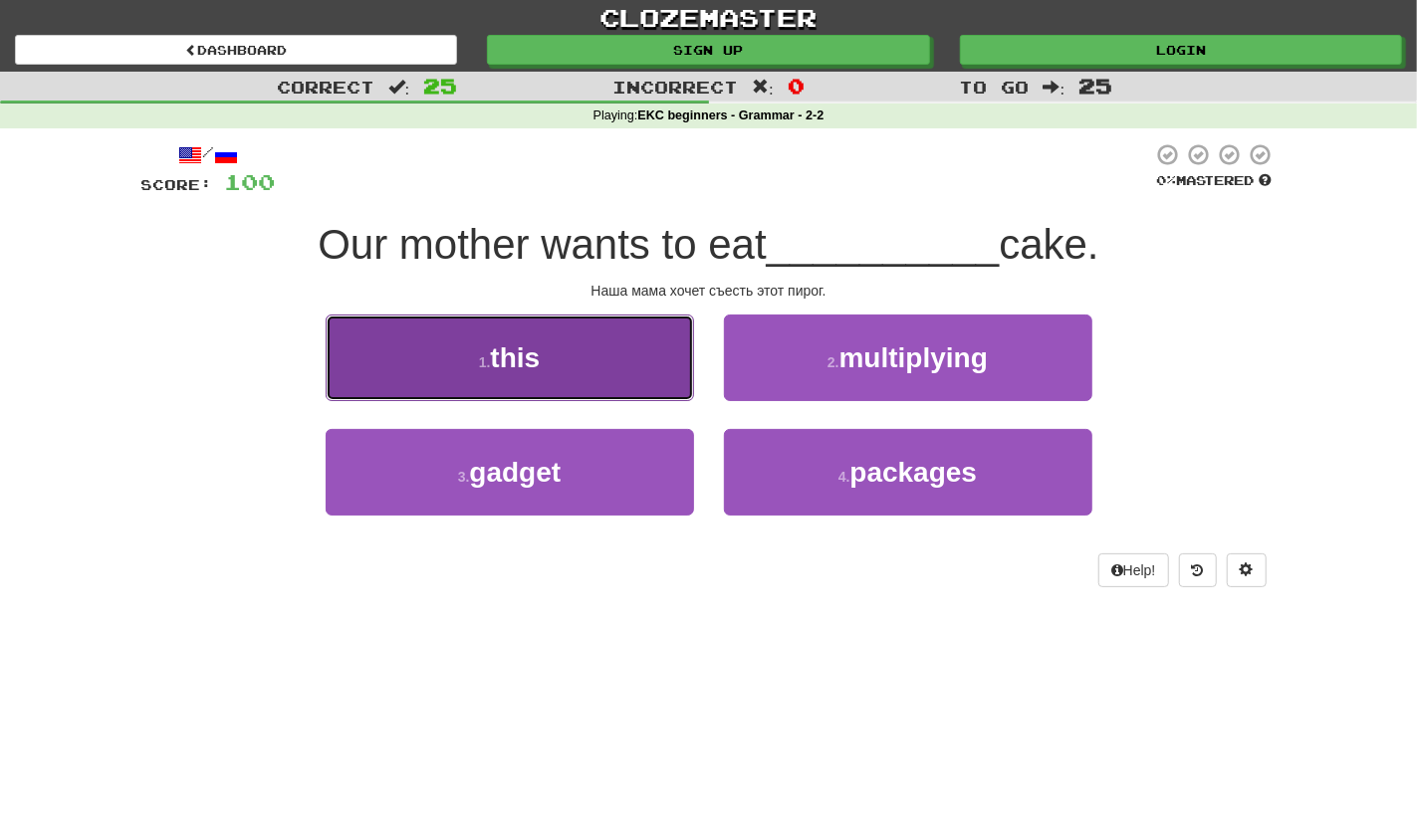 click on "1 .  this" at bounding box center [510, 357] 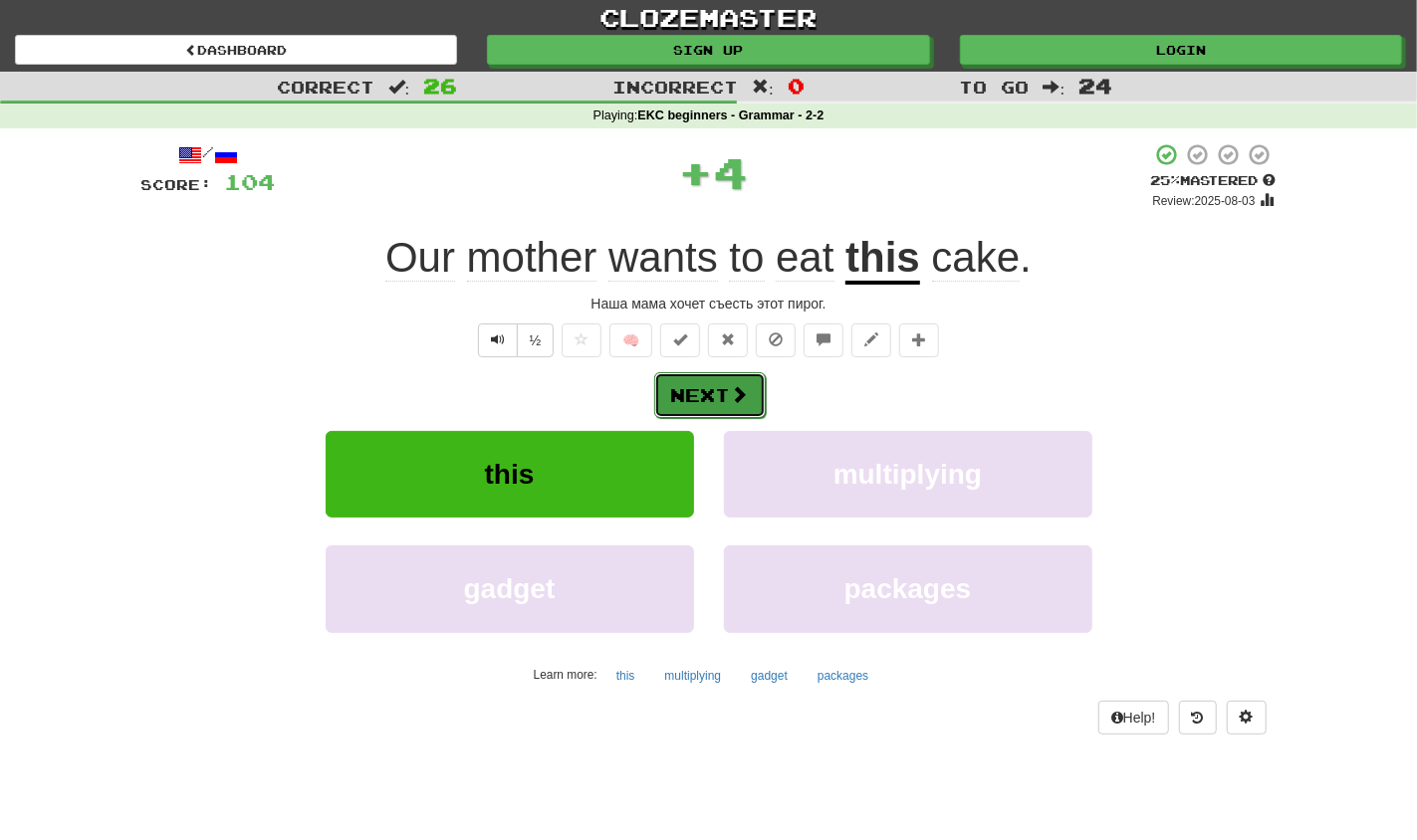 click on "Next" at bounding box center [710, 395] 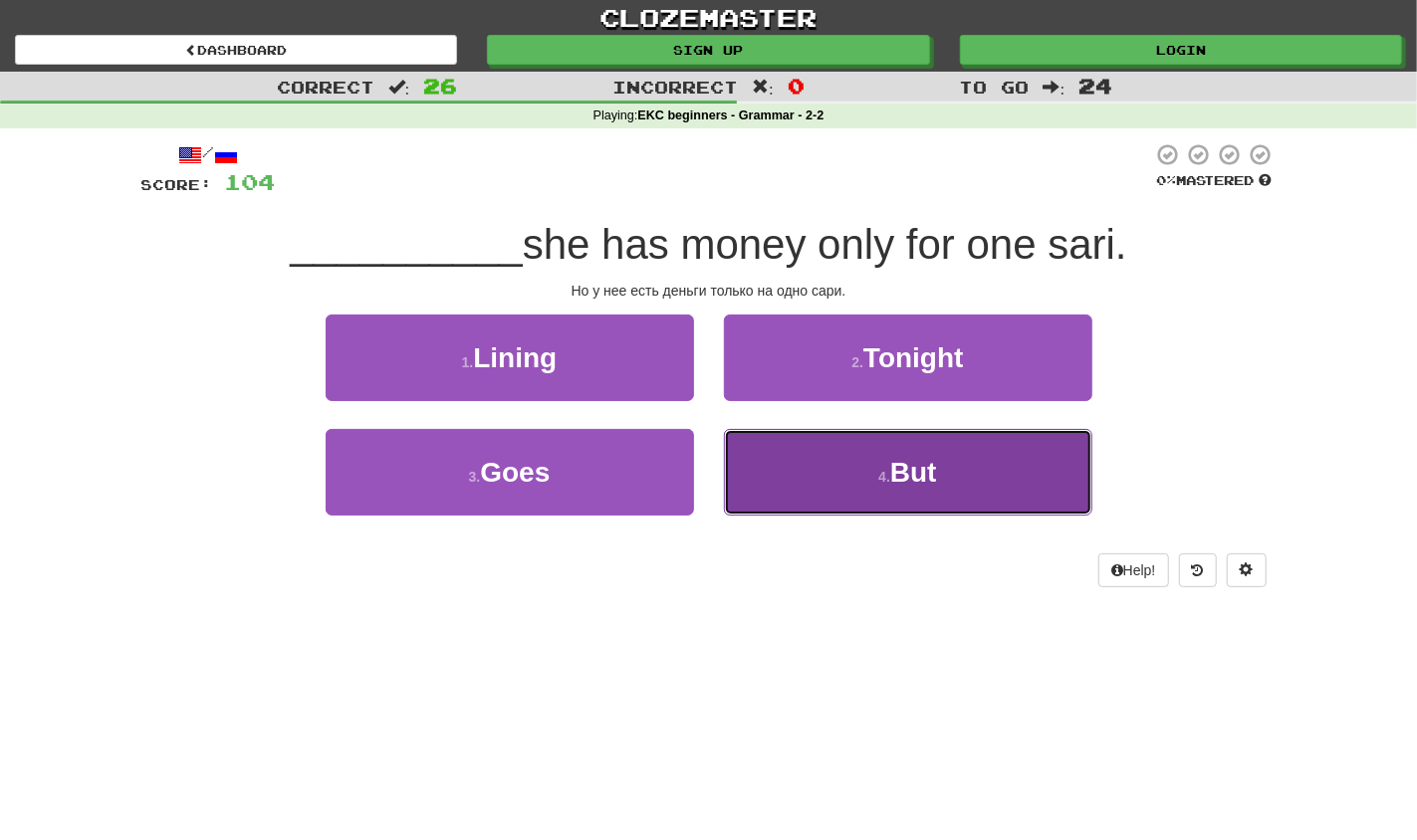 click on "4 .  But" at bounding box center (908, 472) 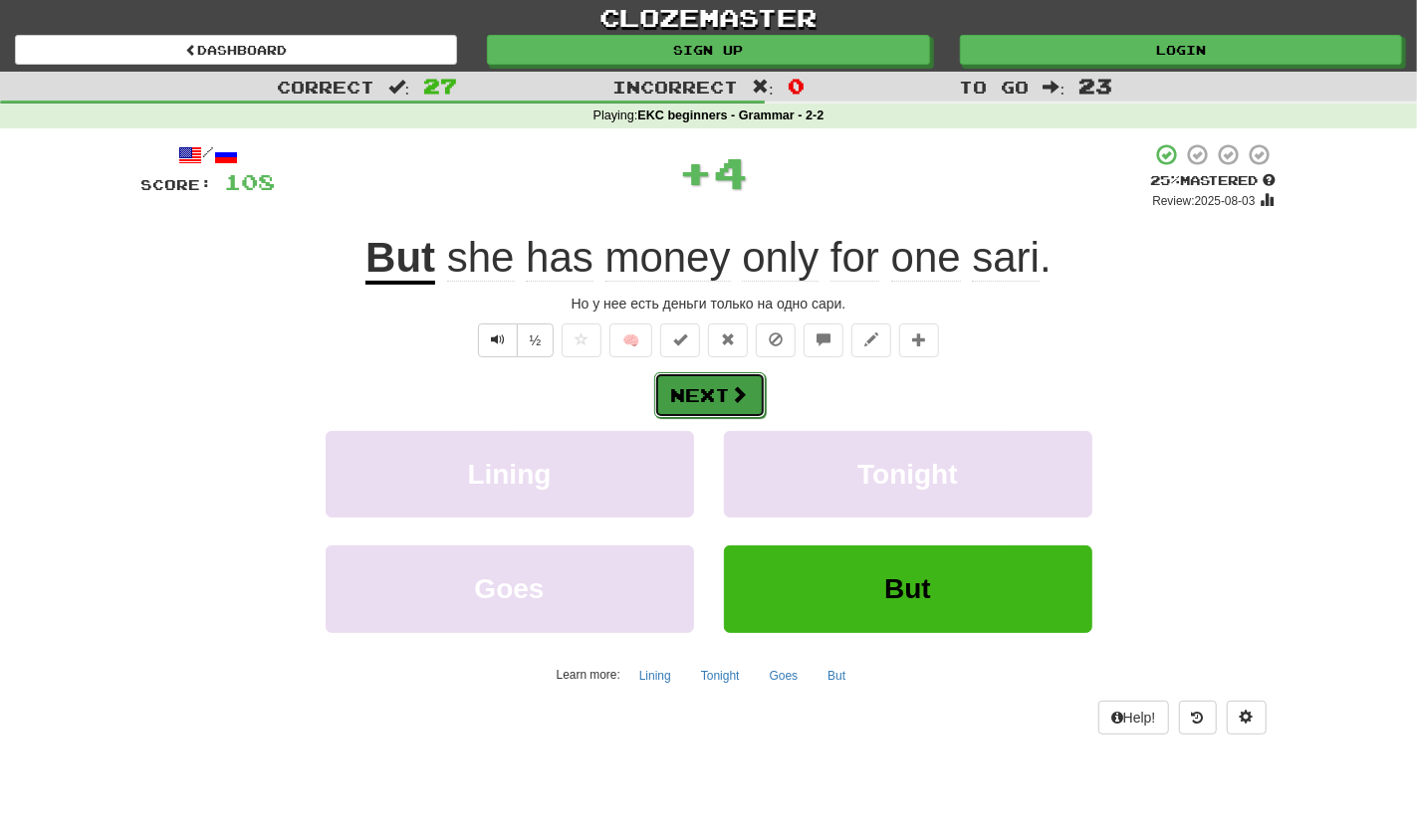 click on "Next" at bounding box center [710, 395] 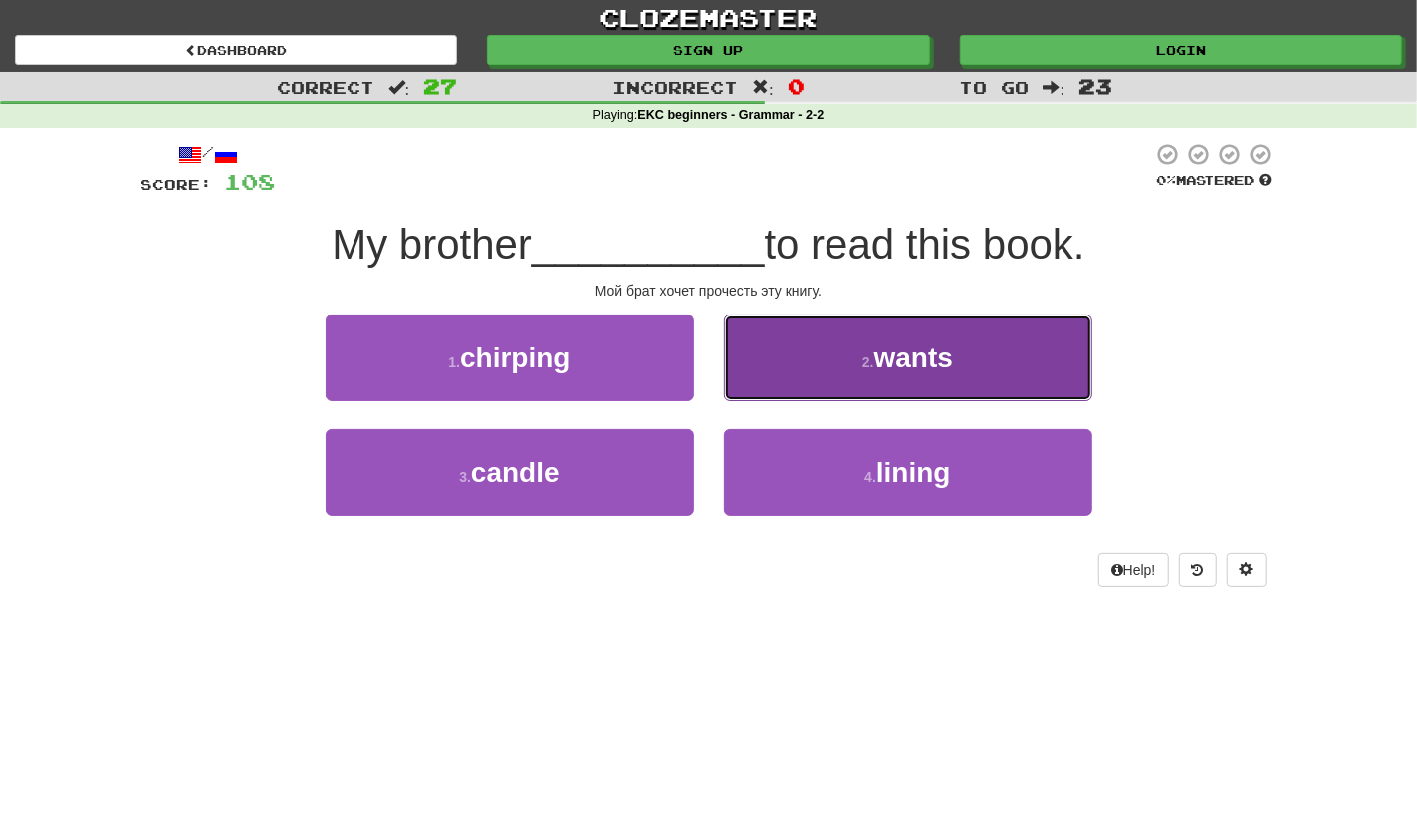 click on "2 .  wants" at bounding box center (908, 357) 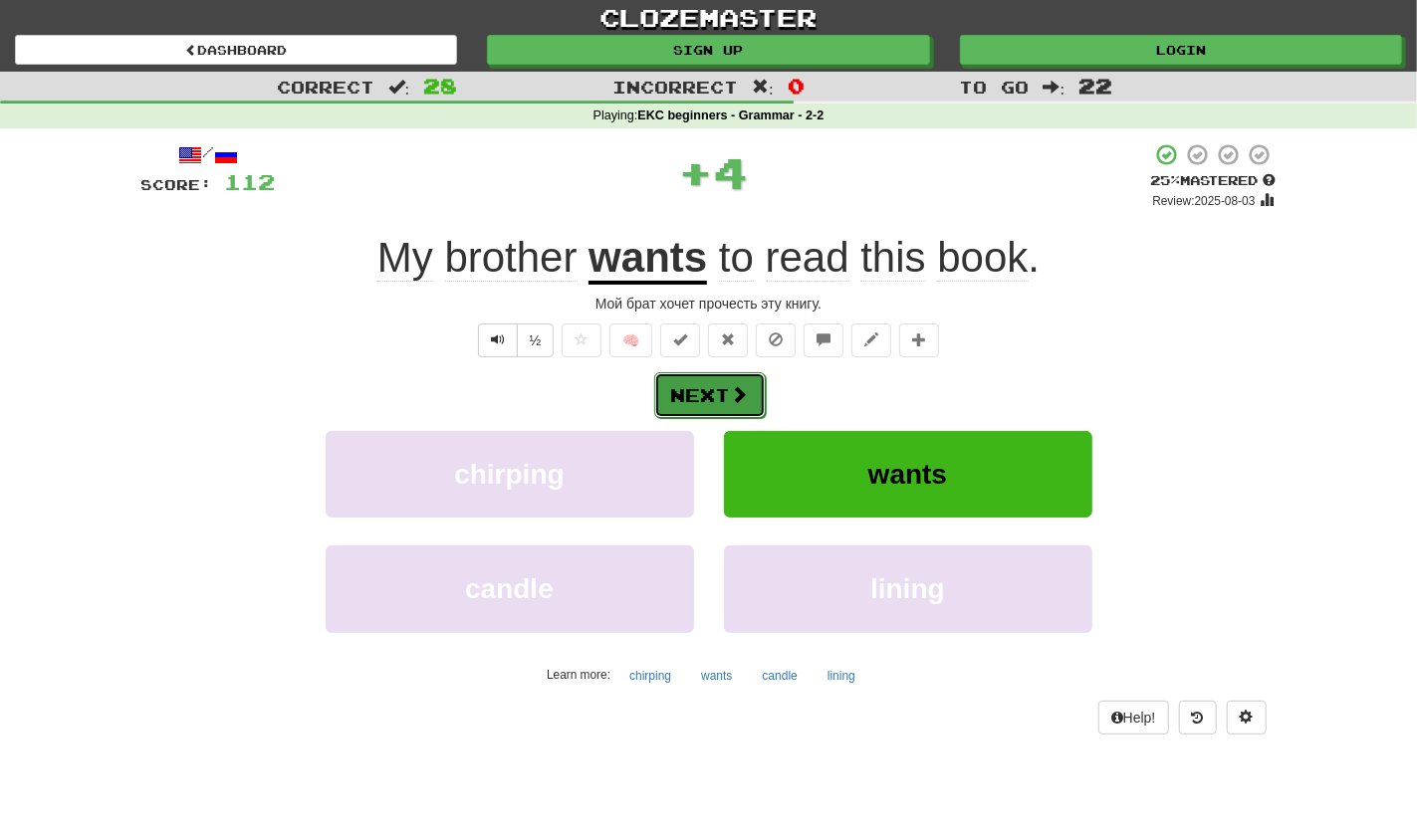 click on "Next" at bounding box center [710, 395] 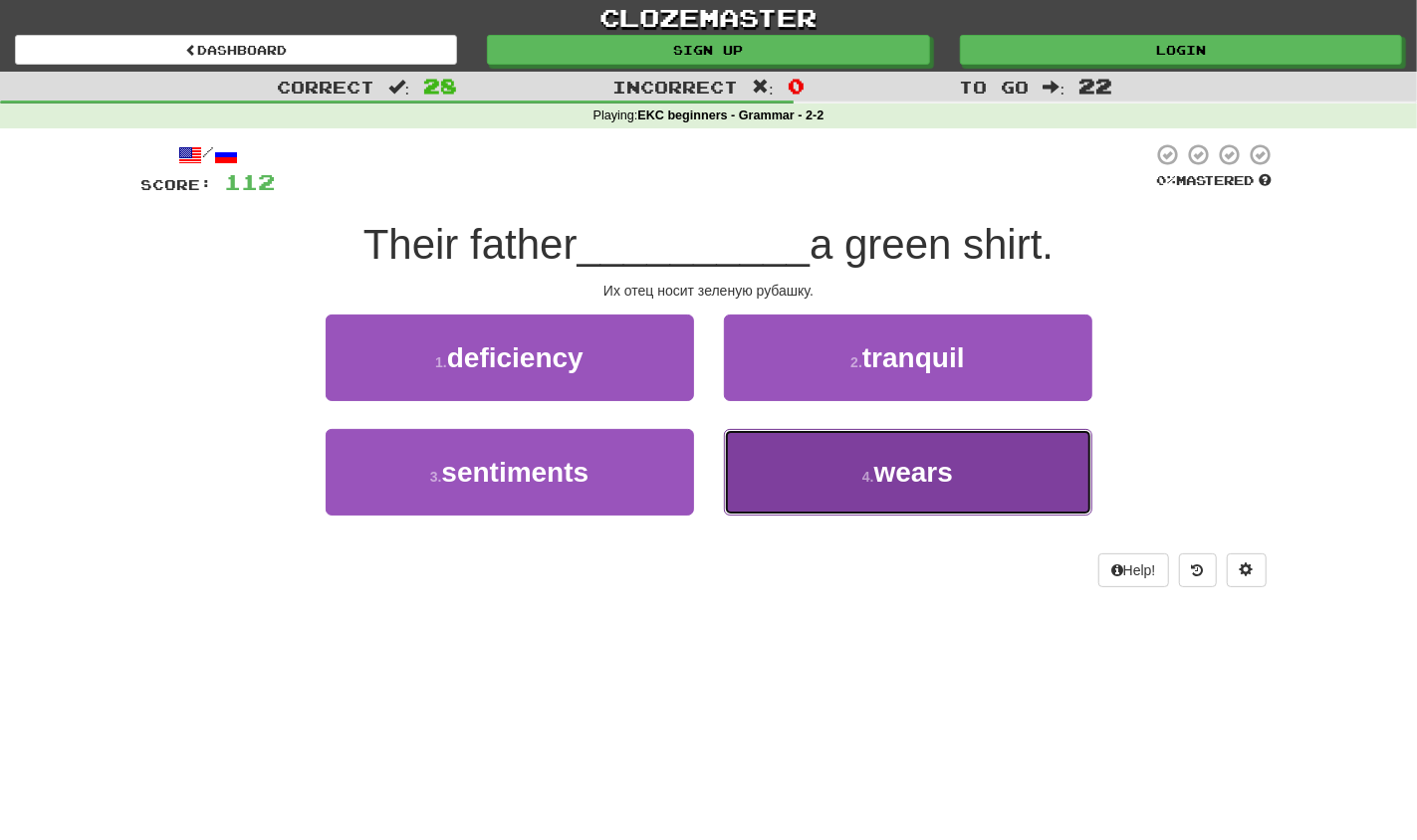 click on "4 .  wears" at bounding box center [908, 472] 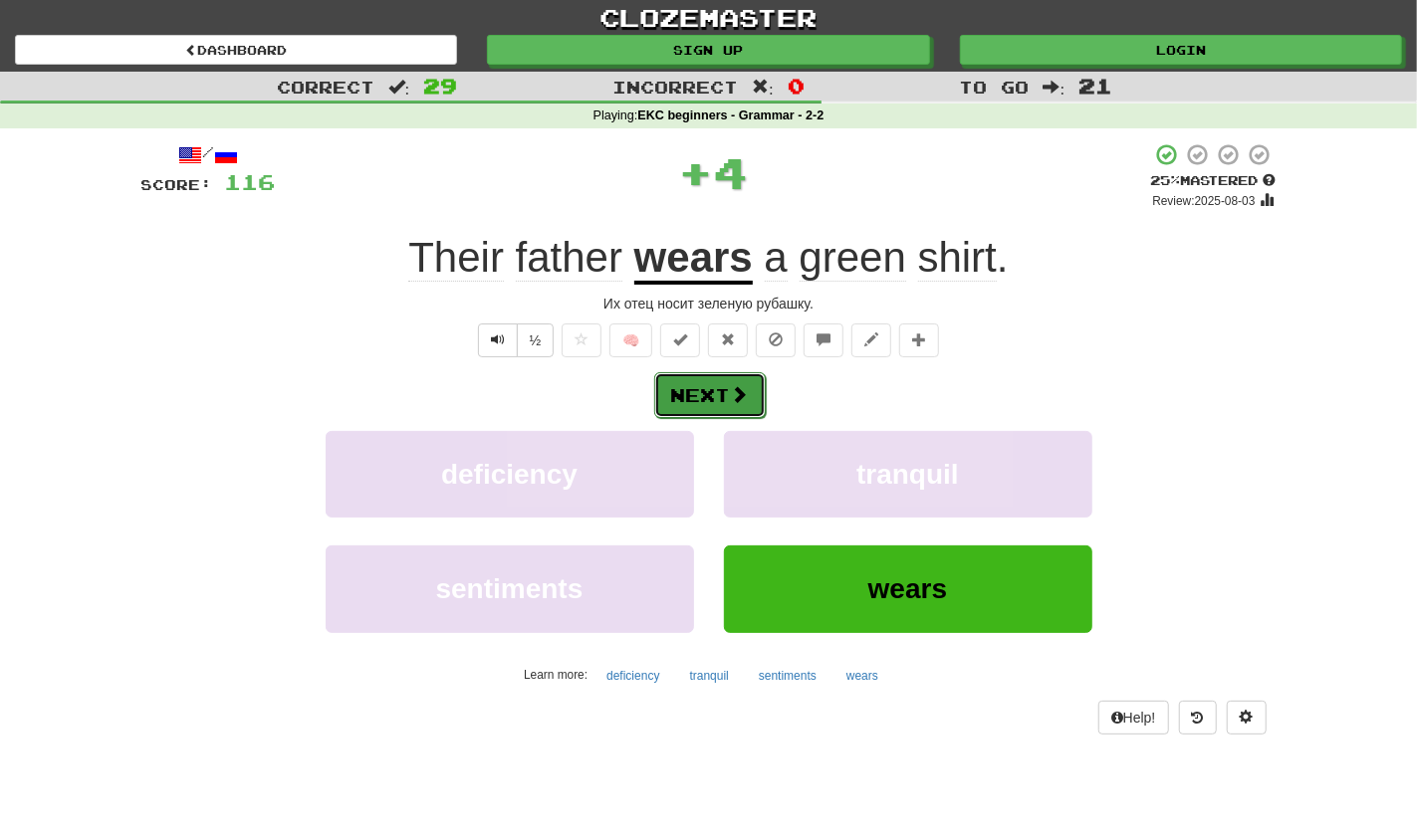 click at bounding box center (740, 394) 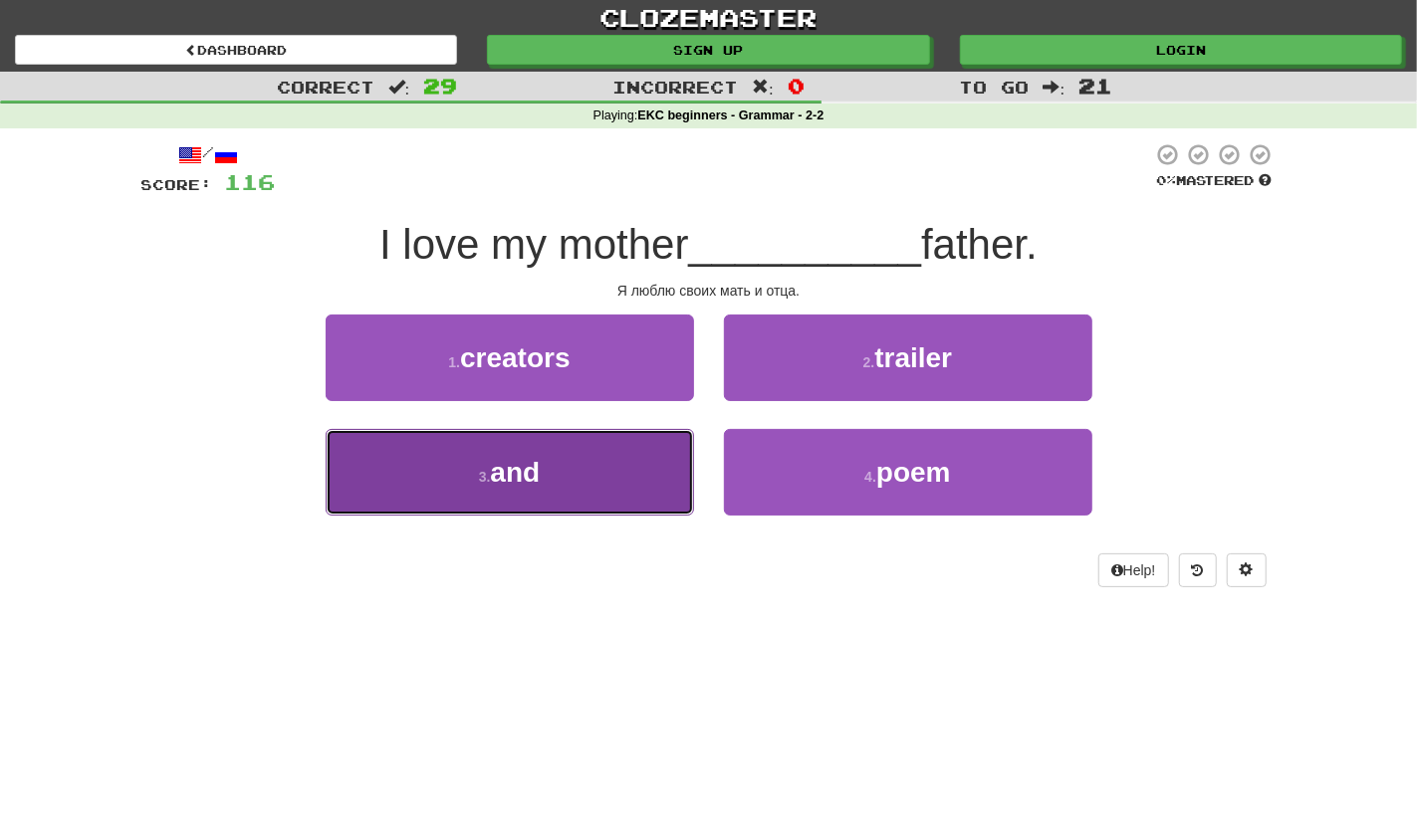 click on "3 .  and" at bounding box center [510, 472] 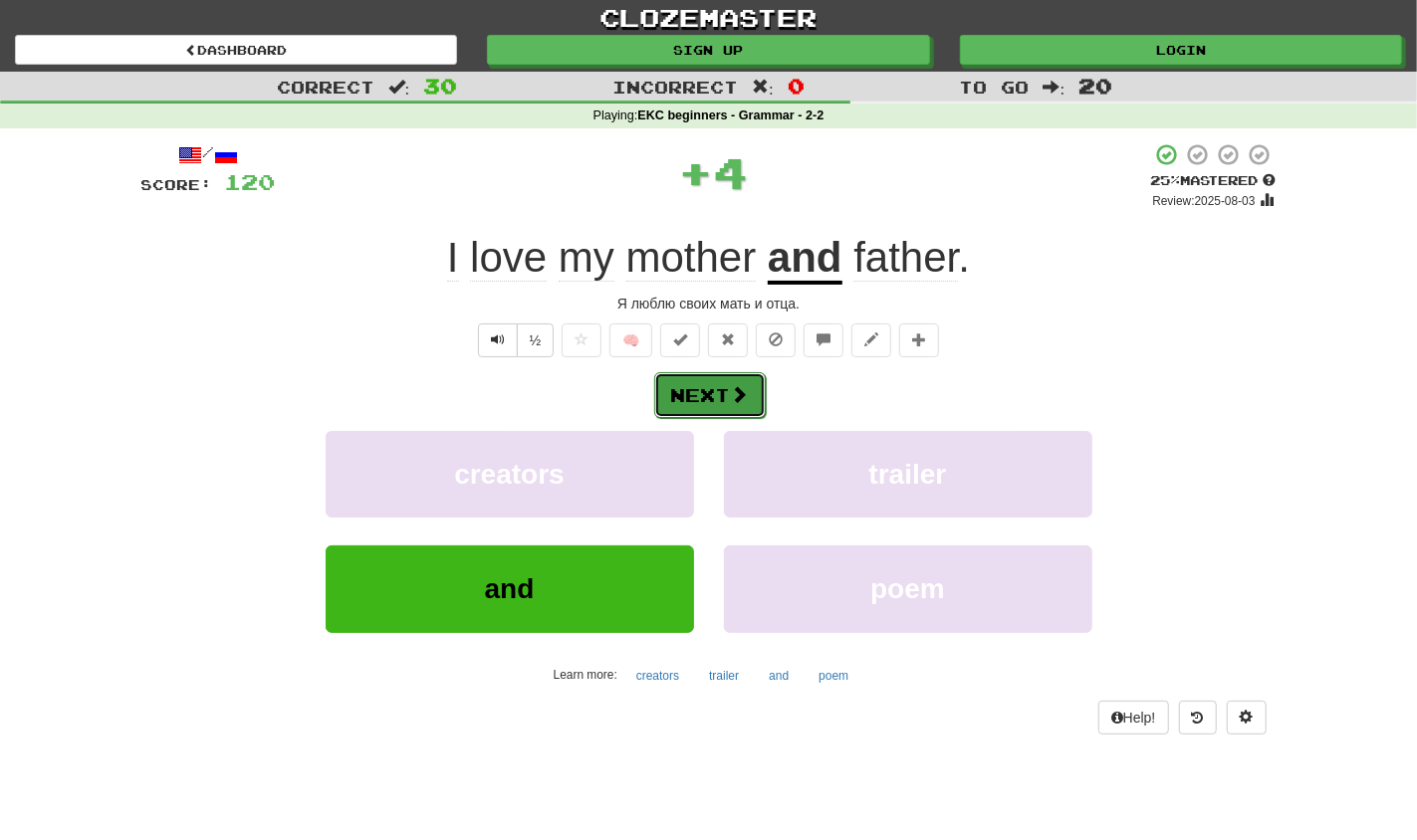 click on "Next" at bounding box center (710, 395) 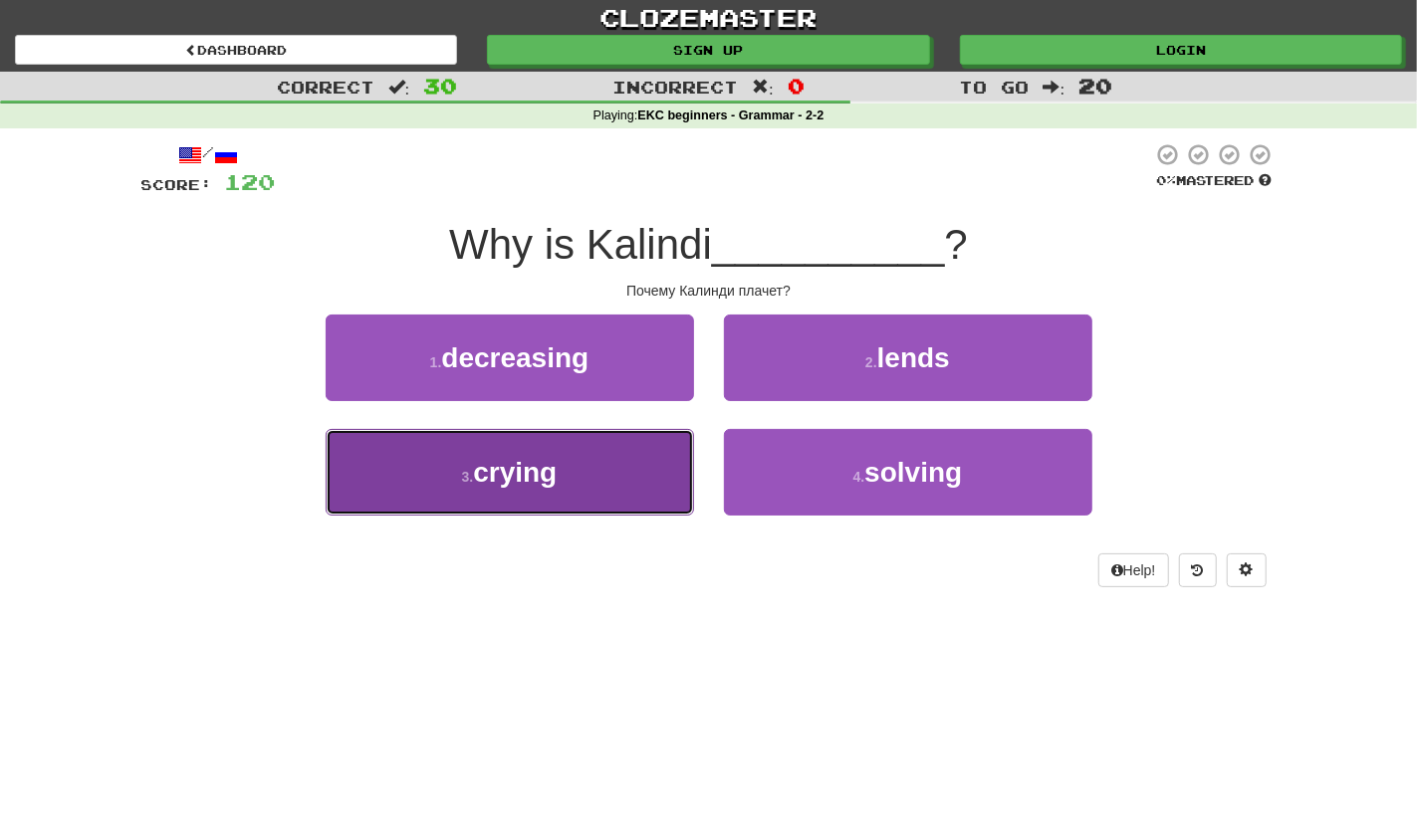 click on "3 .  crying" at bounding box center [510, 472] 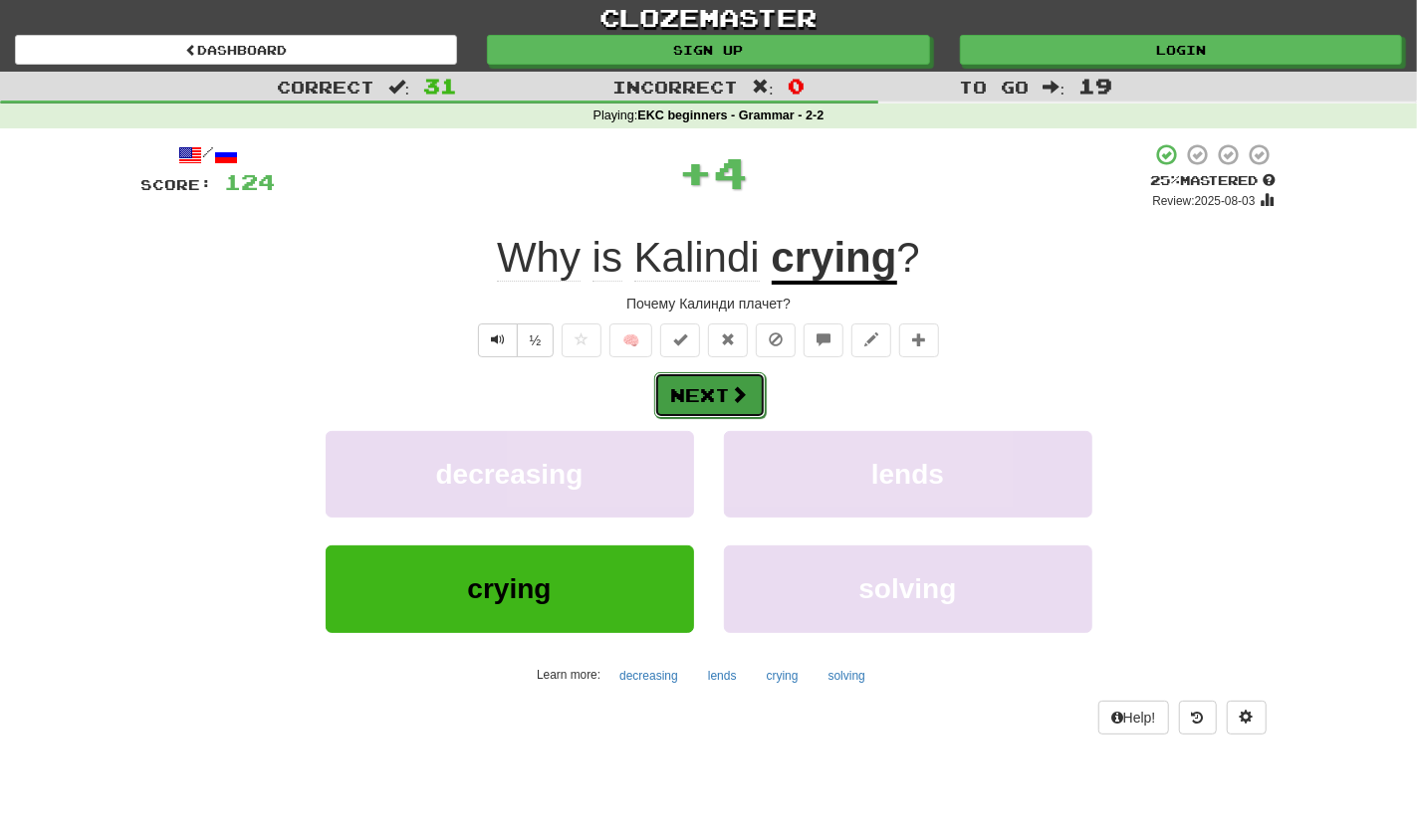 click on "Next" at bounding box center (710, 395) 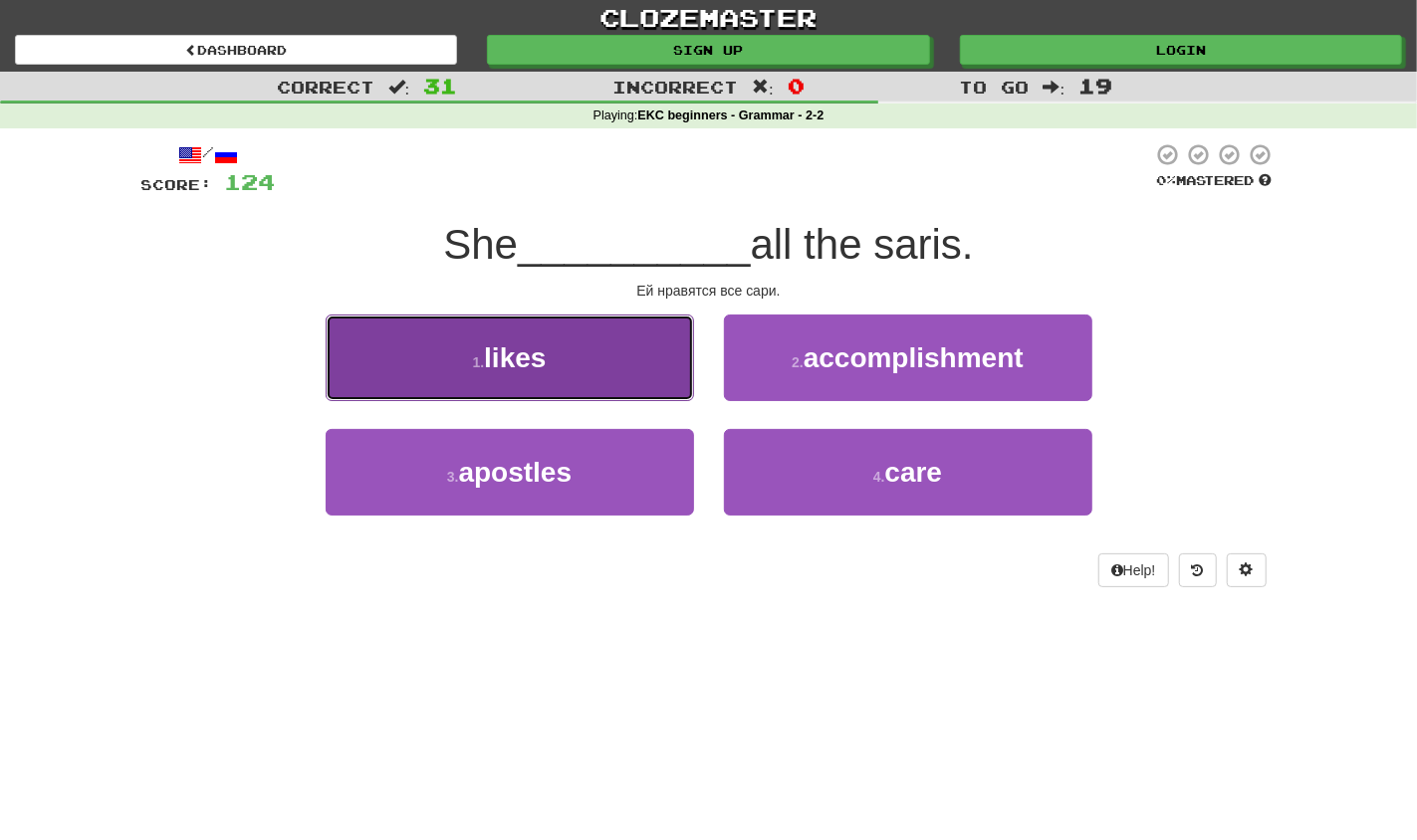 click on "1 .  likes" at bounding box center (510, 357) 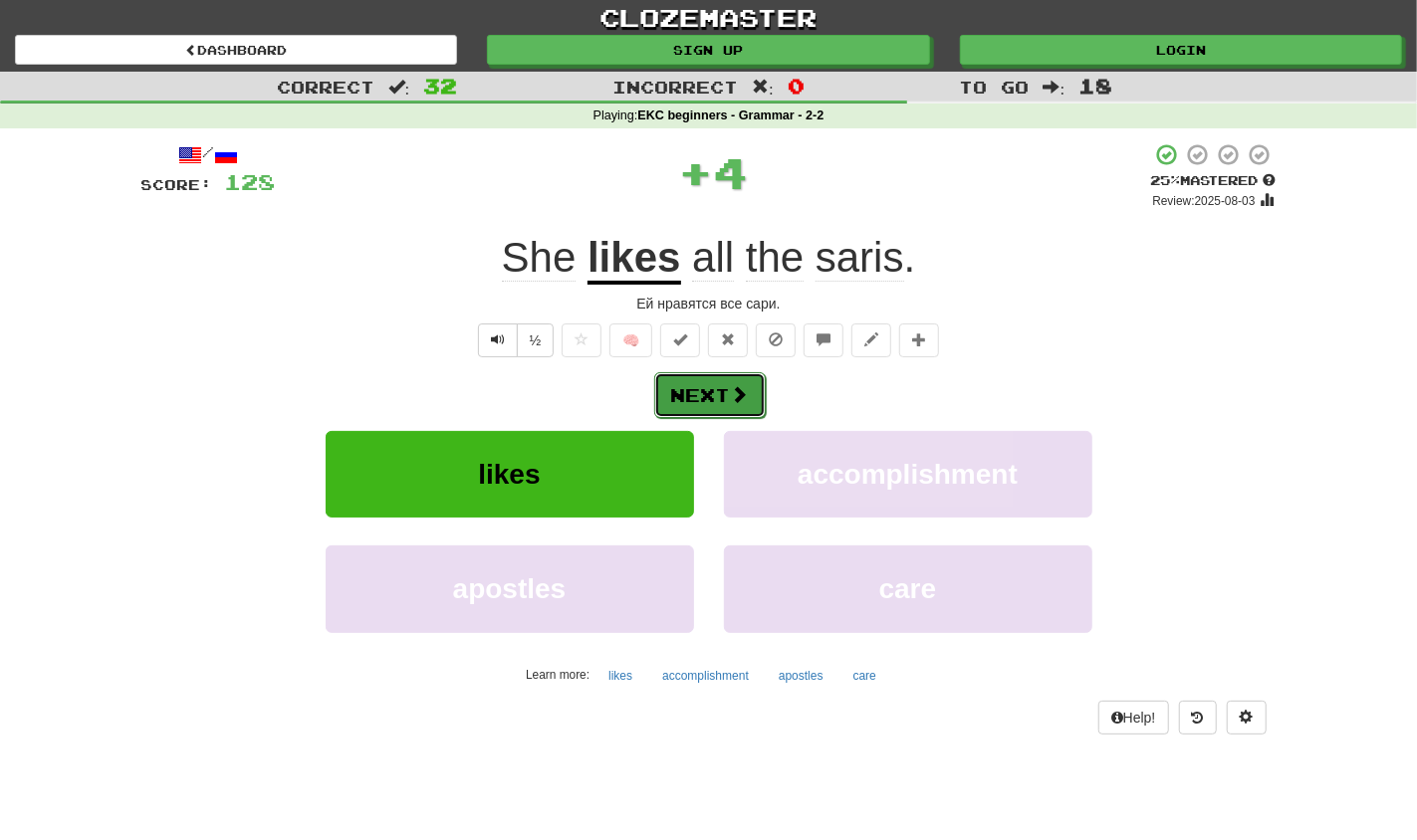 click on "Next" at bounding box center [710, 395] 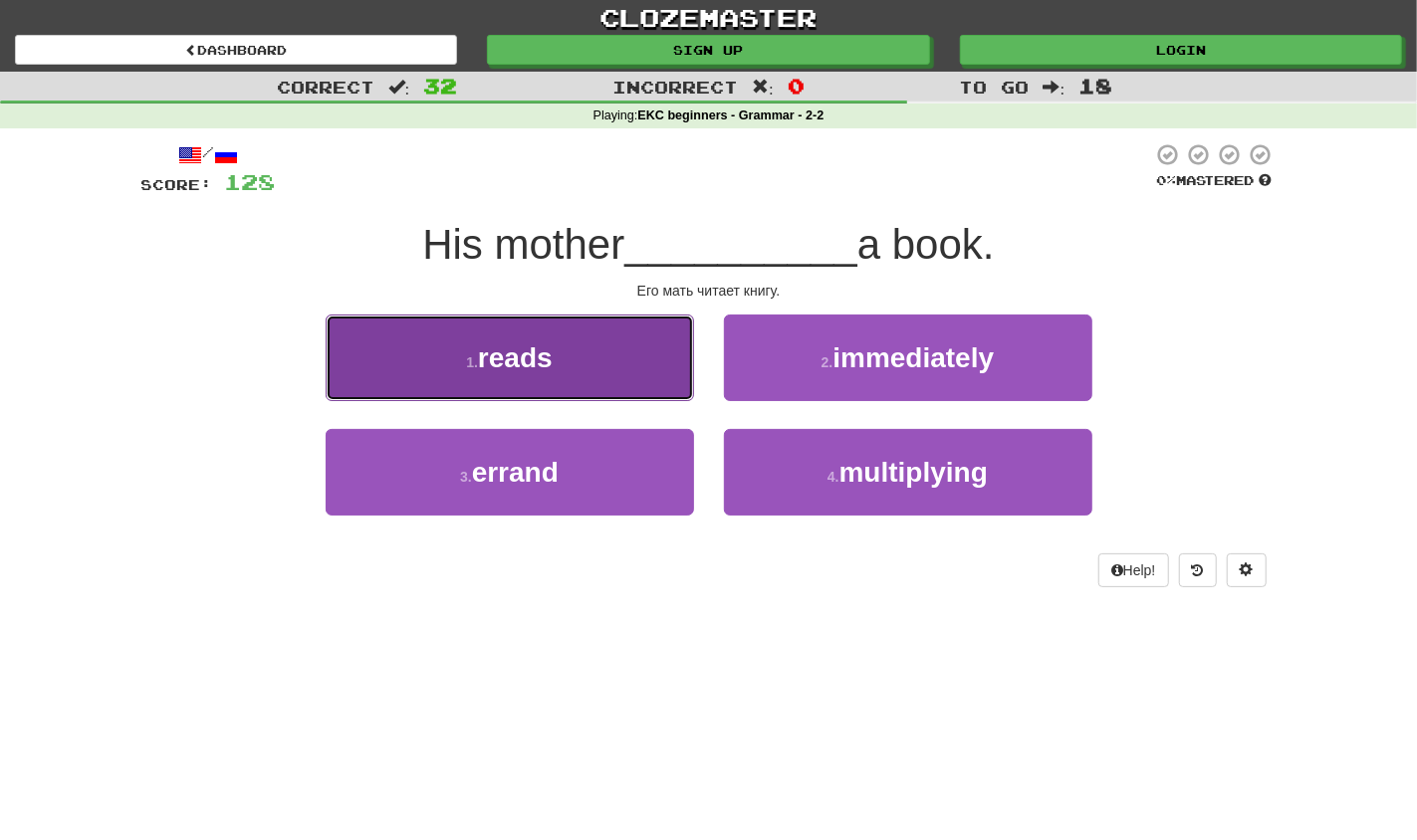 click on "1 .  reads" at bounding box center [510, 357] 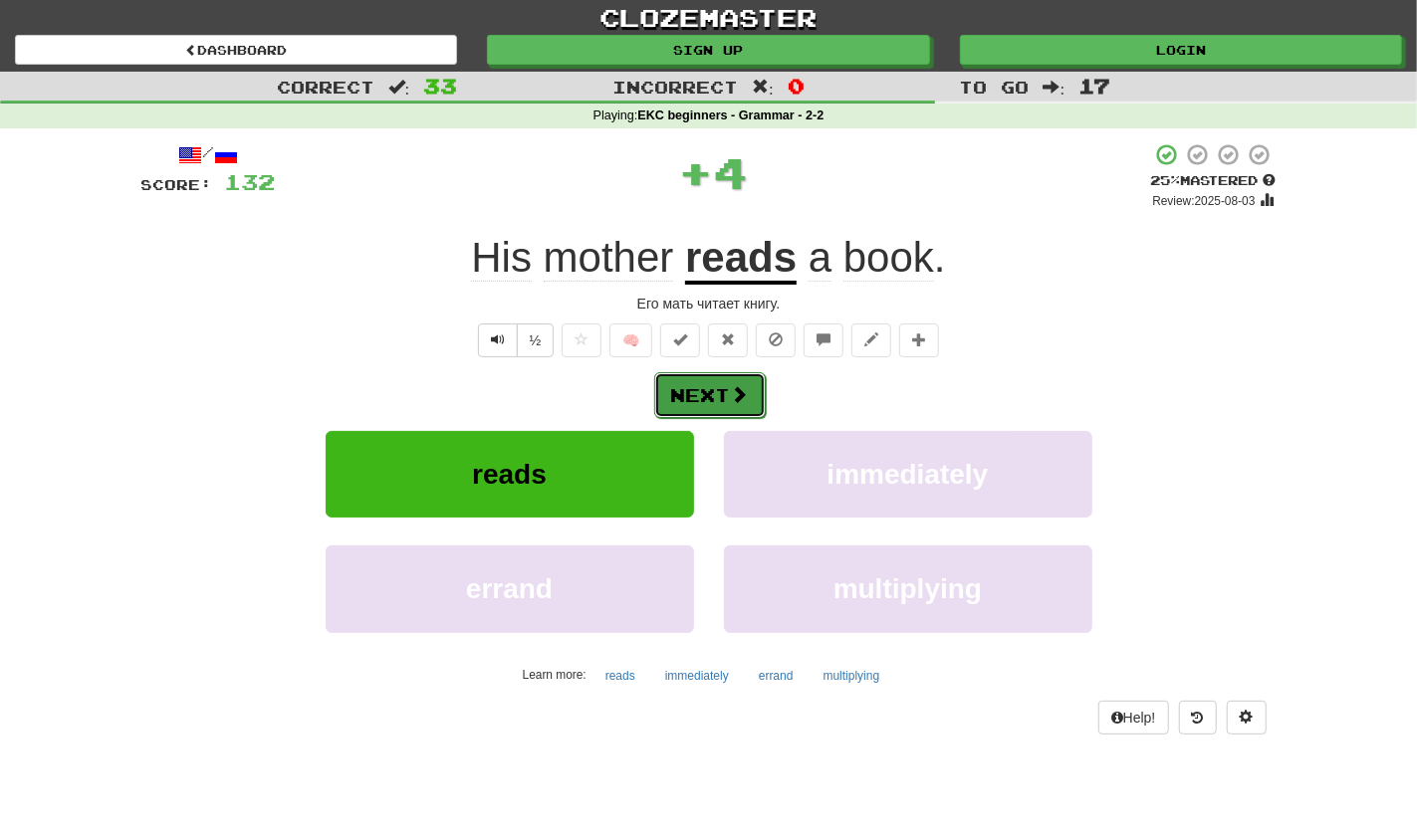 click on "Next" at bounding box center (710, 395) 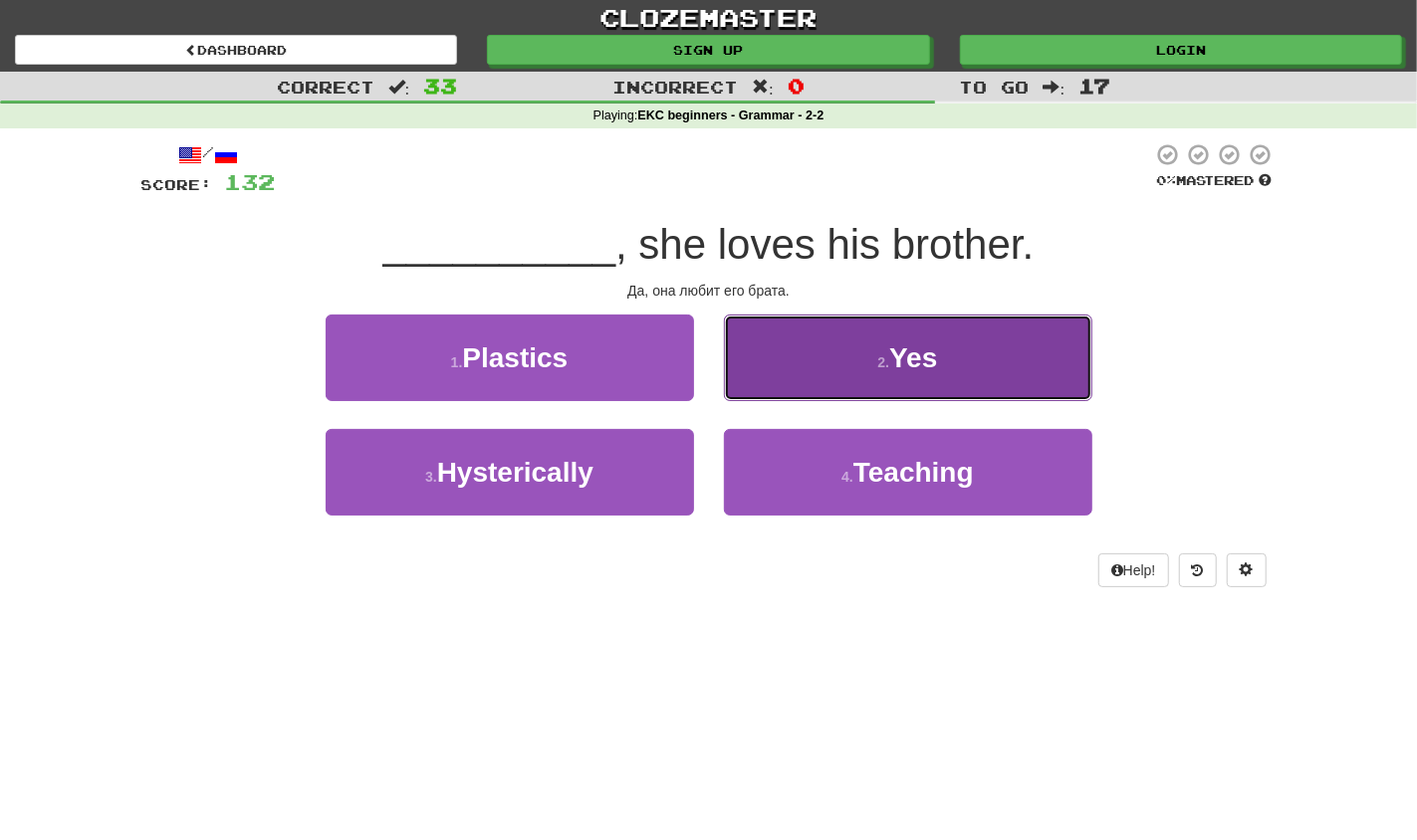 click on "2 .  Yes" at bounding box center [908, 357] 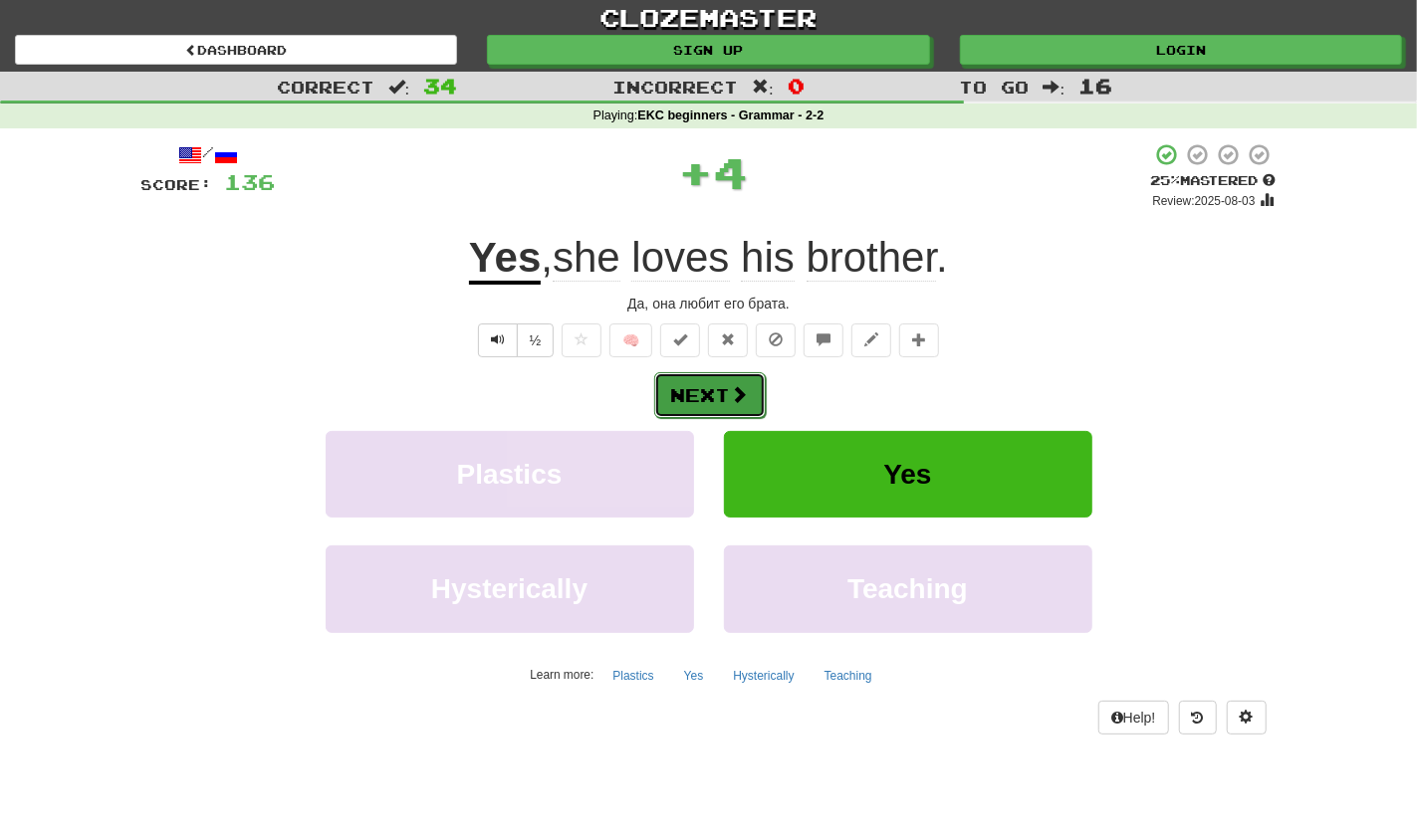 click on "Next" at bounding box center (710, 395) 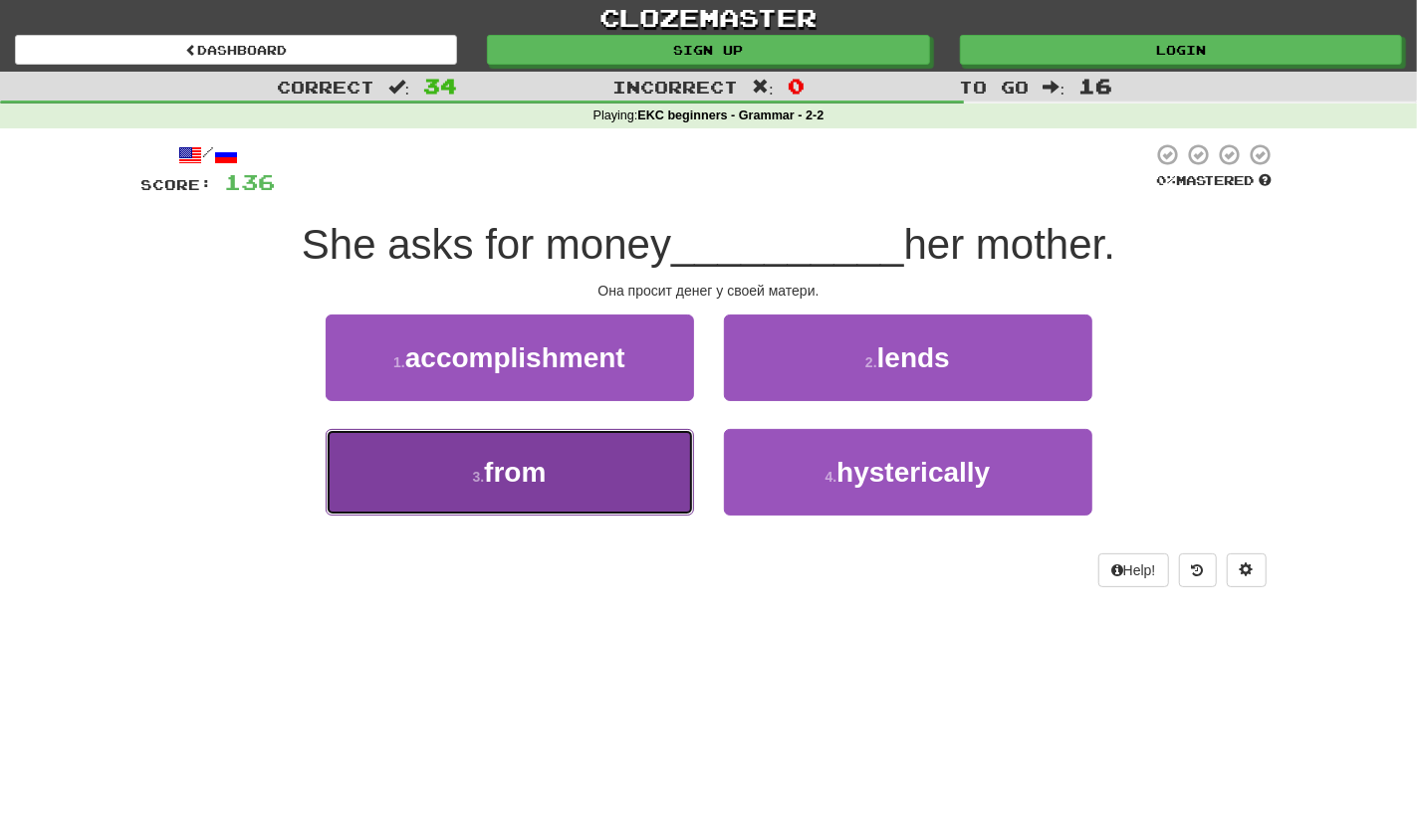 click on "3 .  from" at bounding box center (510, 472) 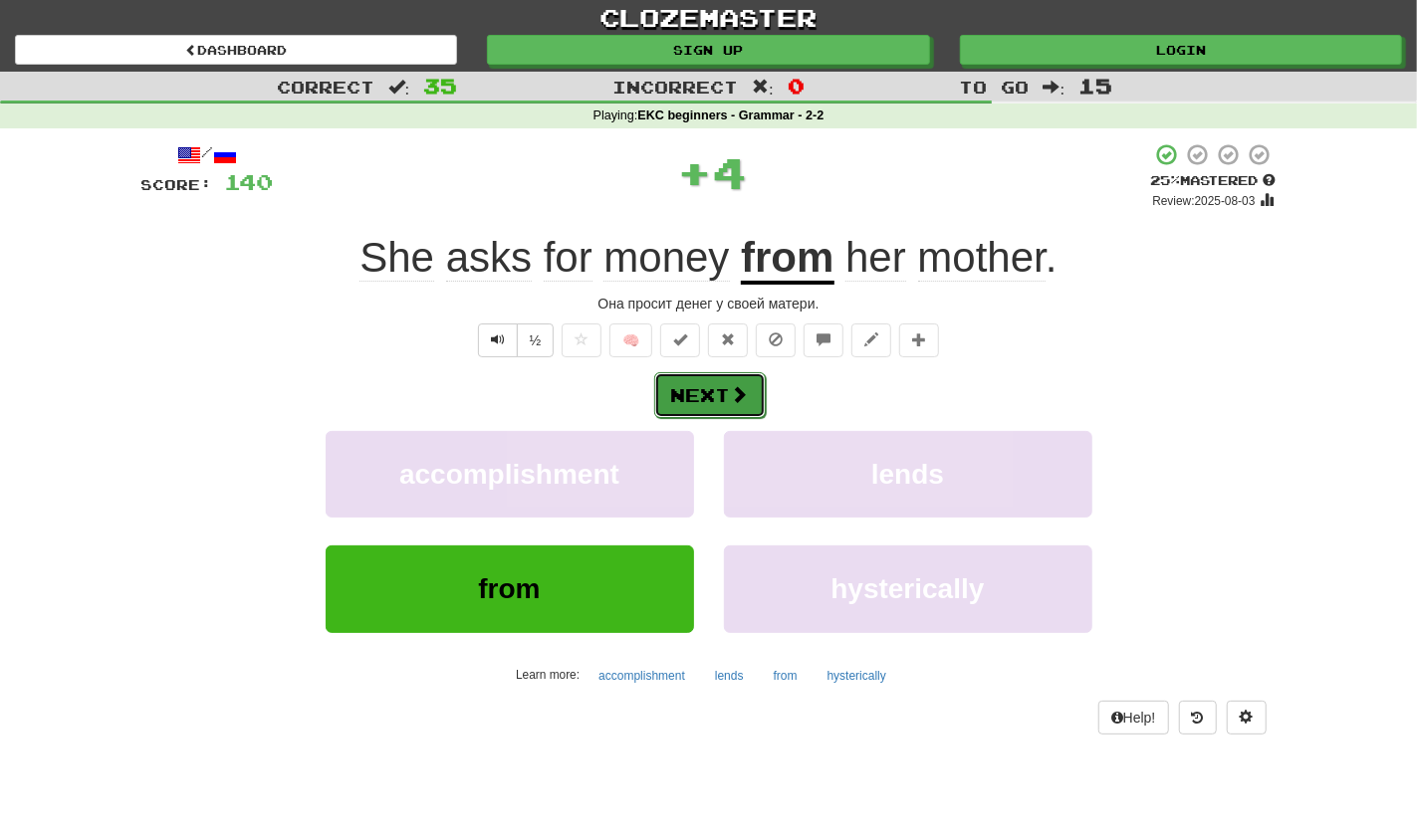click at bounding box center (740, 394) 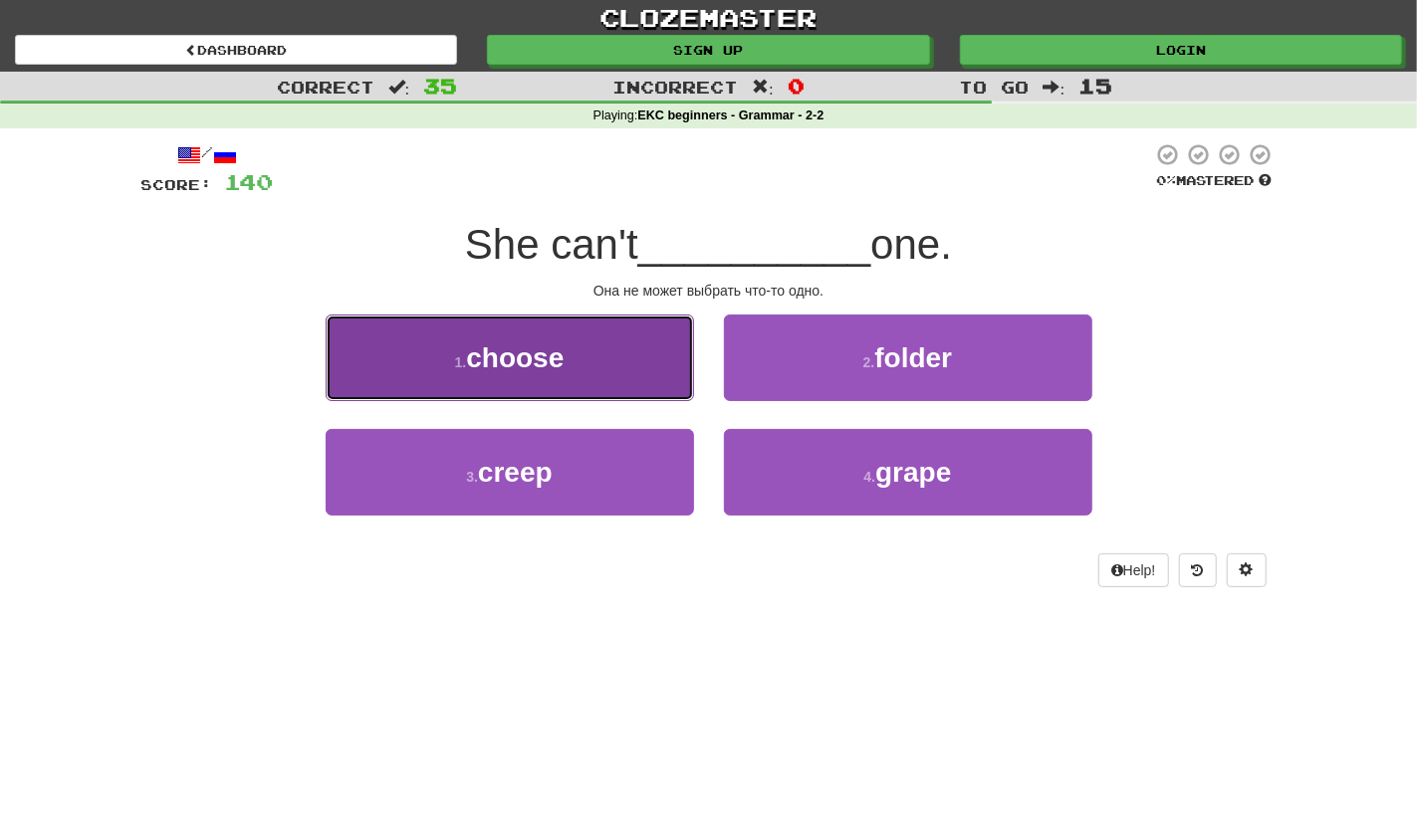 click on "1 .  choose" at bounding box center [510, 357] 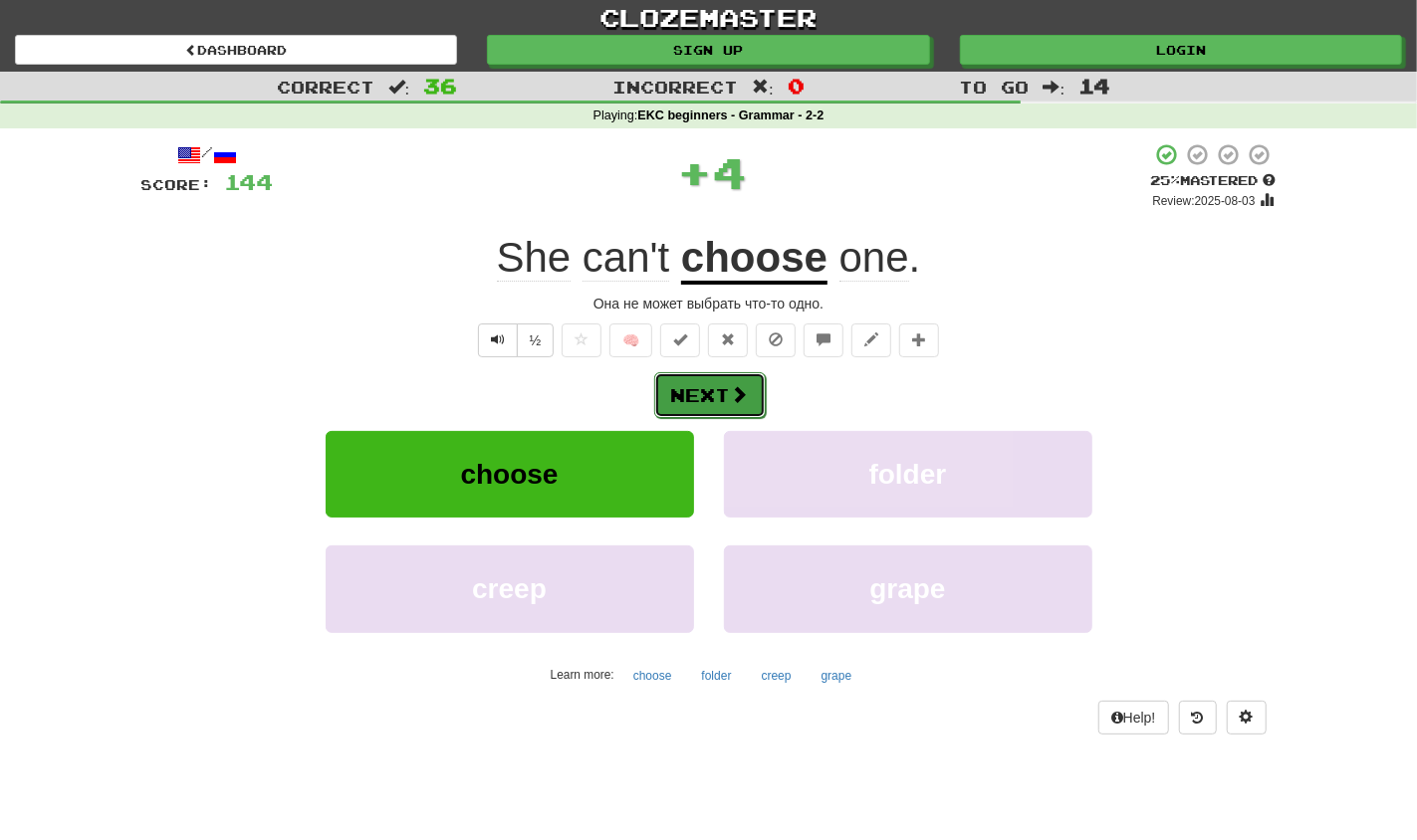 click at bounding box center (740, 394) 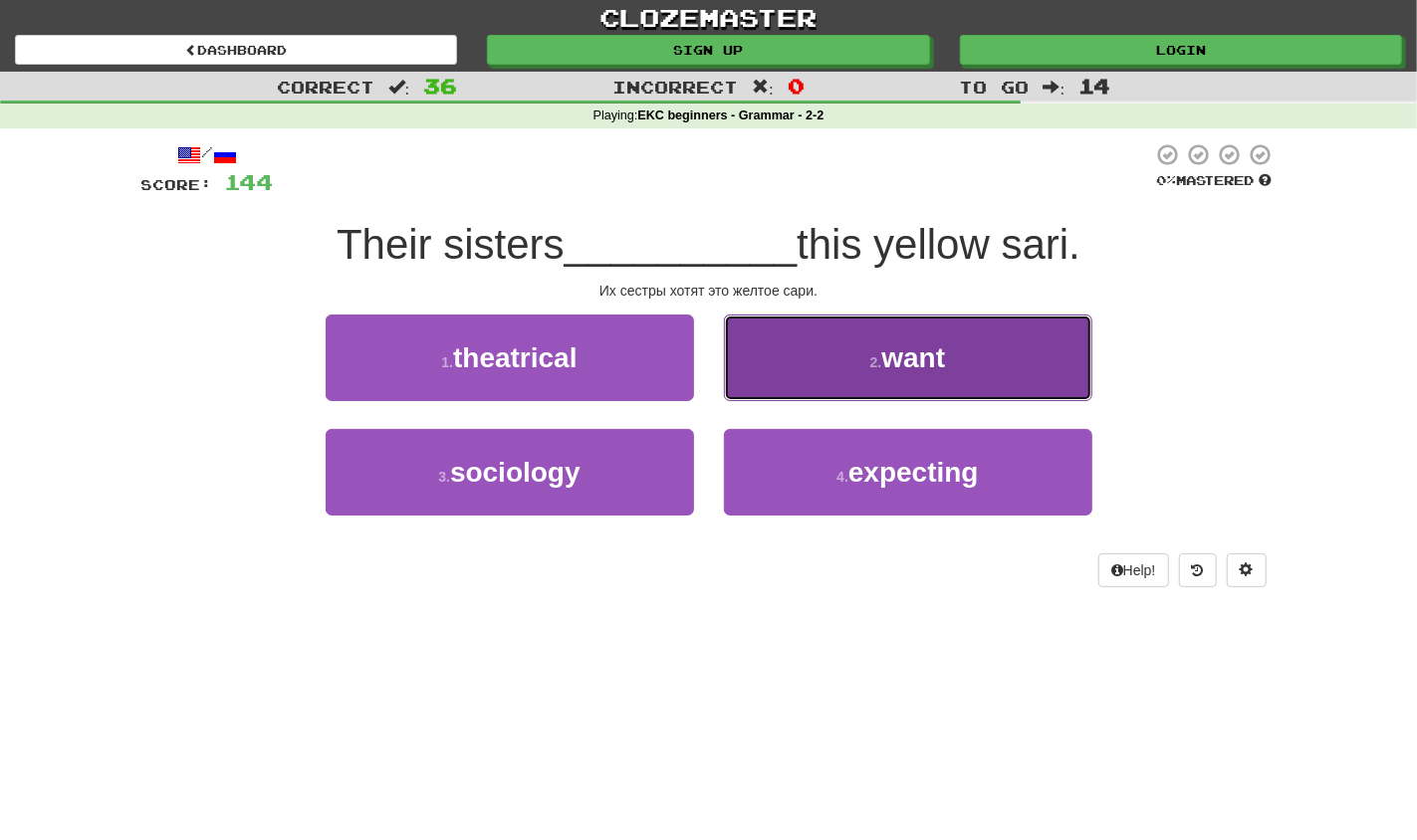 click on "2 .  want" at bounding box center (908, 357) 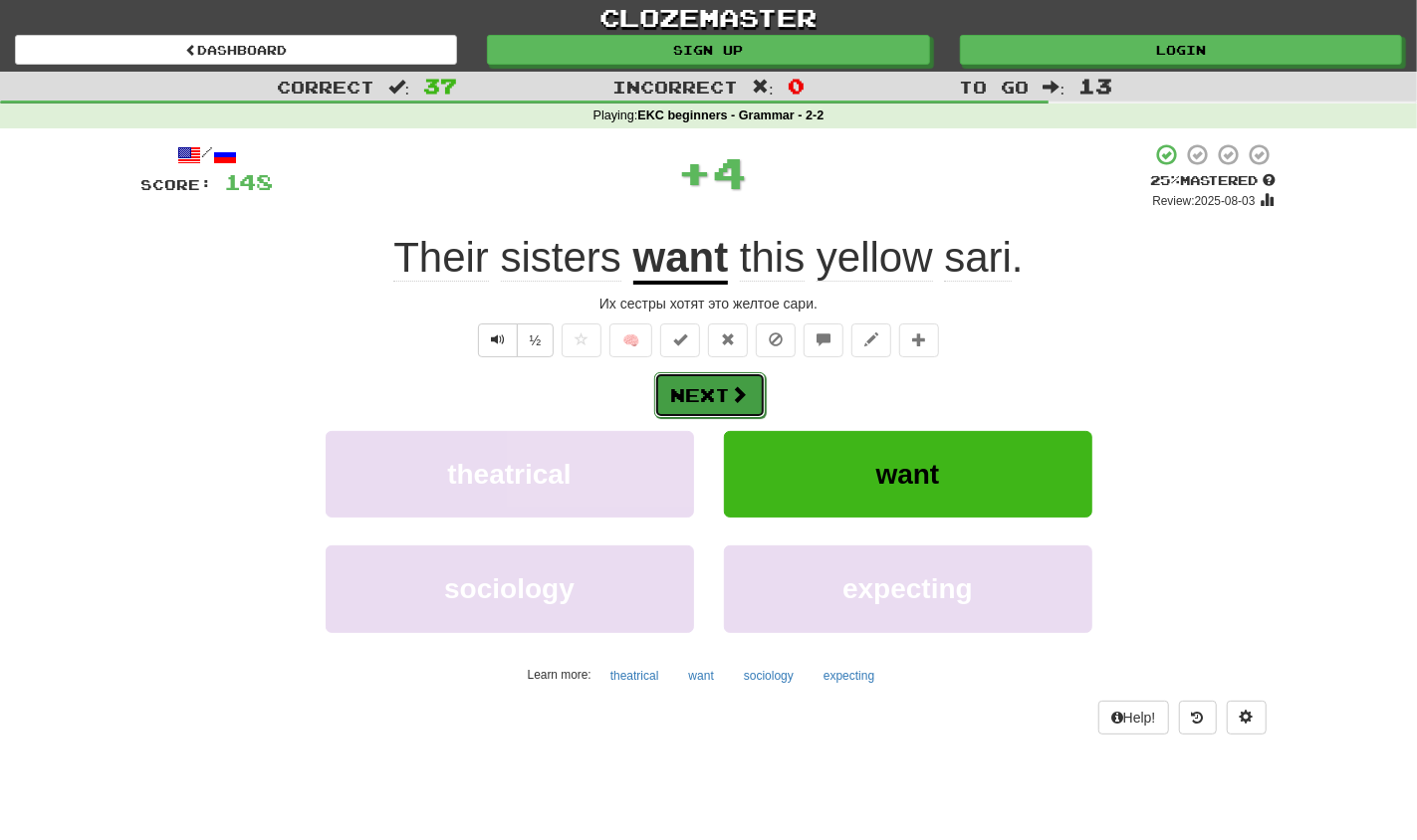 click on "Next" at bounding box center (710, 395) 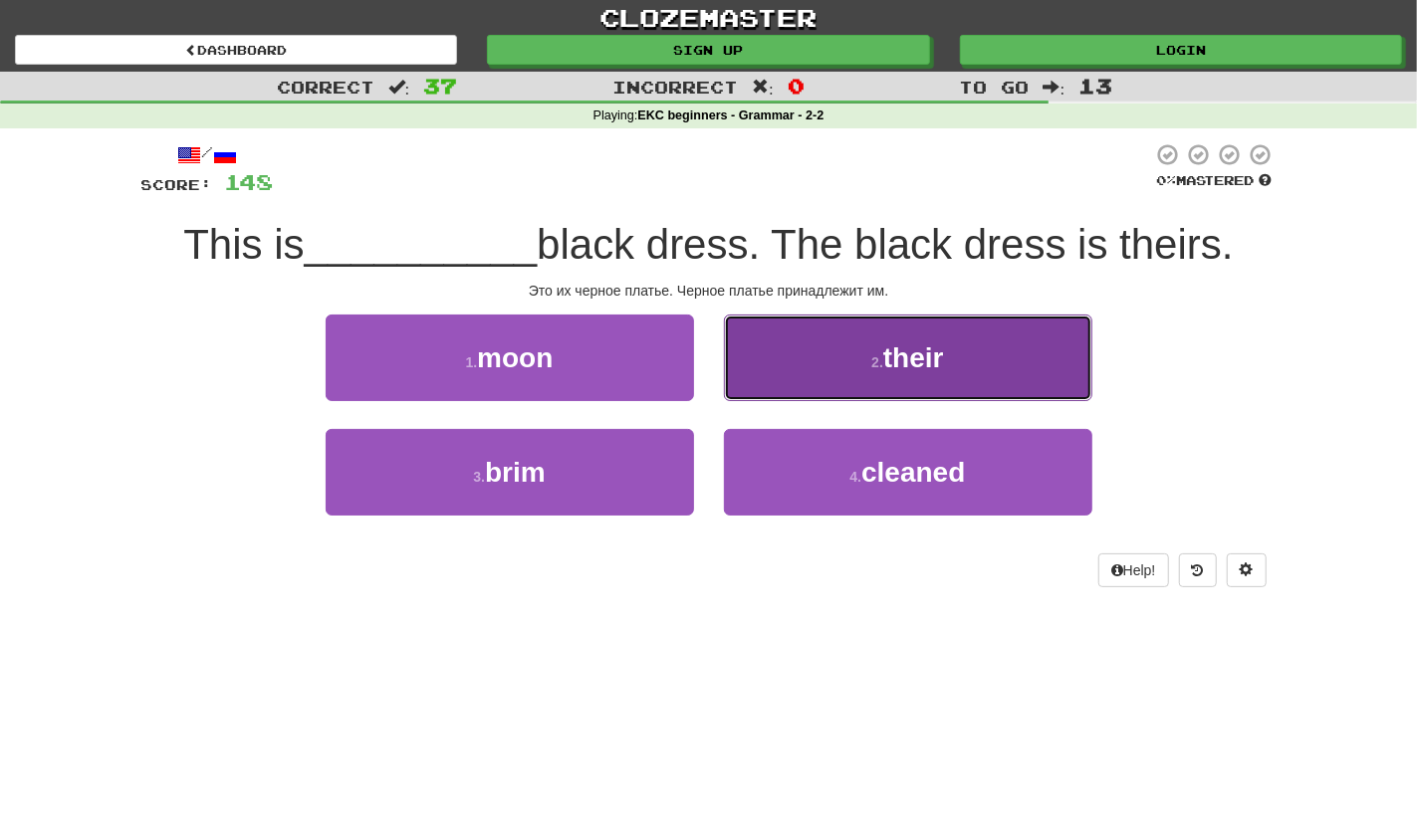 click on "their" at bounding box center (913, 357) 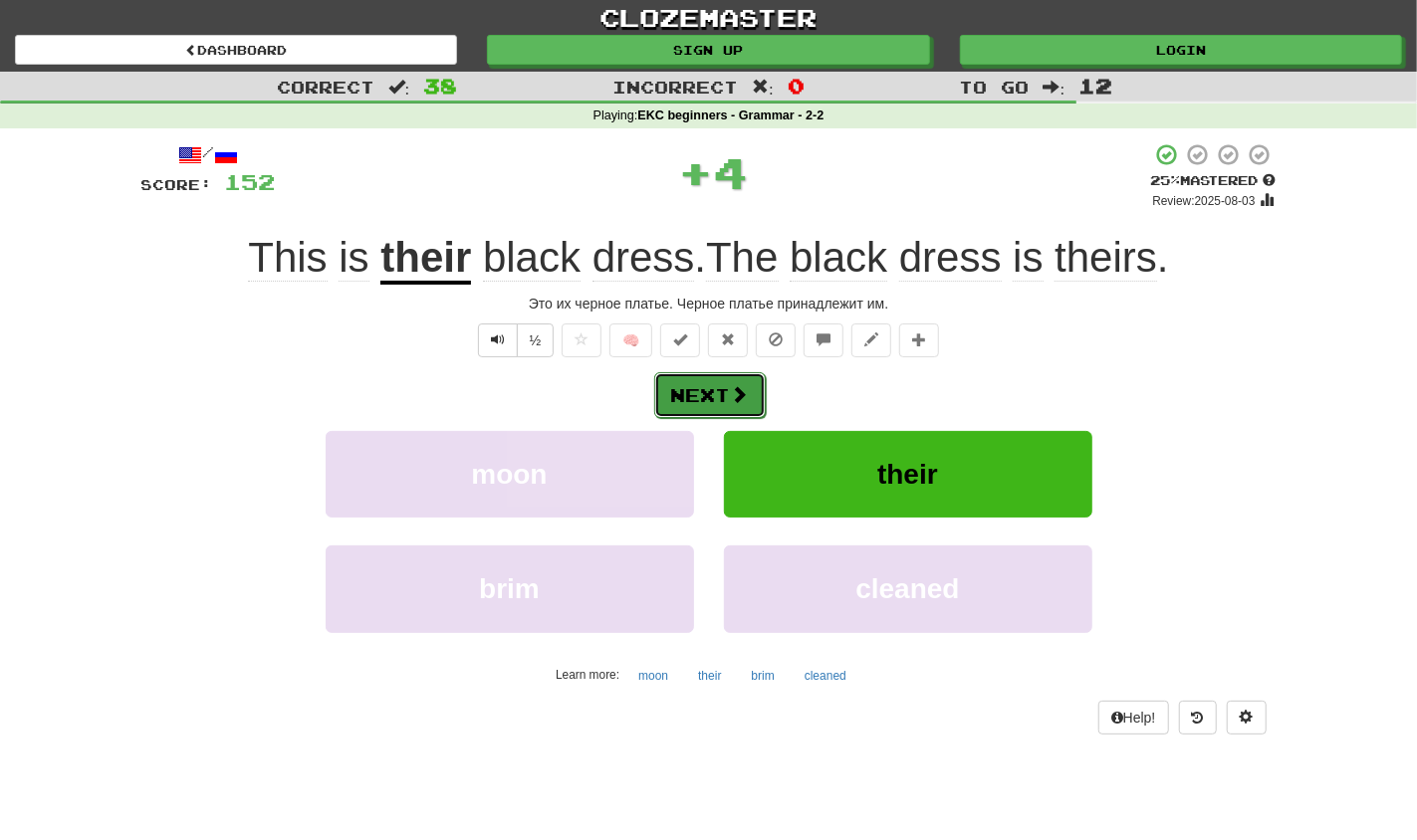 click at bounding box center [740, 394] 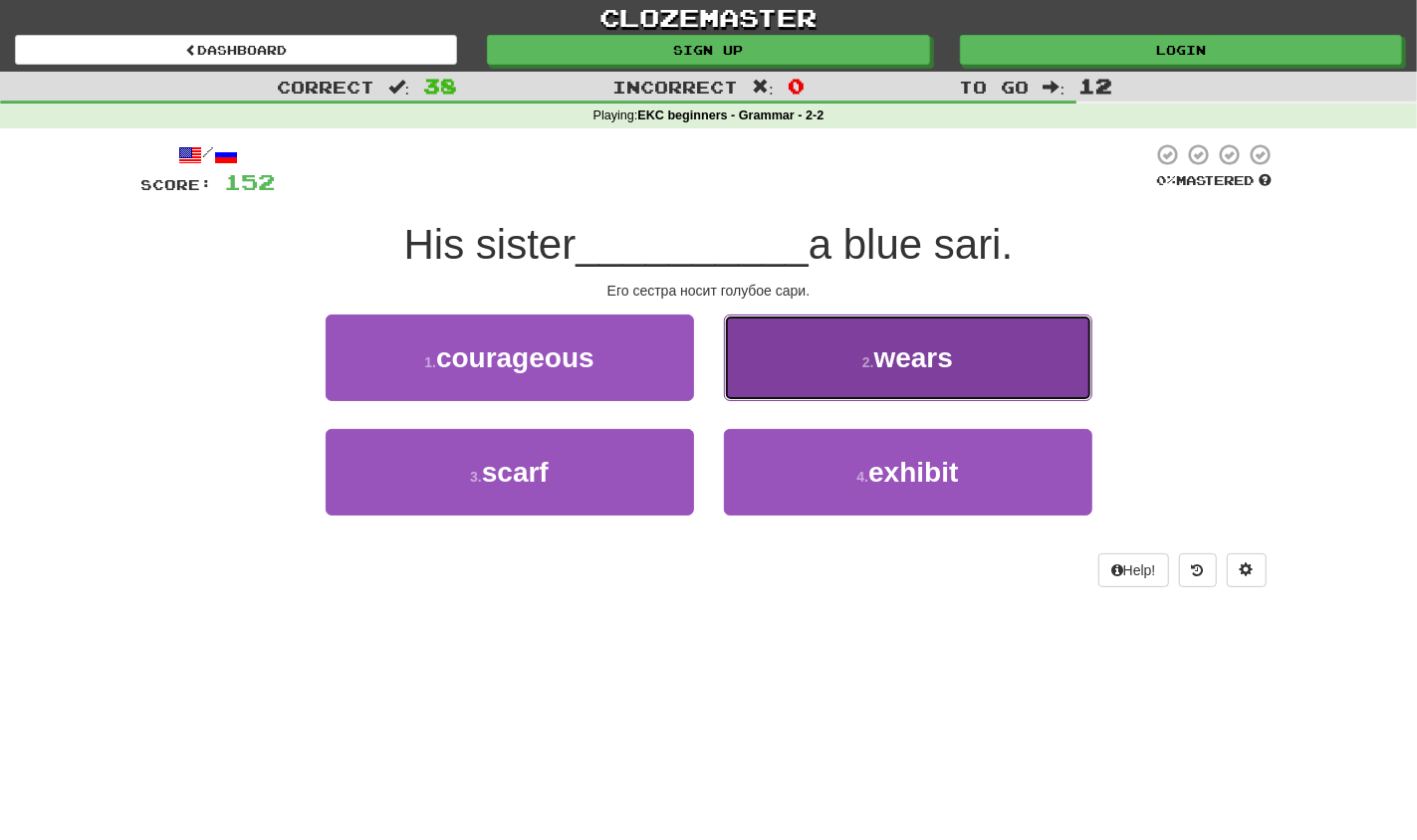 click on "2 .  wears" at bounding box center (908, 357) 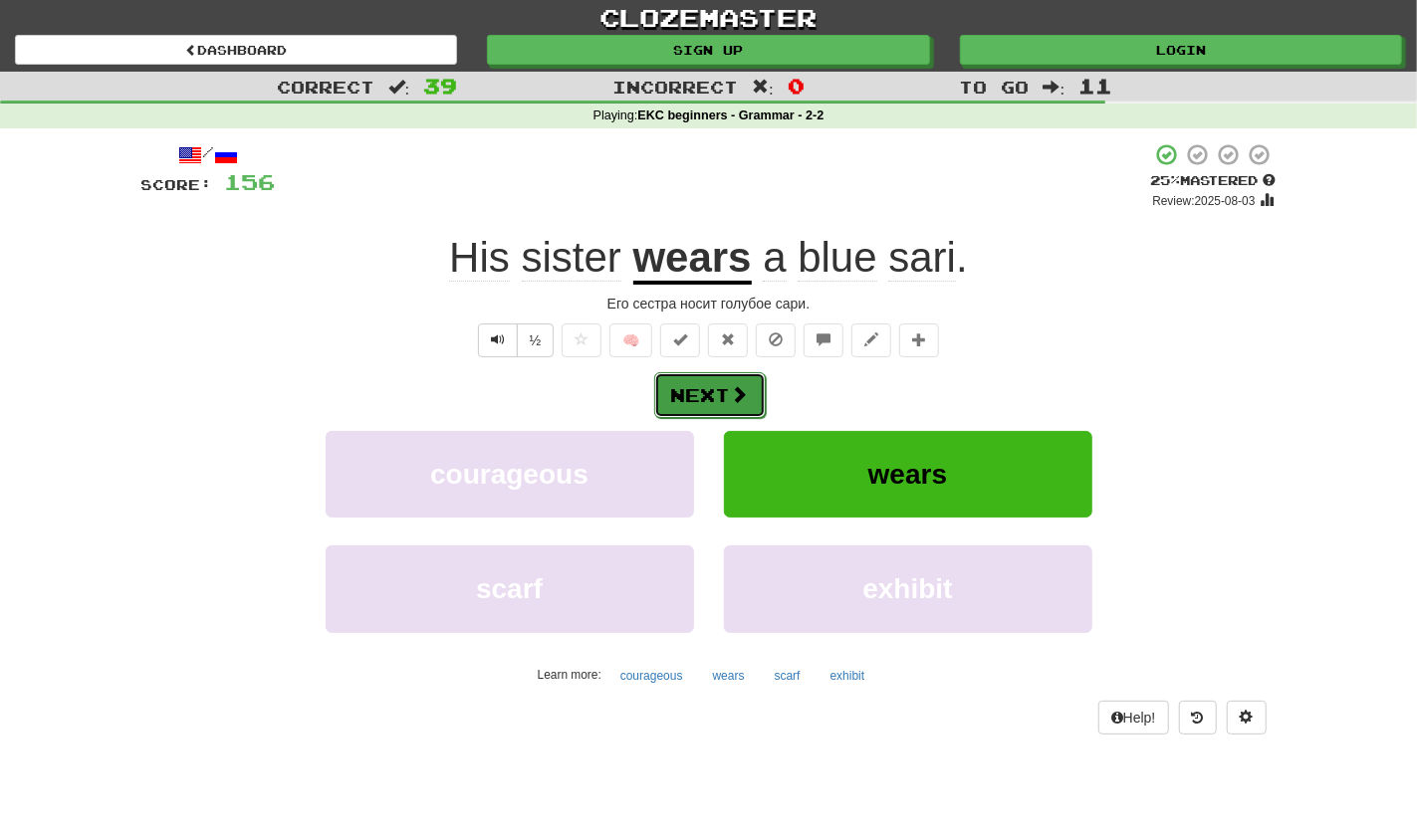 click at bounding box center [740, 394] 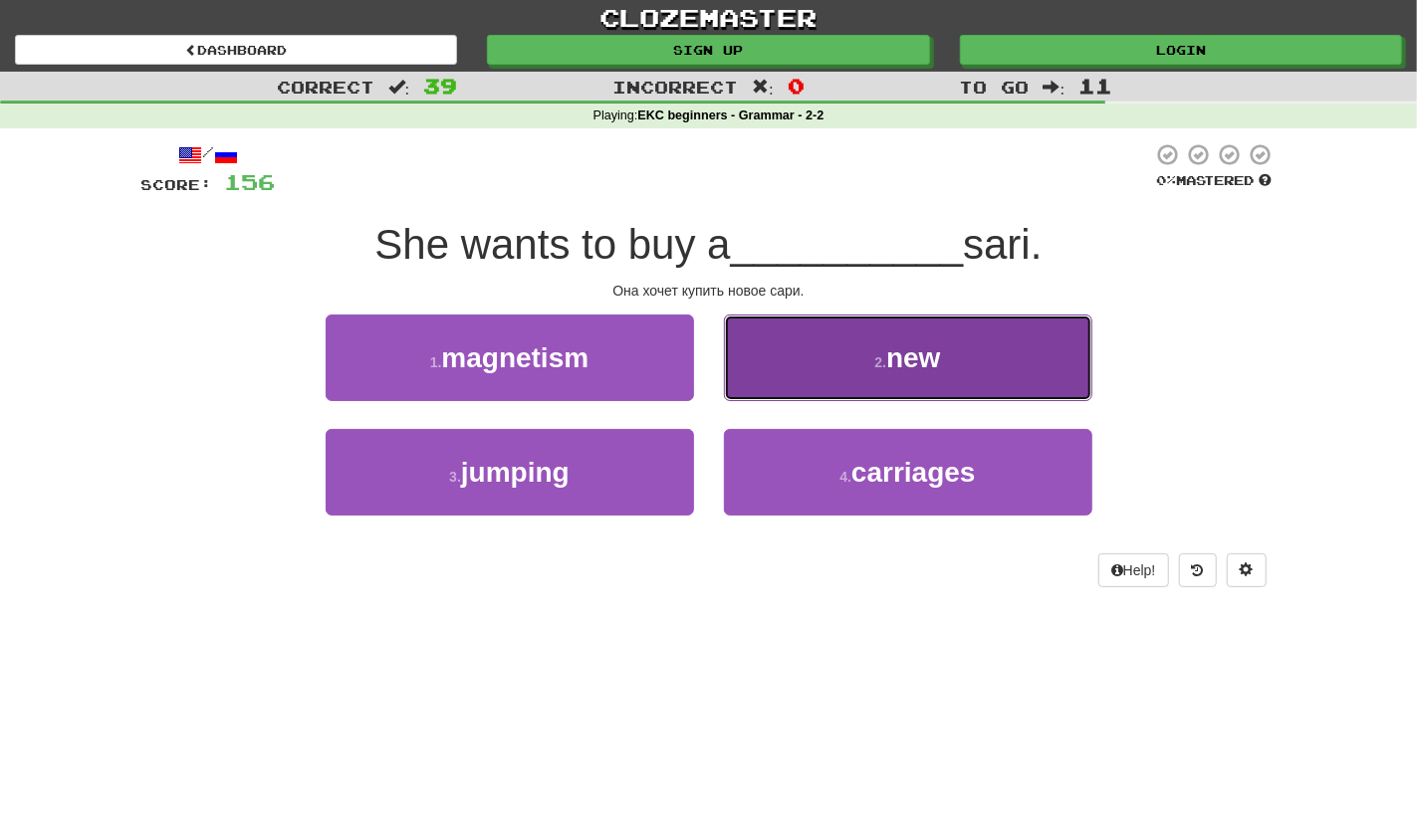 click on "2 .  new" at bounding box center (908, 357) 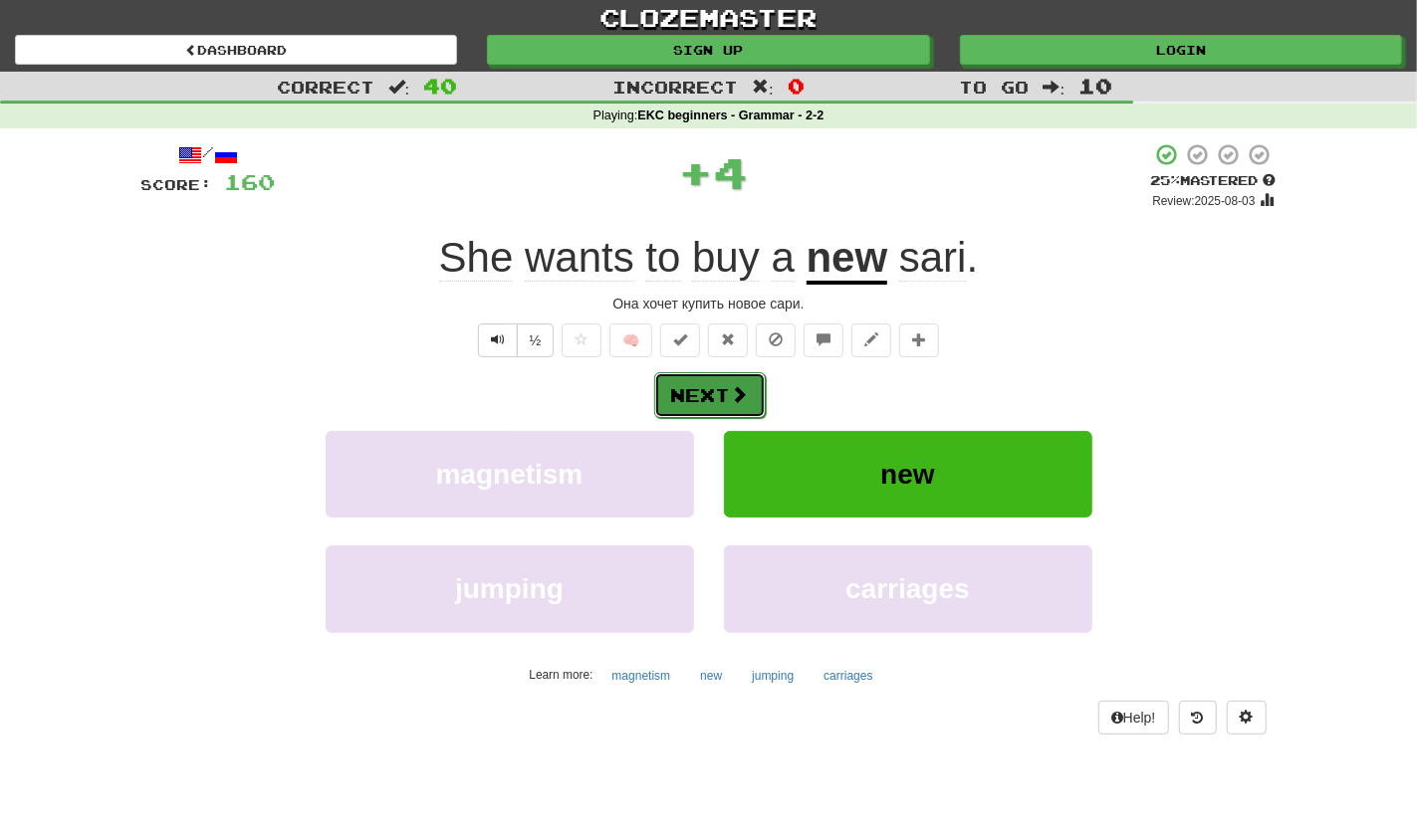 click at bounding box center [740, 394] 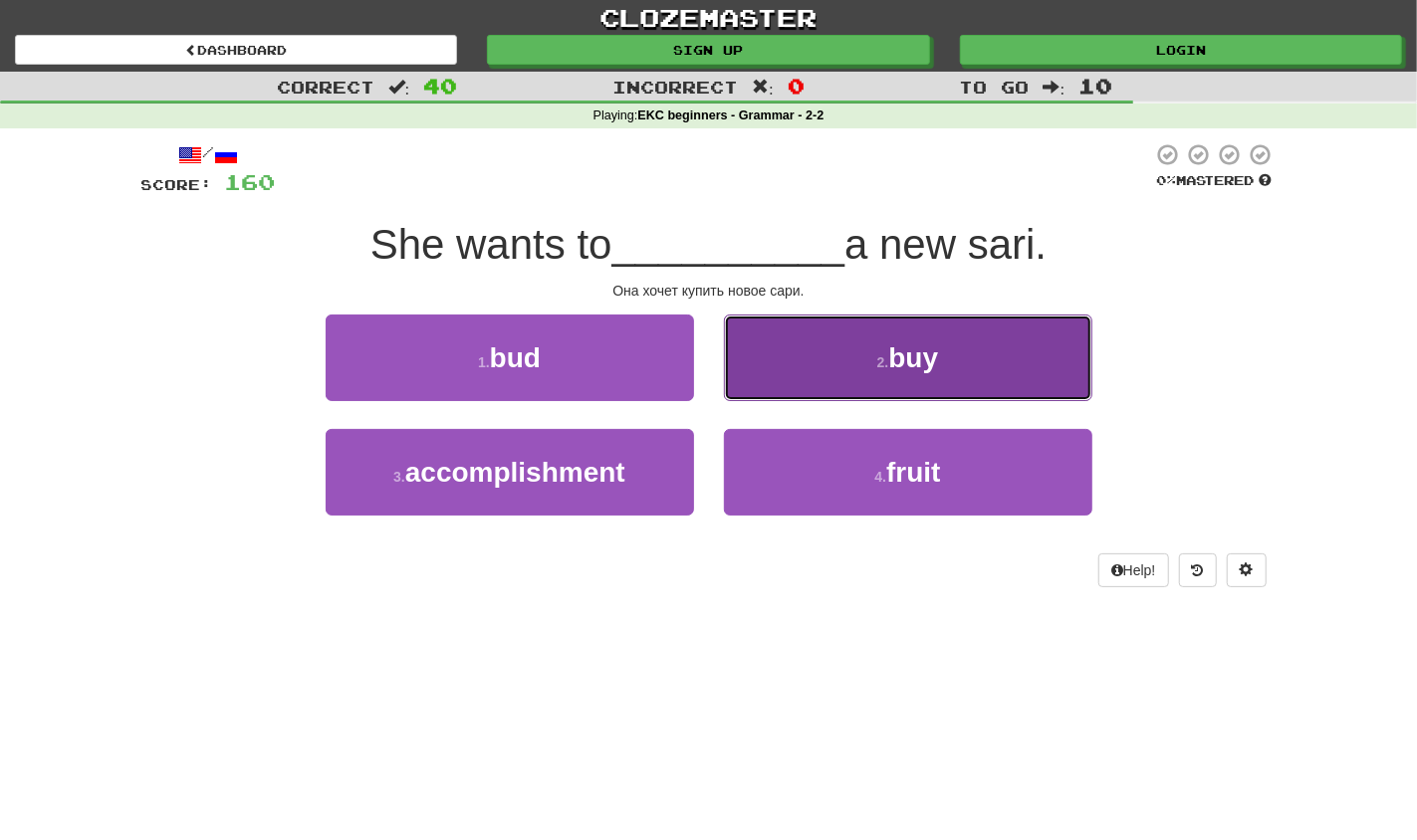 click on "2 .  buy" at bounding box center [908, 357] 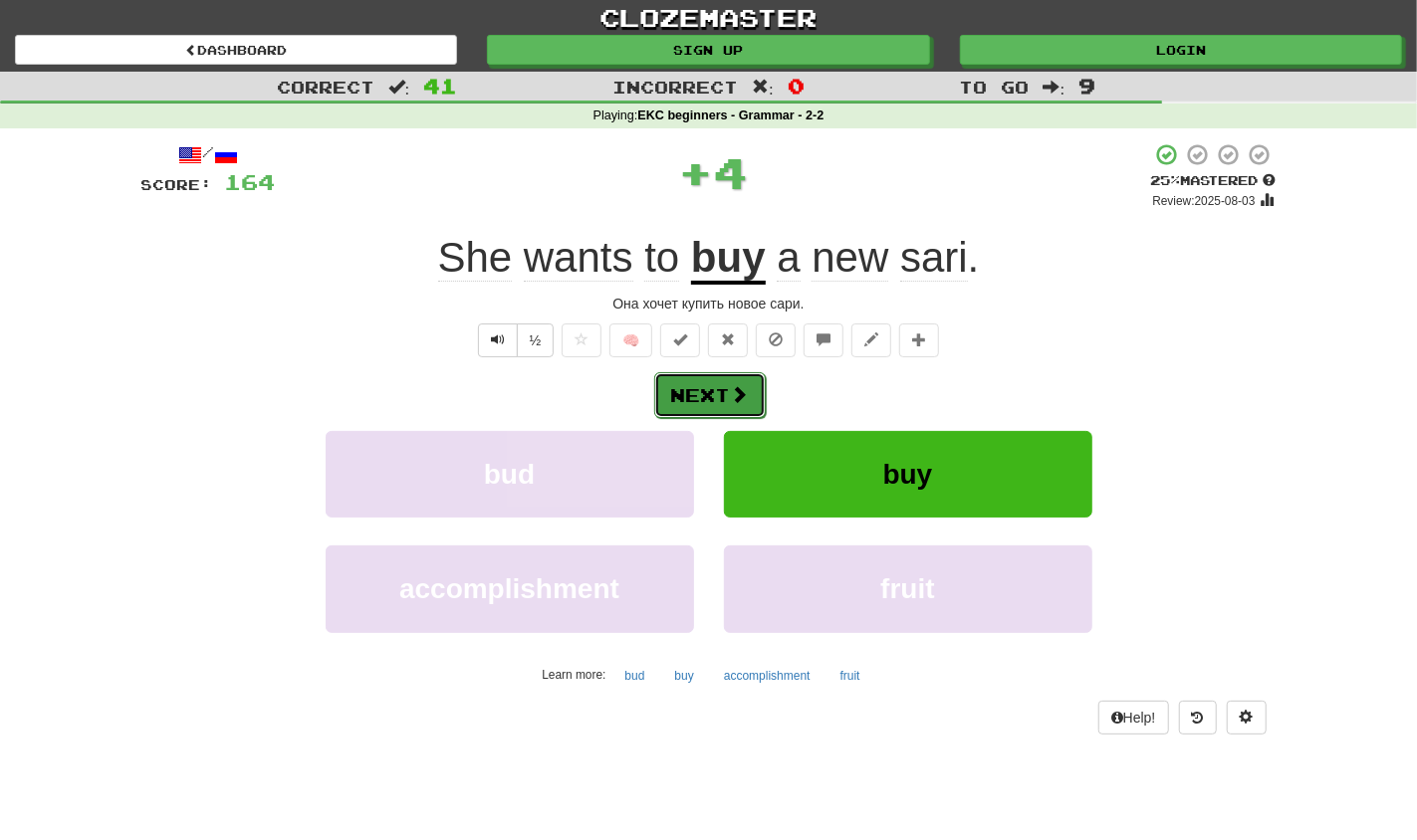 click at bounding box center (740, 394) 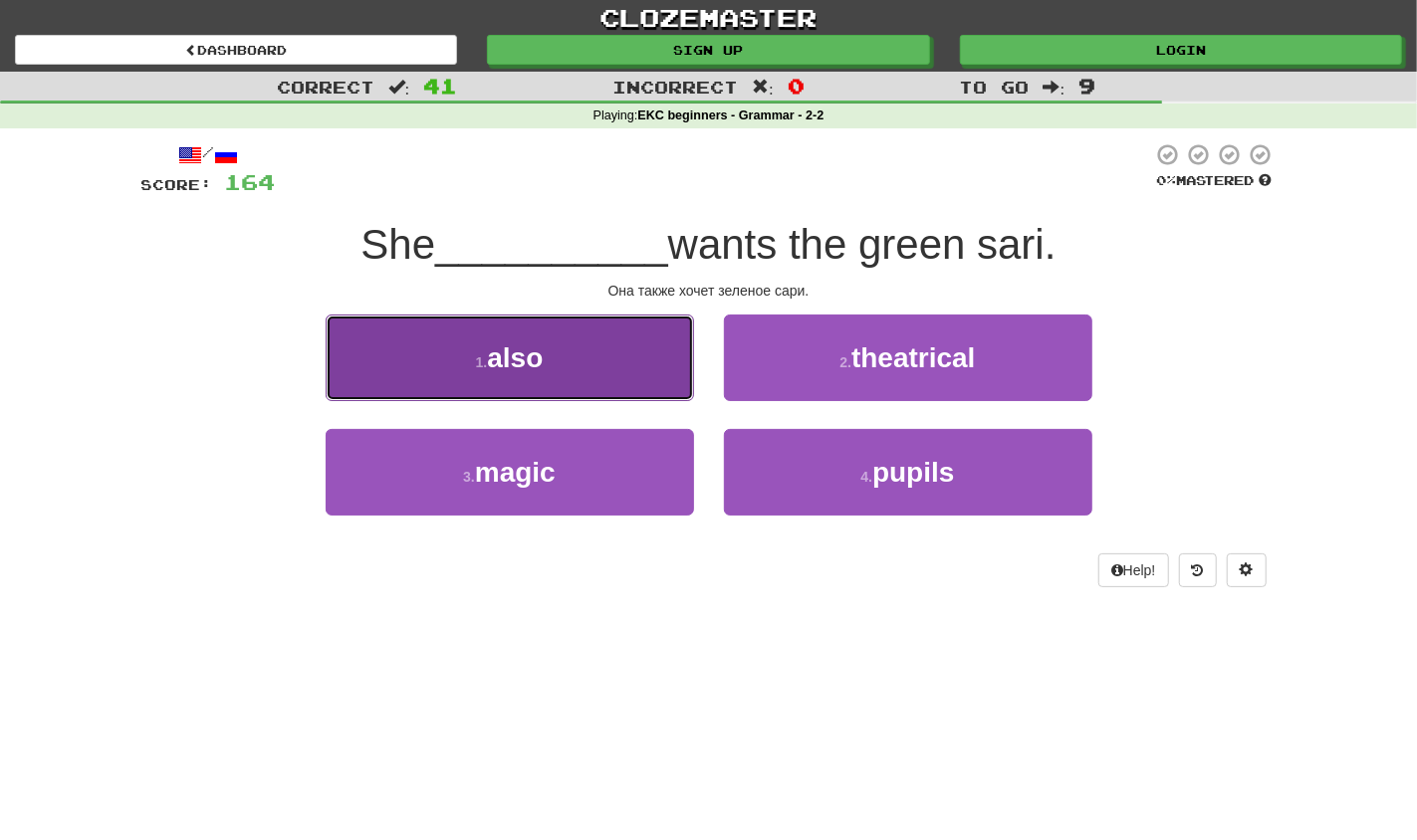 click on "1 .  also" at bounding box center [510, 357] 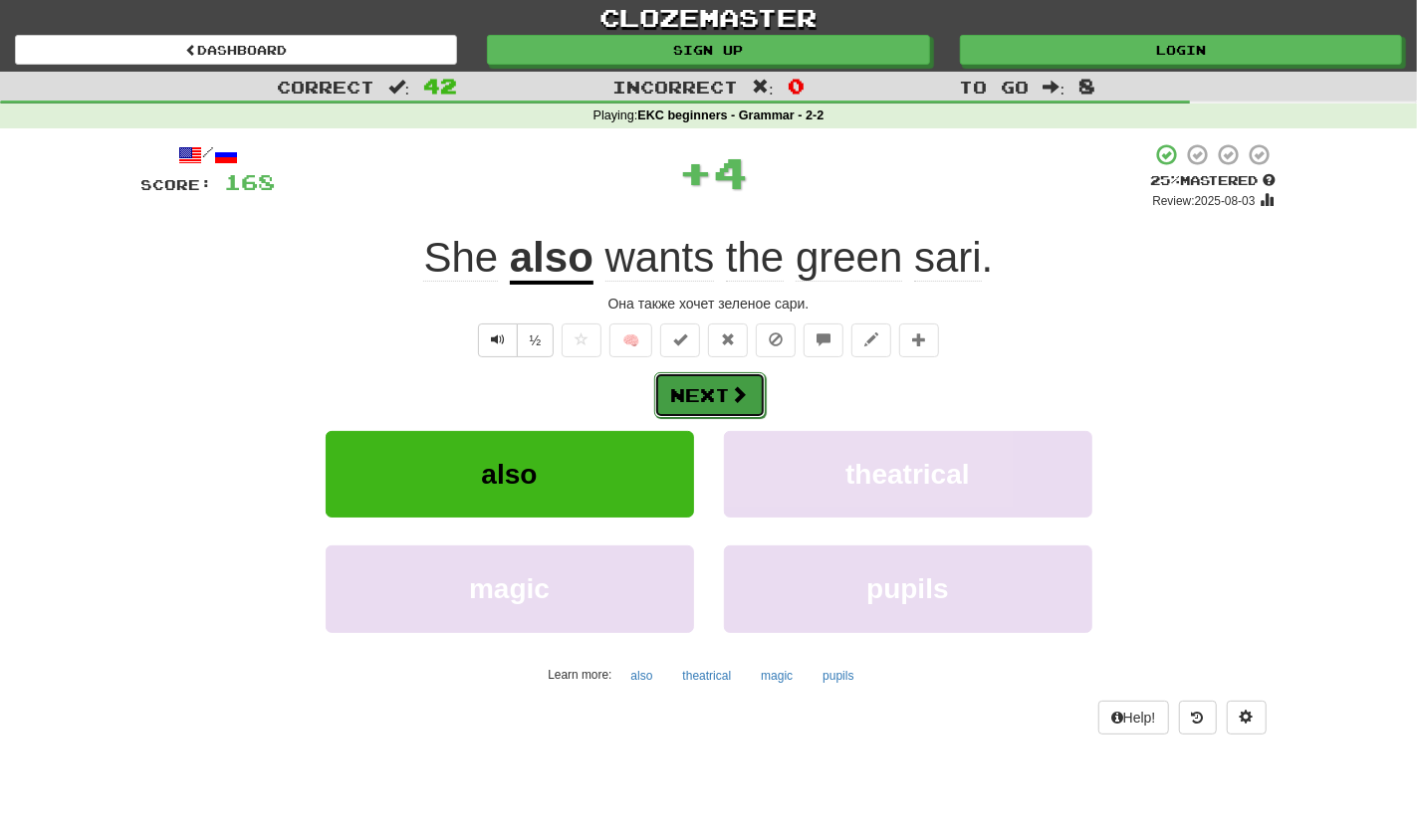 click on "Next" at bounding box center [710, 395] 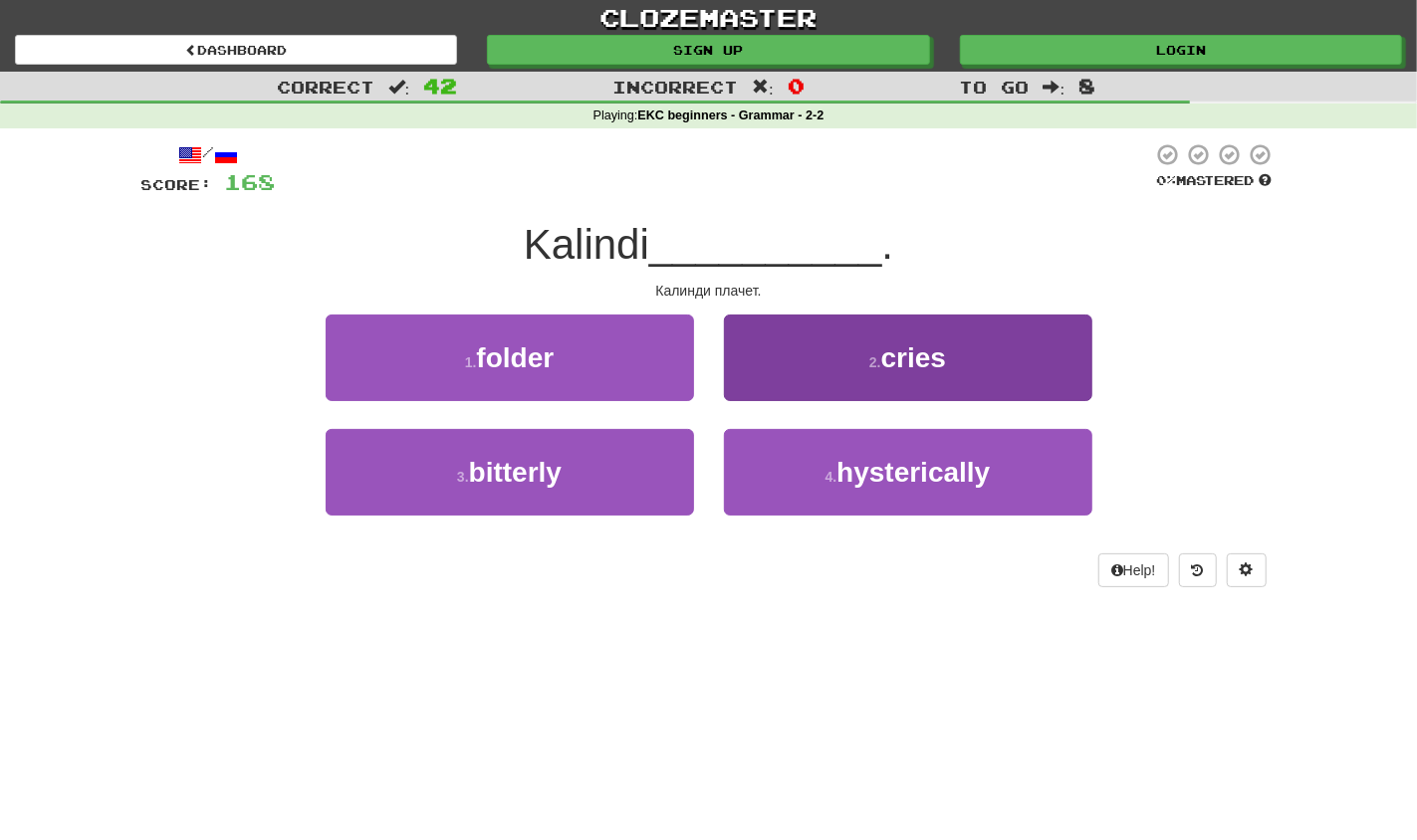 drag, startPoint x: 834, startPoint y: 403, endPoint x: 874, endPoint y: 389, distance: 42.37924 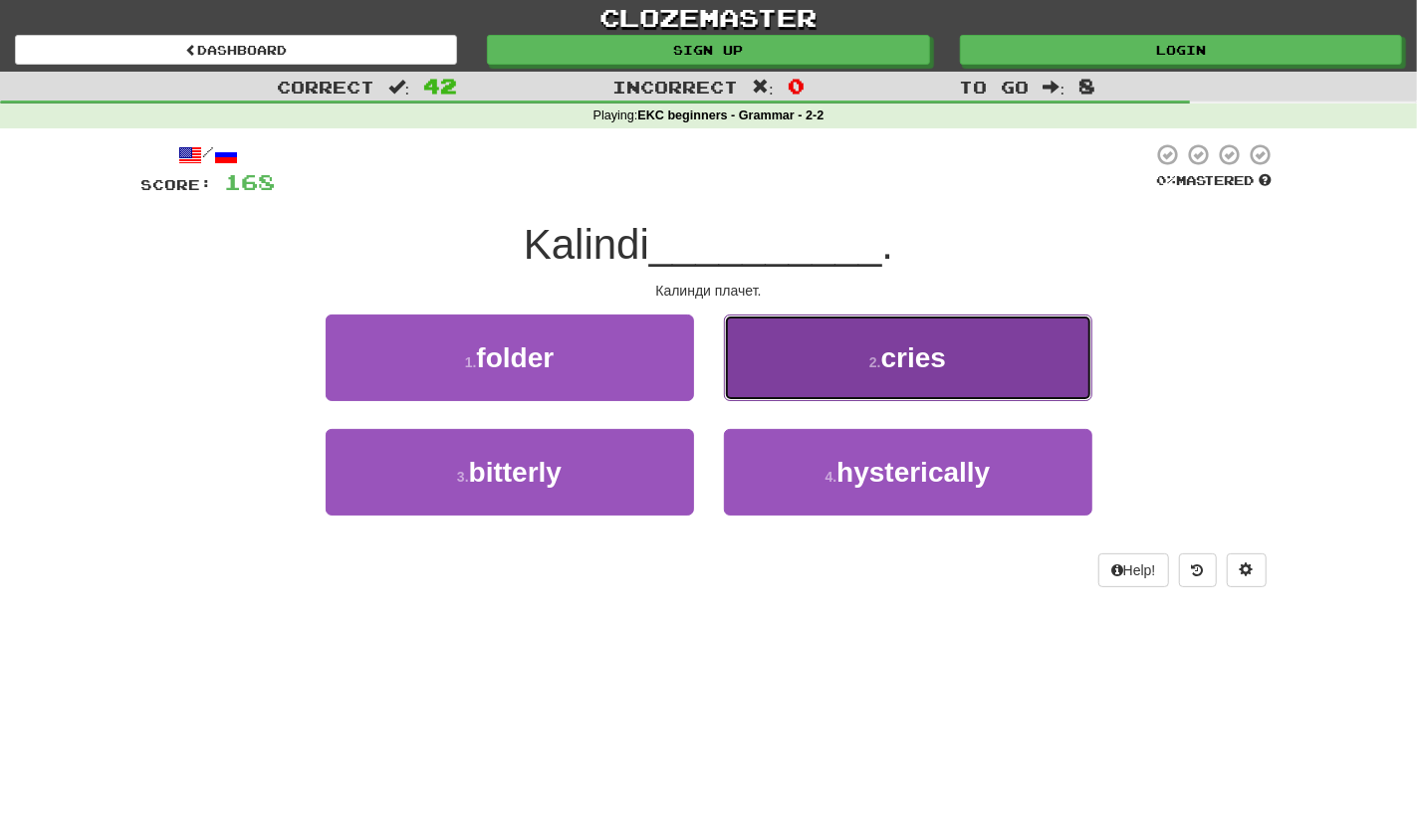 click on "2 .  cries" at bounding box center [908, 357] 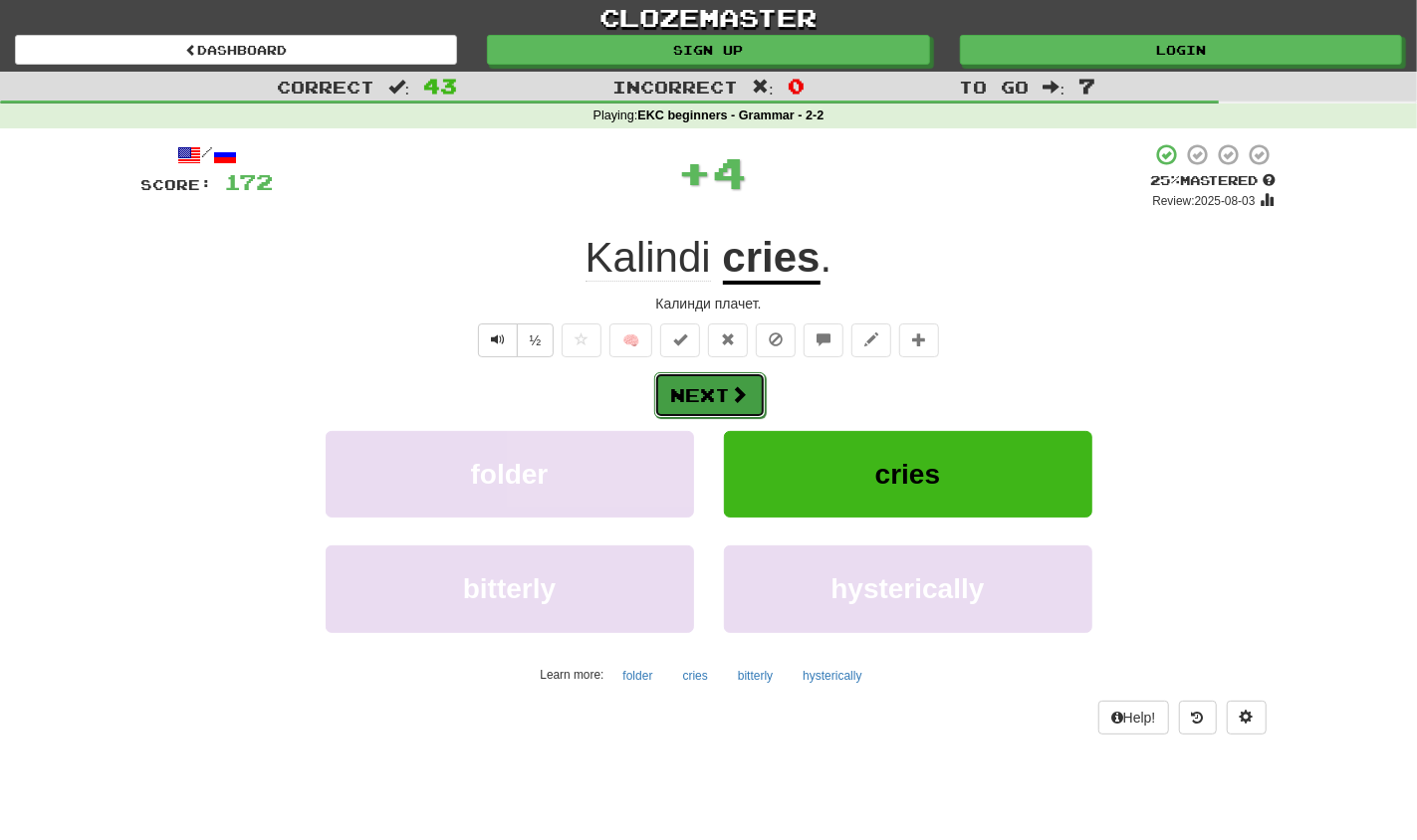 click at bounding box center [740, 394] 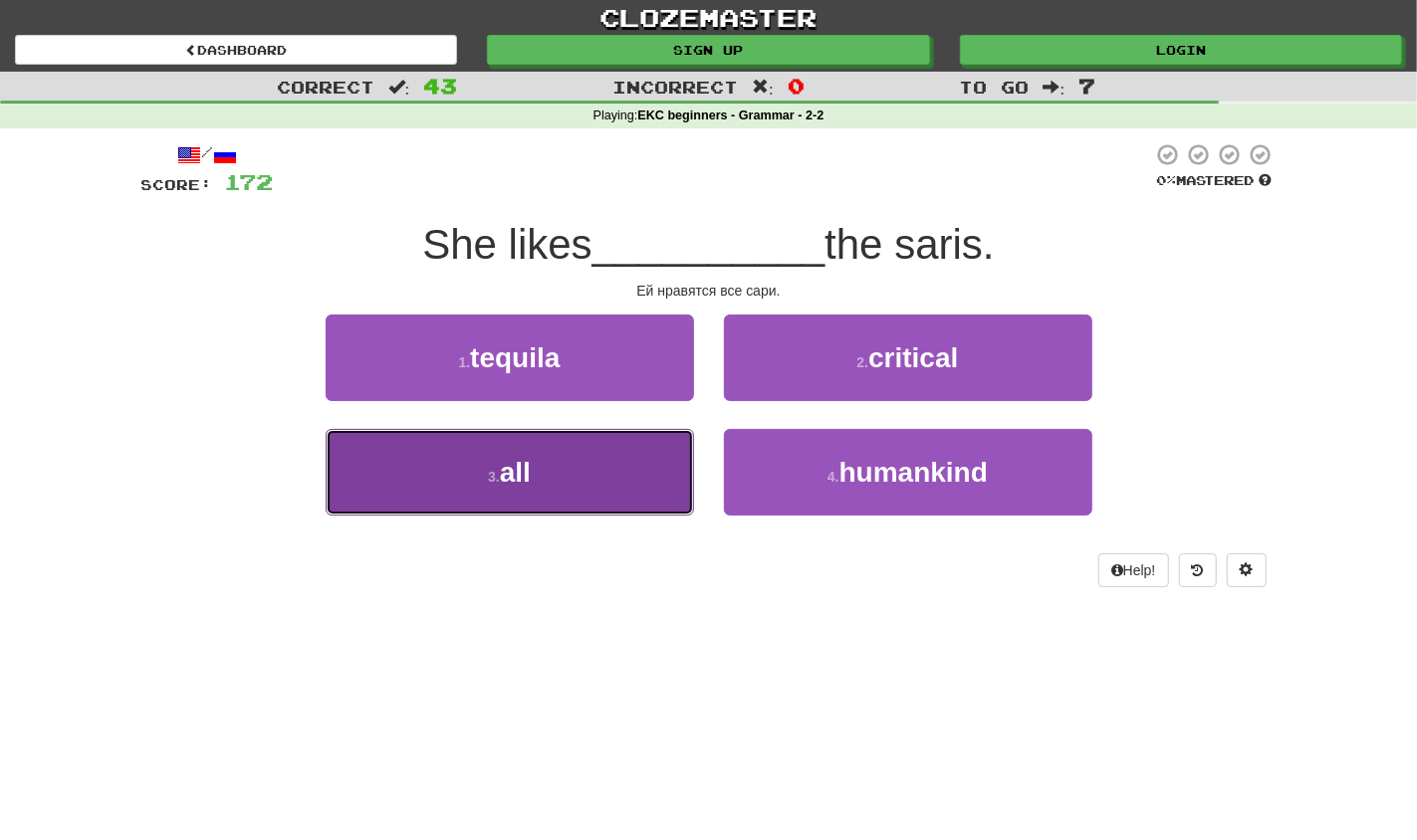 click on "3 .  all" at bounding box center [510, 472] 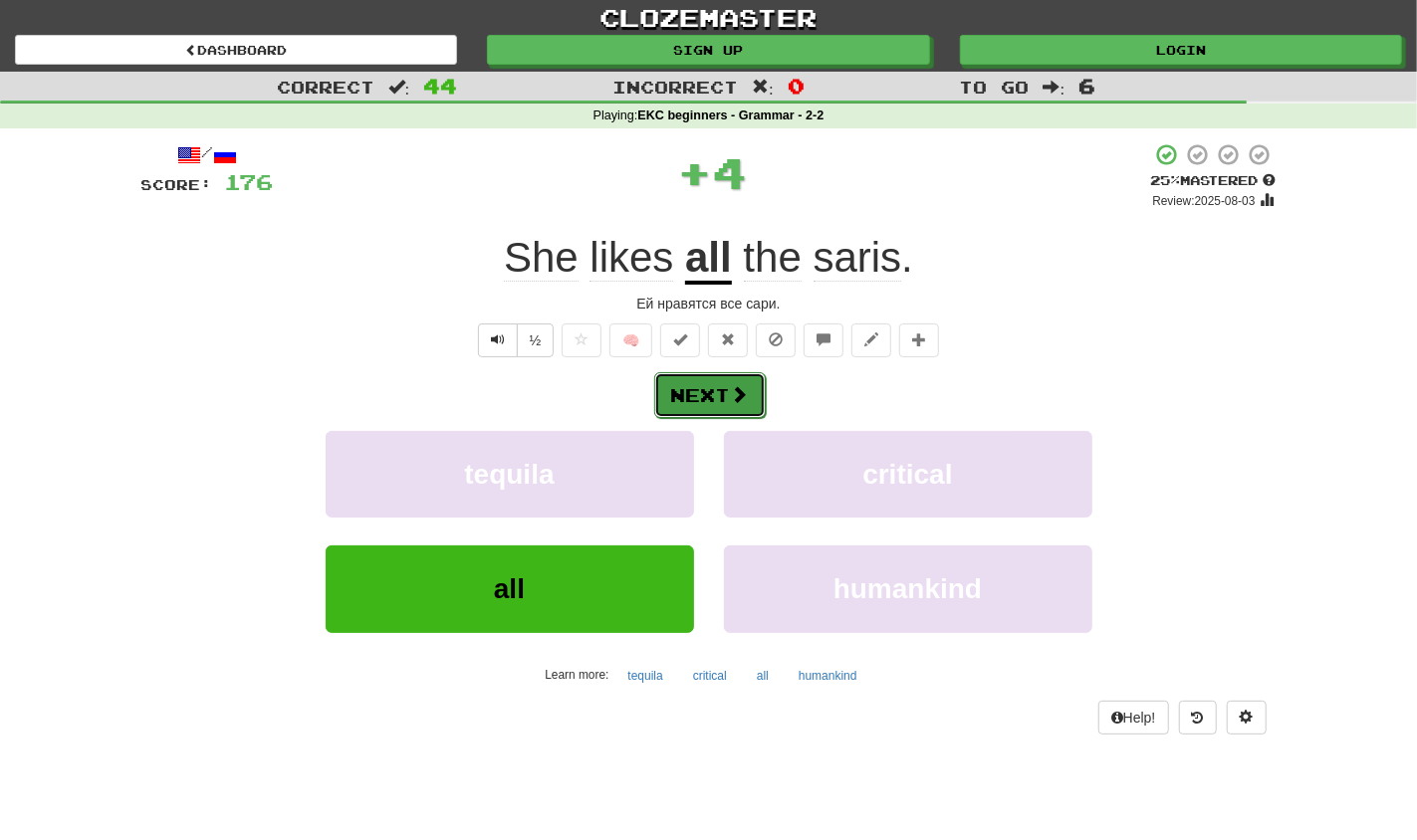 click on "Next" at bounding box center [710, 395] 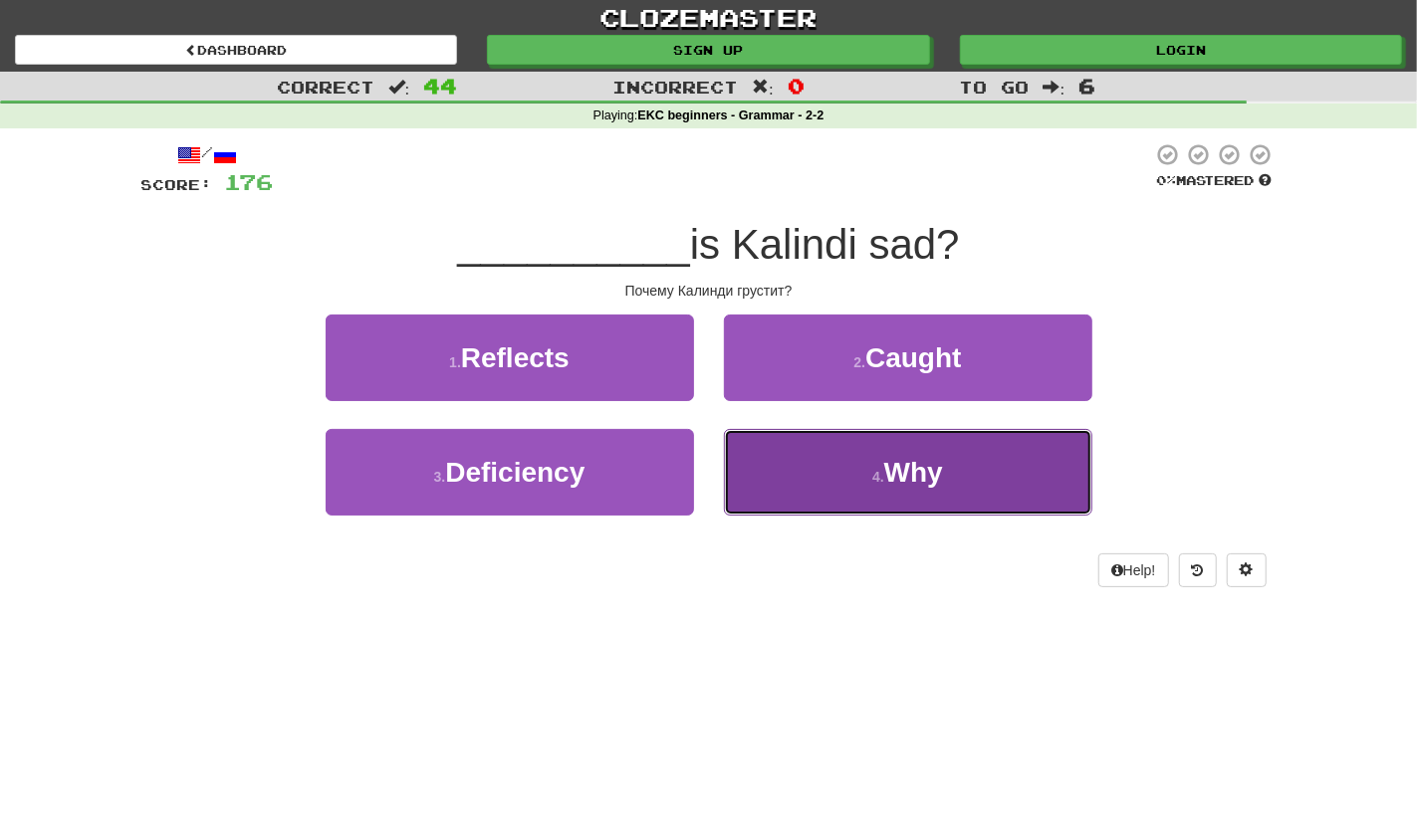 click on "4 .  Why" at bounding box center [908, 472] 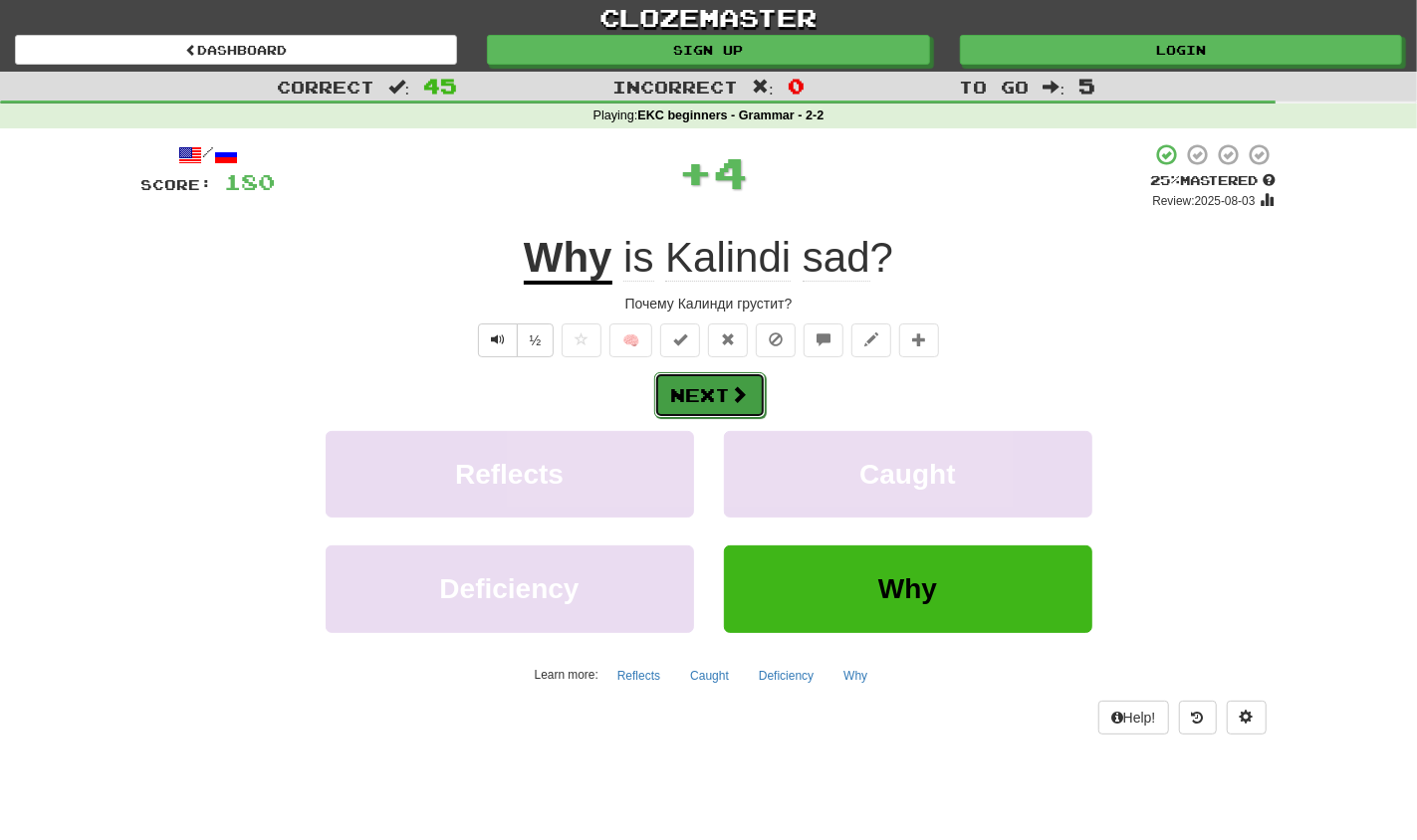 click on "Next" at bounding box center [710, 395] 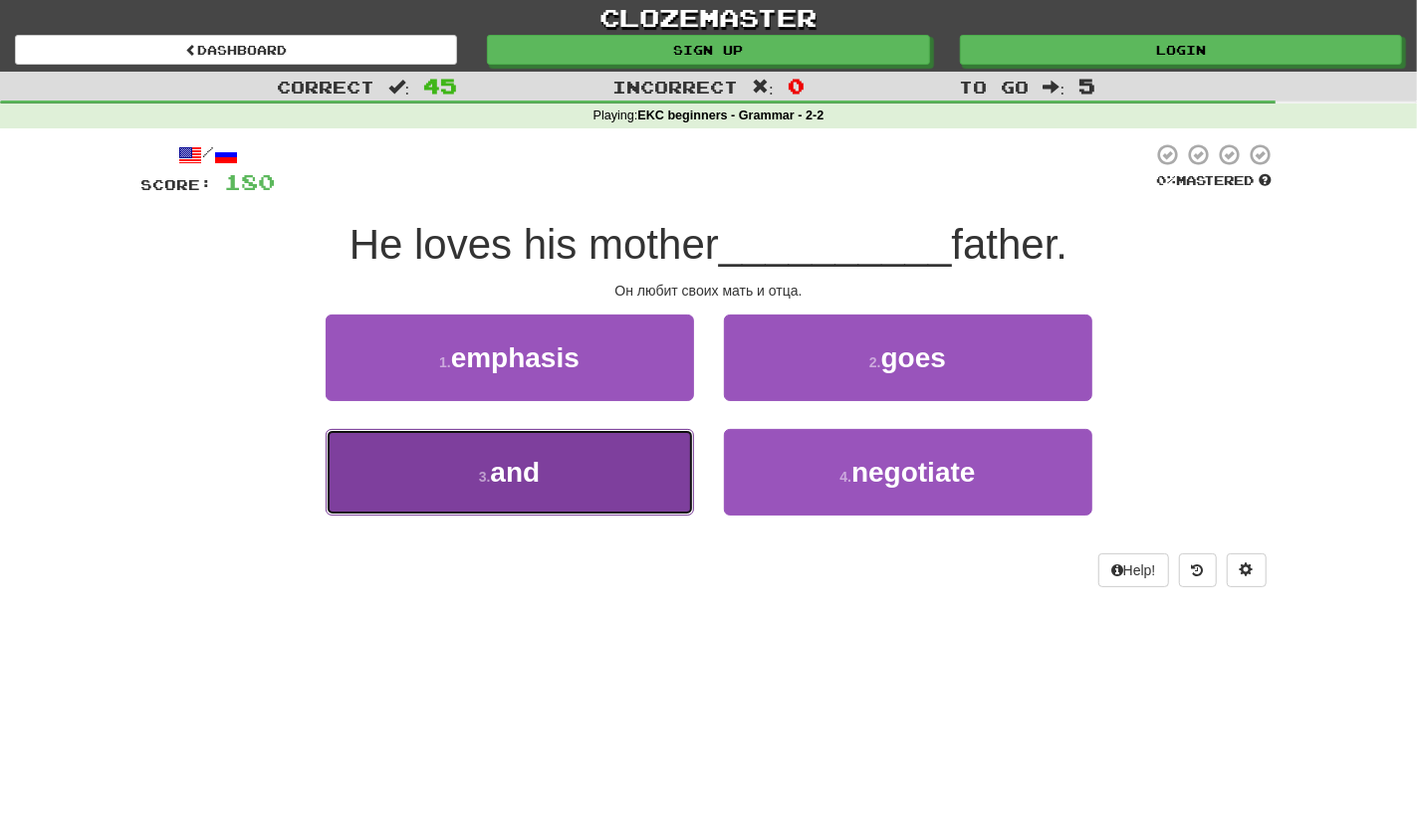 click on "3 .  and" at bounding box center (510, 472) 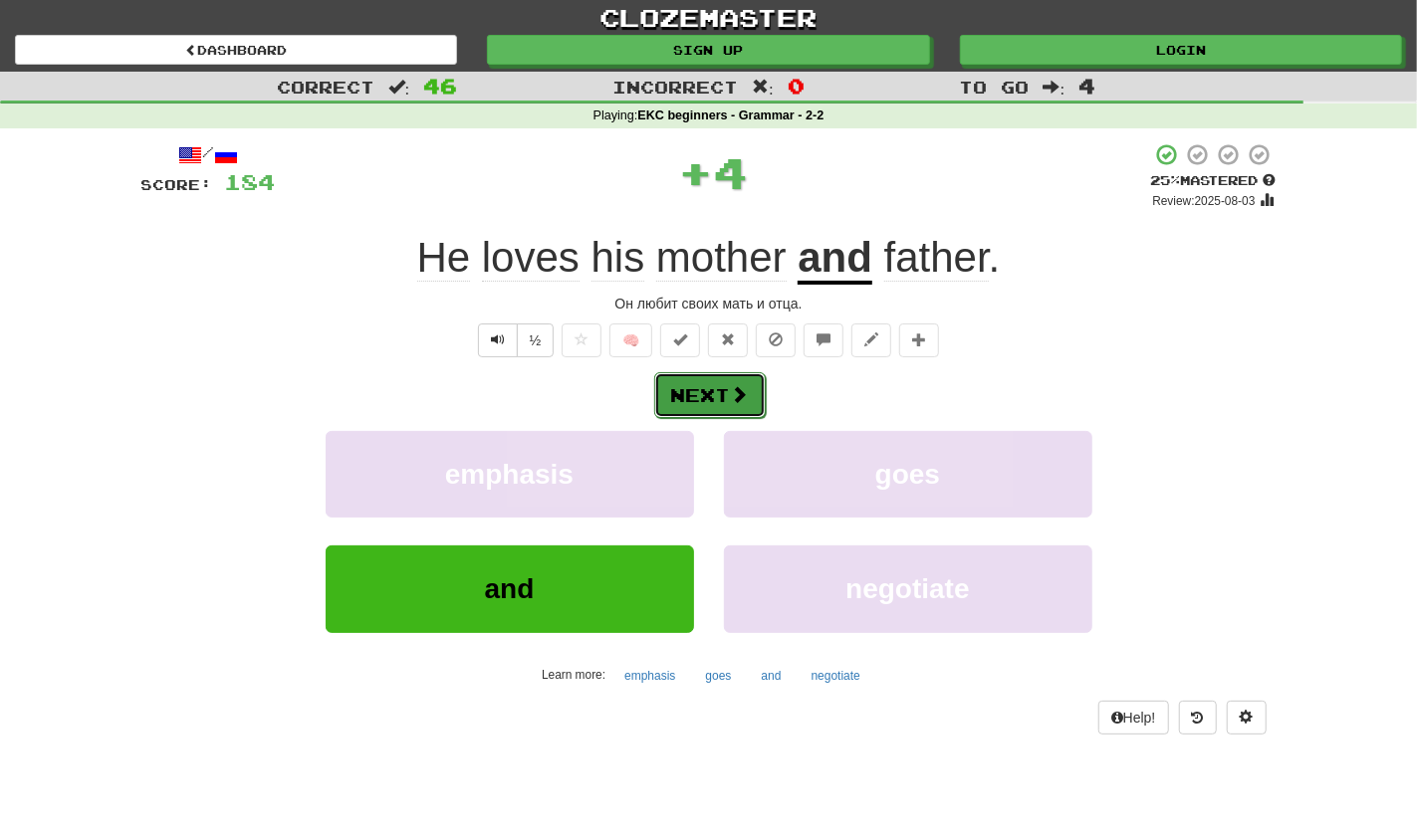 click on "Next" at bounding box center (710, 395) 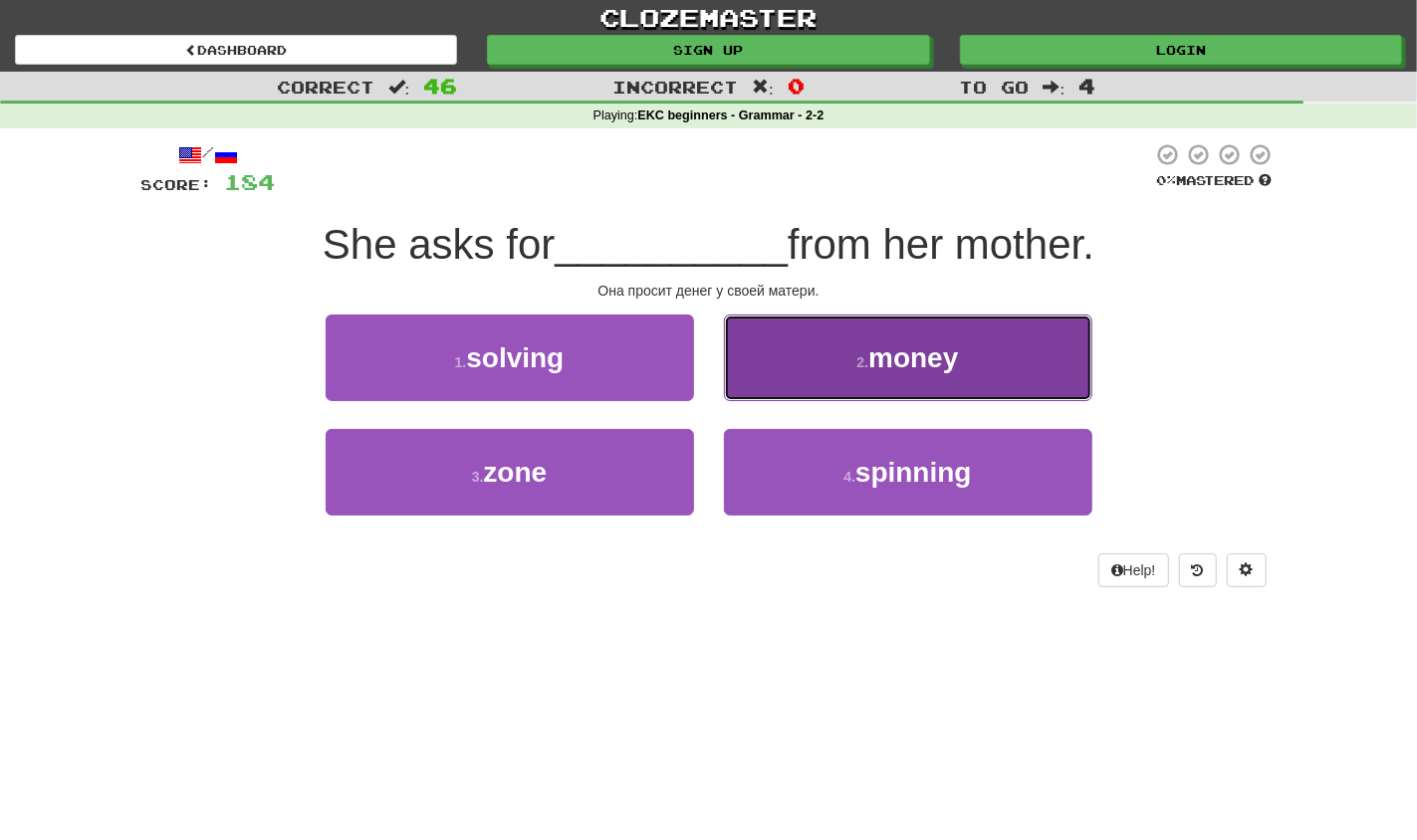 click on "money" at bounding box center (913, 357) 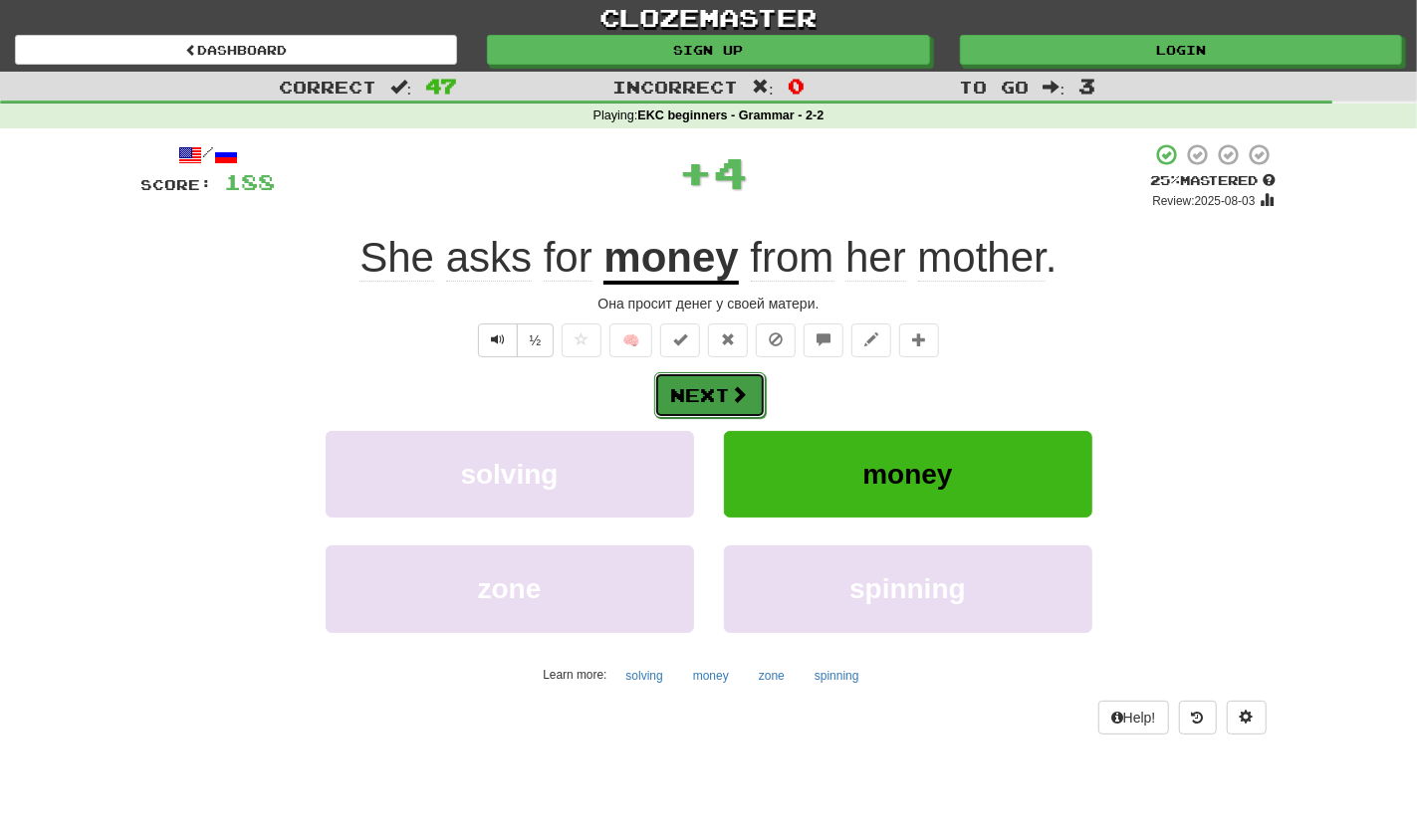 click on "Next" at bounding box center [710, 395] 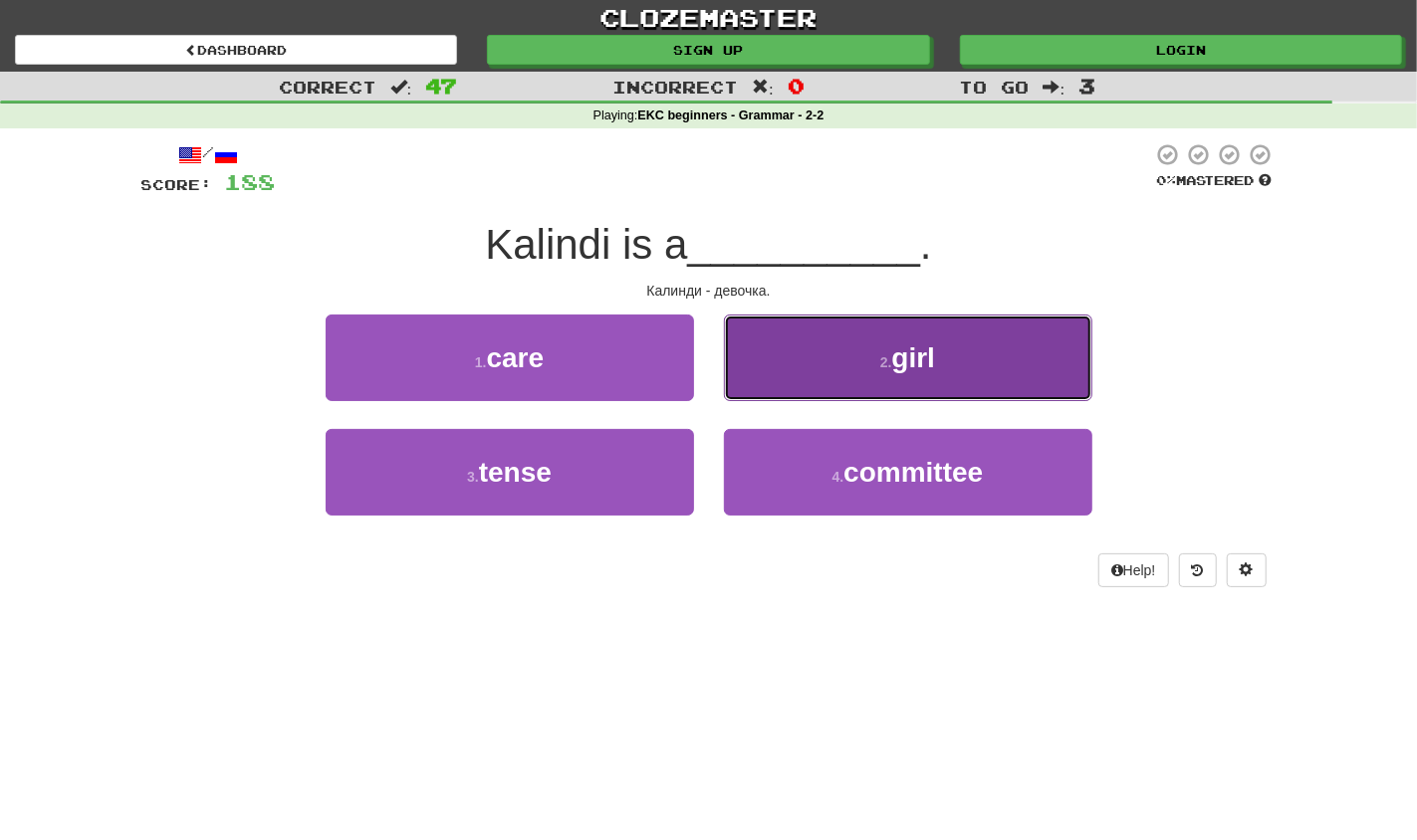 click on "2 .  girl" at bounding box center [908, 357] 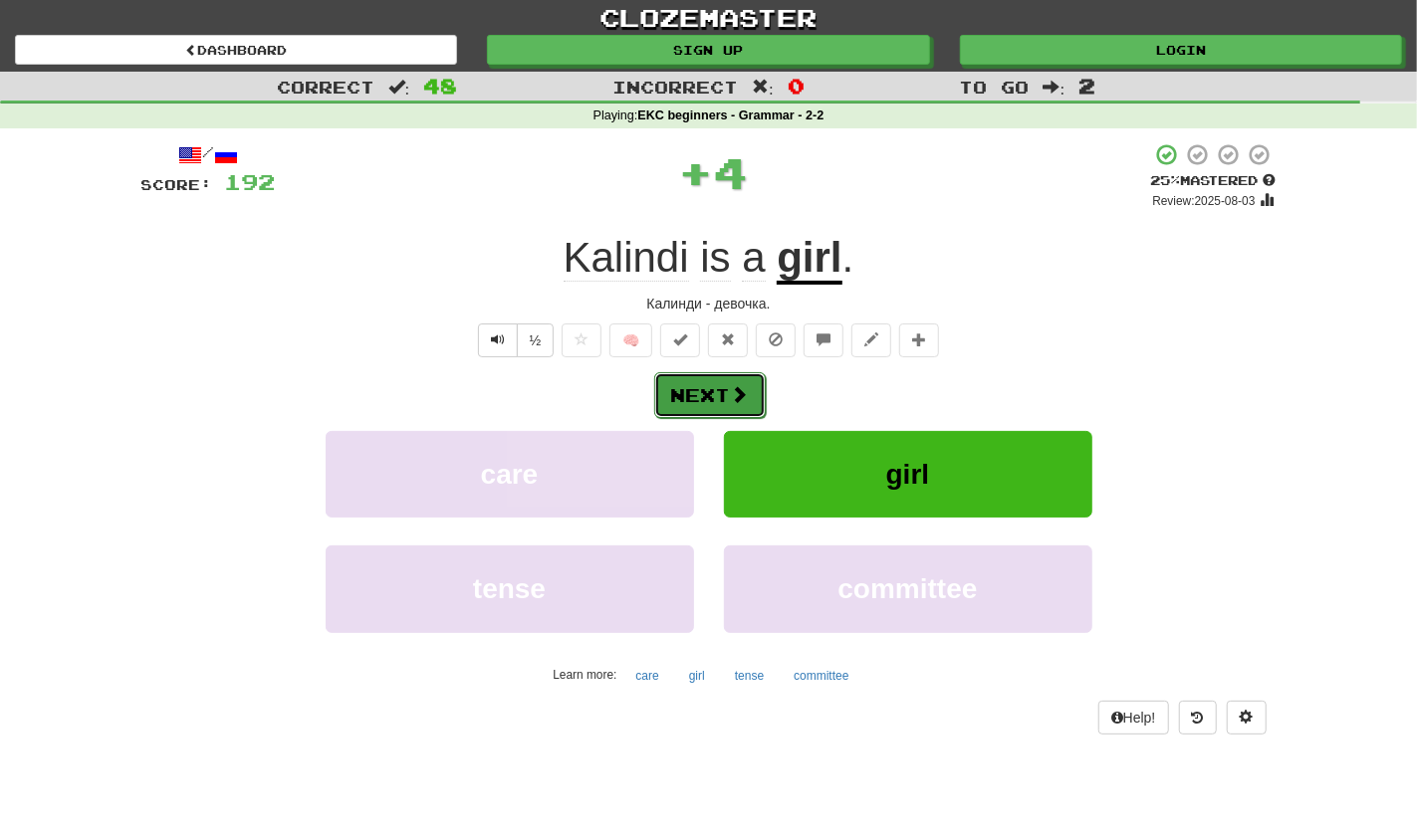 click on "Next" at bounding box center (710, 395) 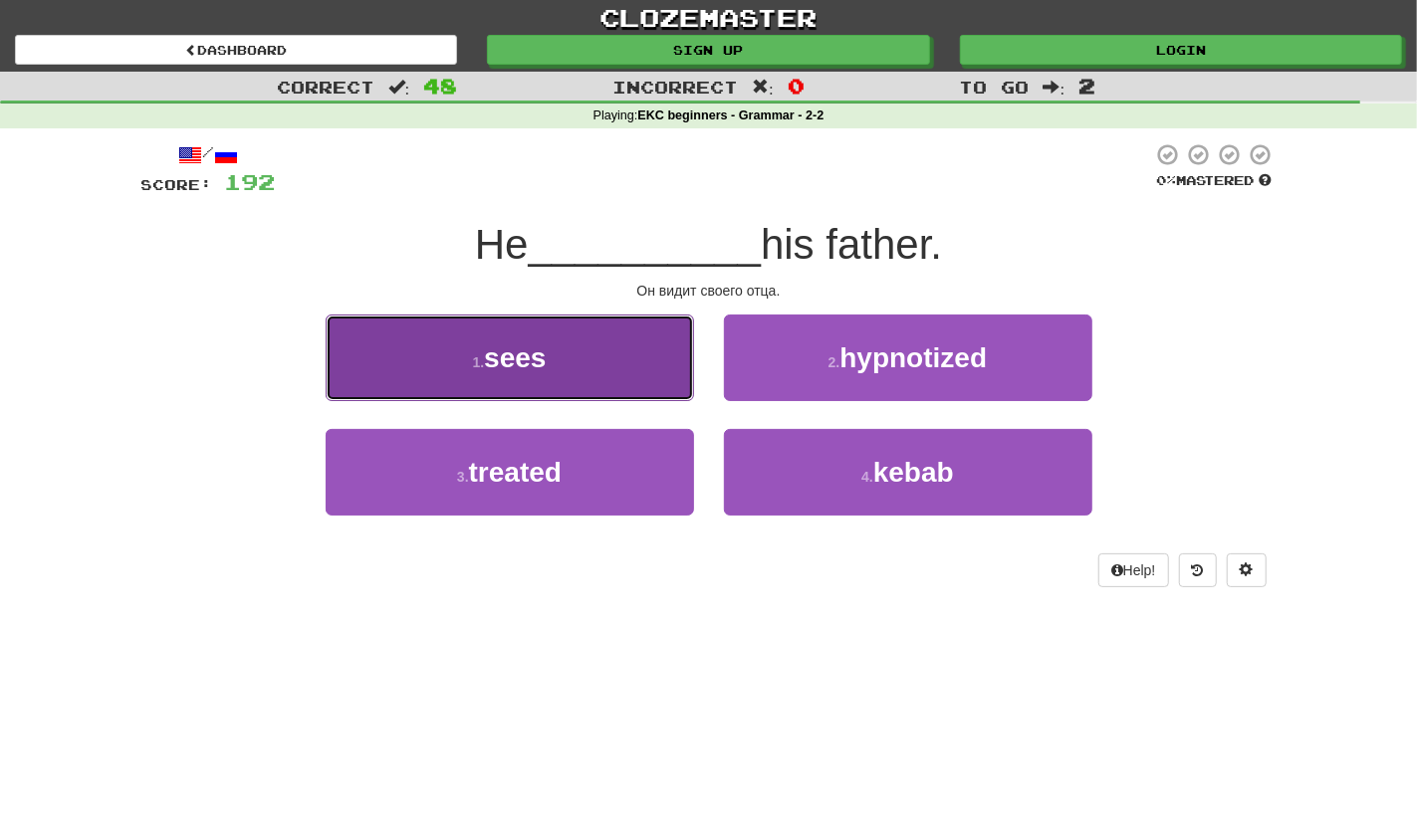 click on "1 .  sees" at bounding box center [510, 357] 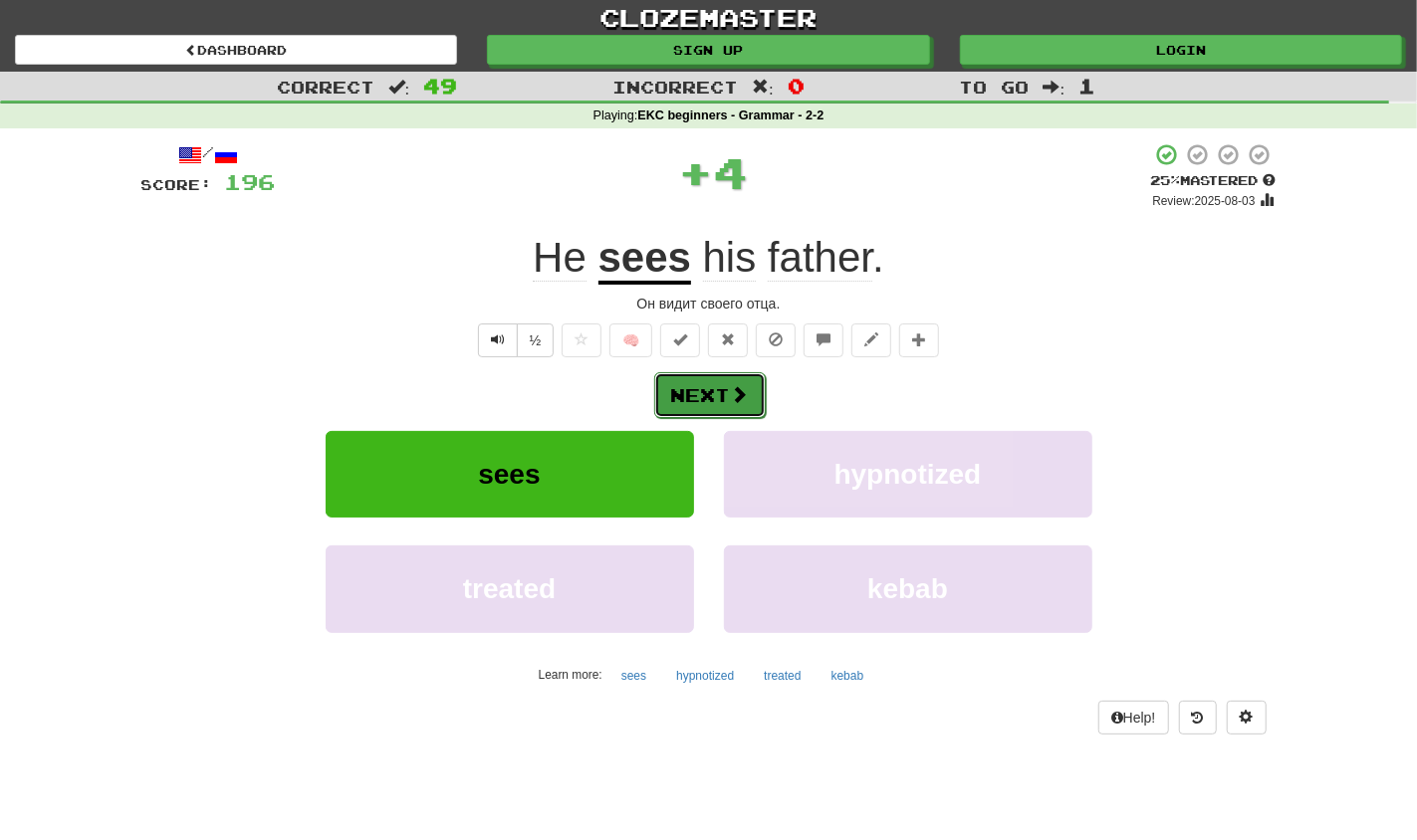 click on "Next" at bounding box center (710, 395) 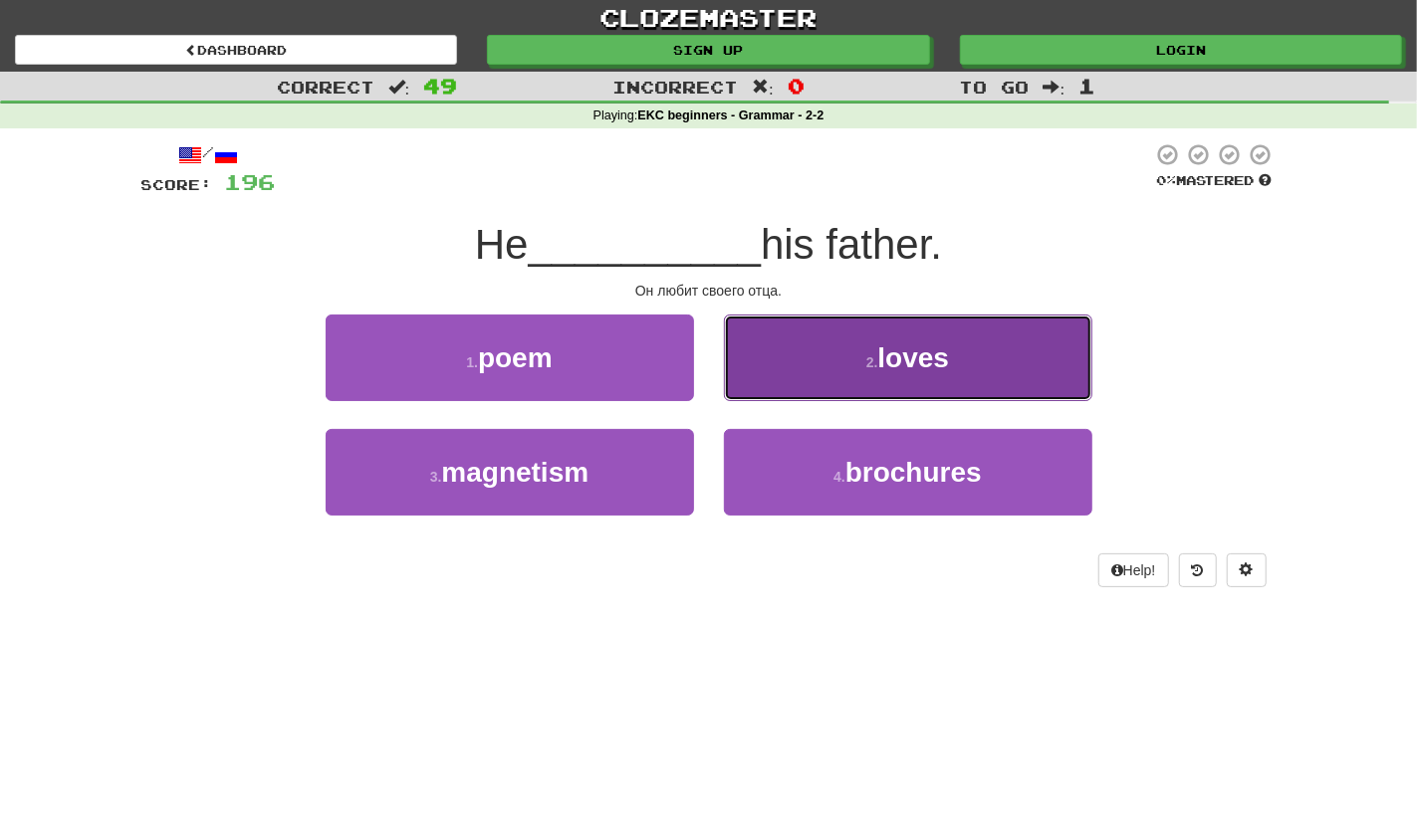 click on "2 ." at bounding box center [872, 362] 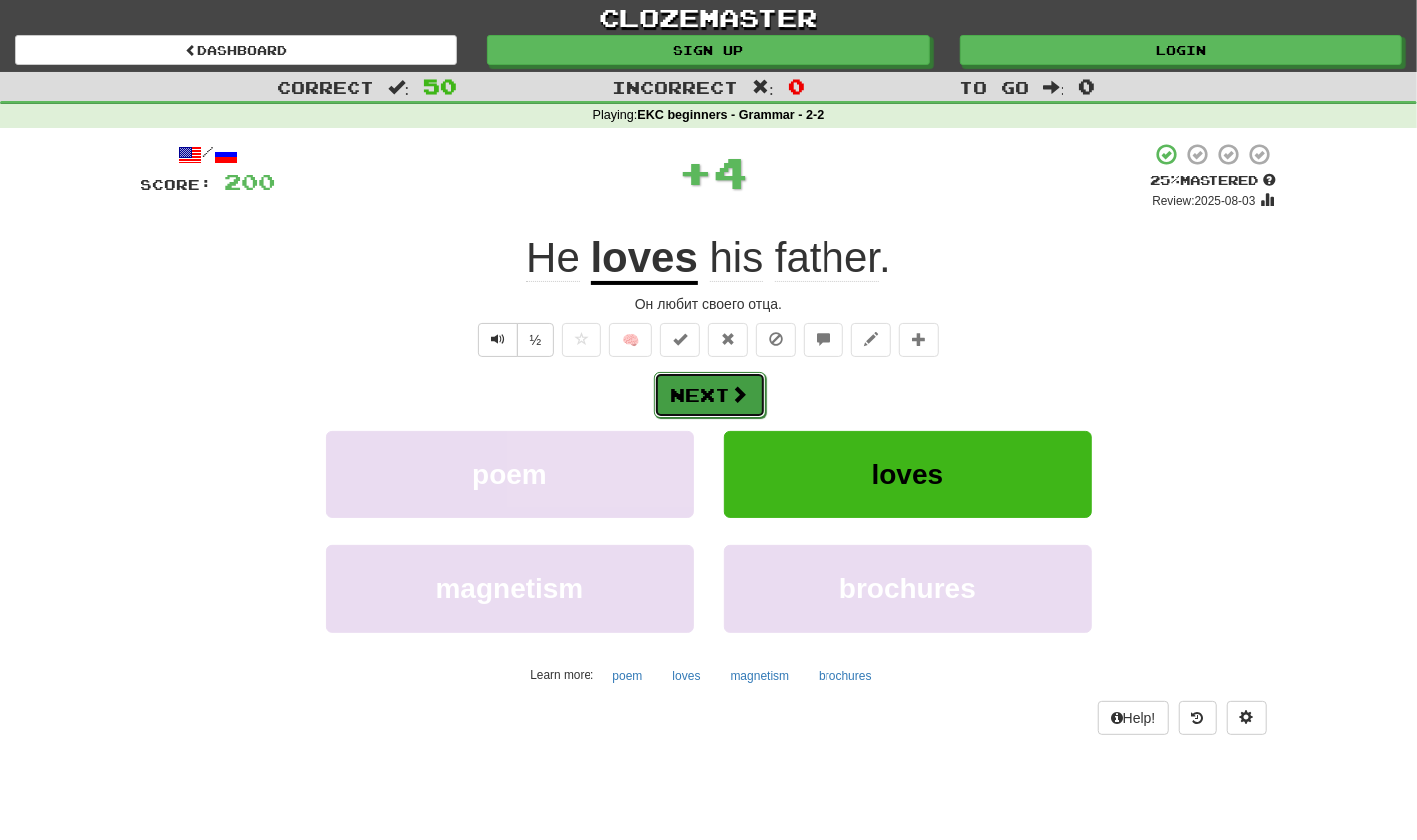 click at bounding box center (740, 394) 